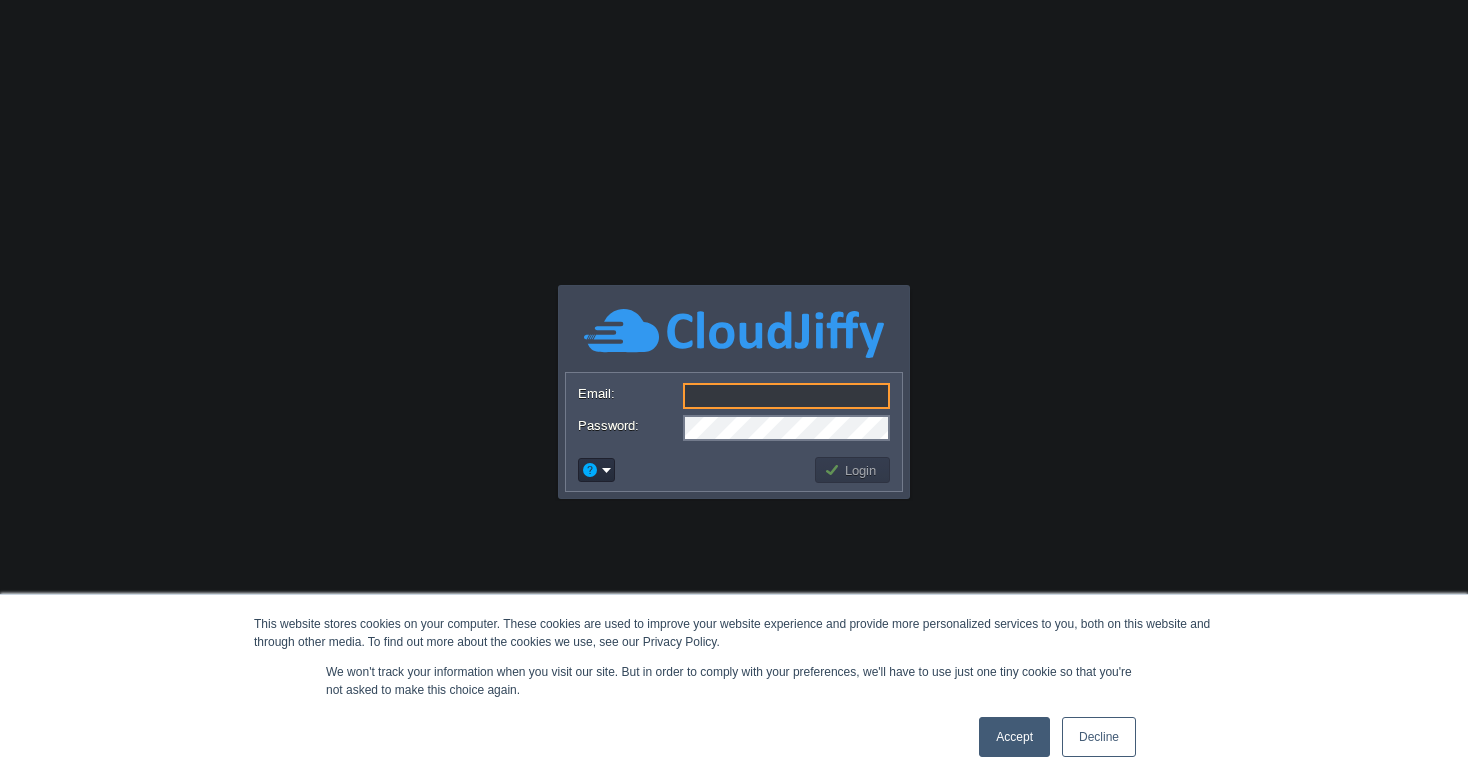 scroll, scrollTop: 0, scrollLeft: 0, axis: both 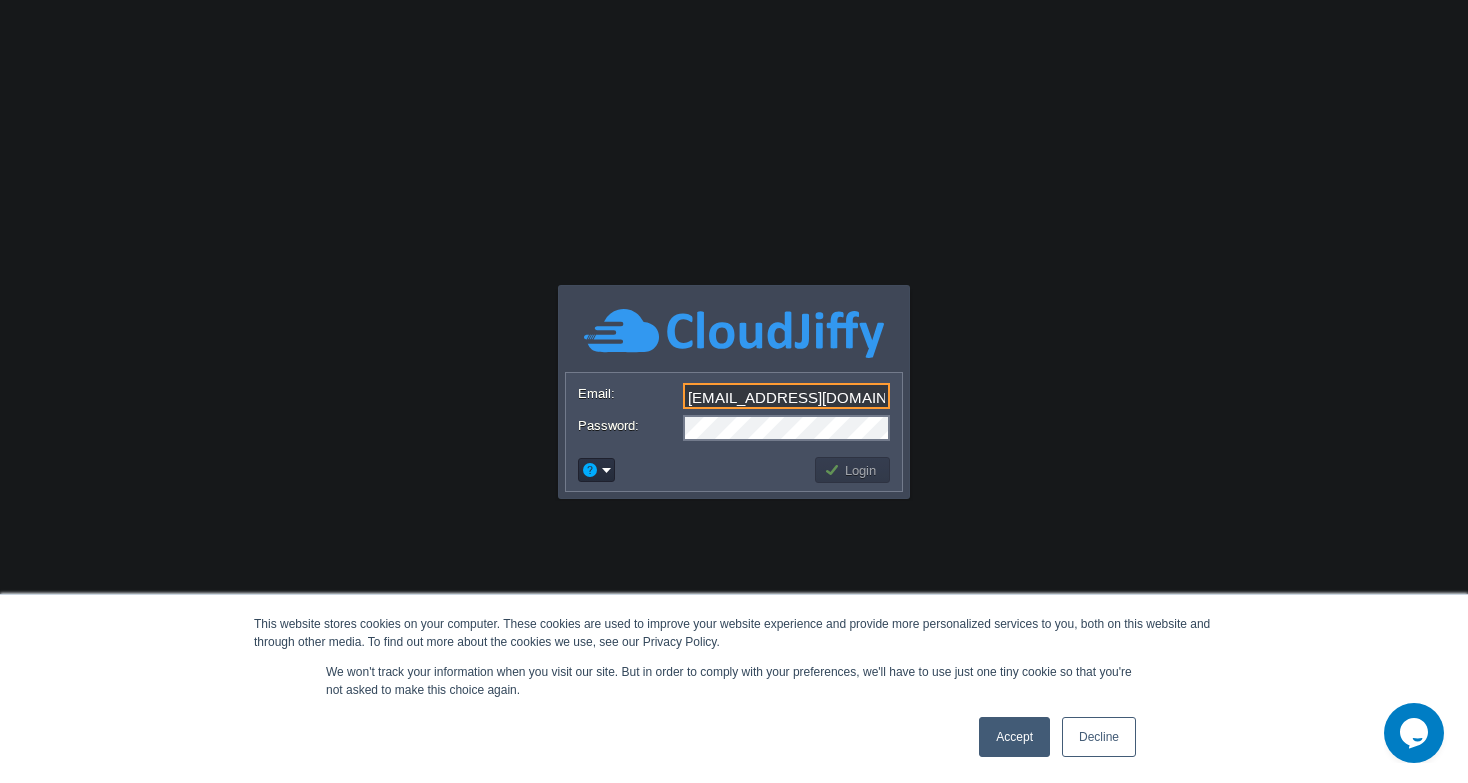type on "[EMAIL_ADDRESS][DOMAIN_NAME]" 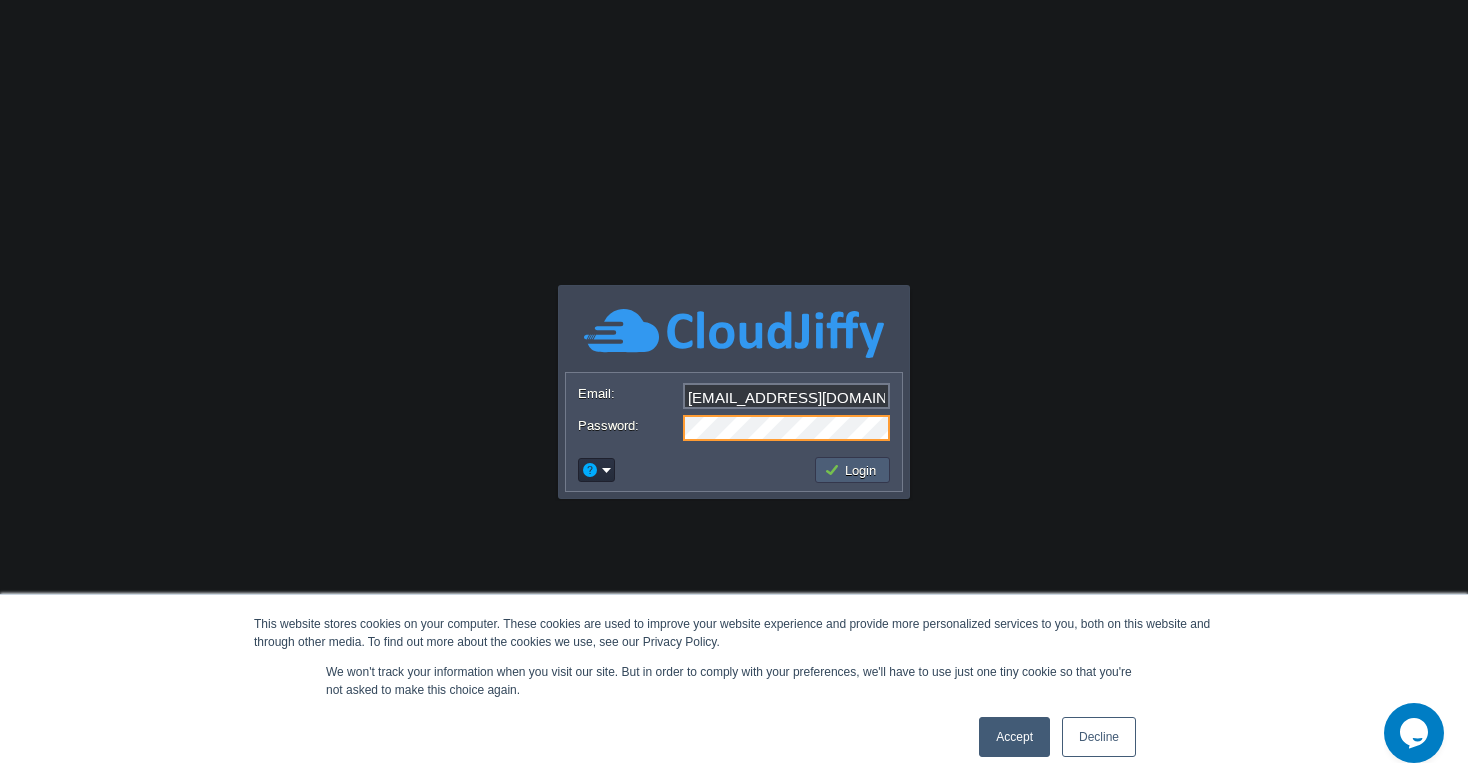 click on "Login" at bounding box center (853, 470) 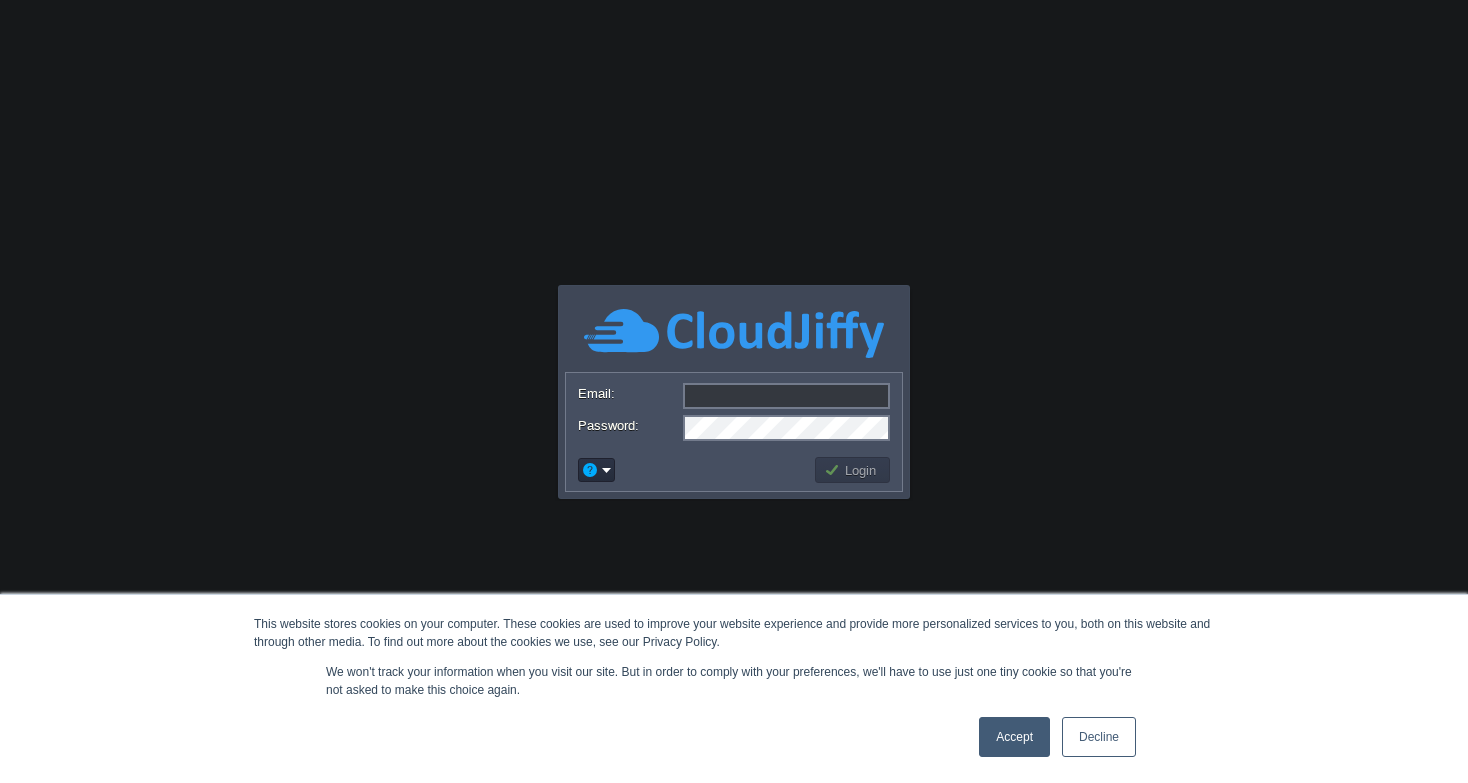scroll, scrollTop: 0, scrollLeft: 0, axis: both 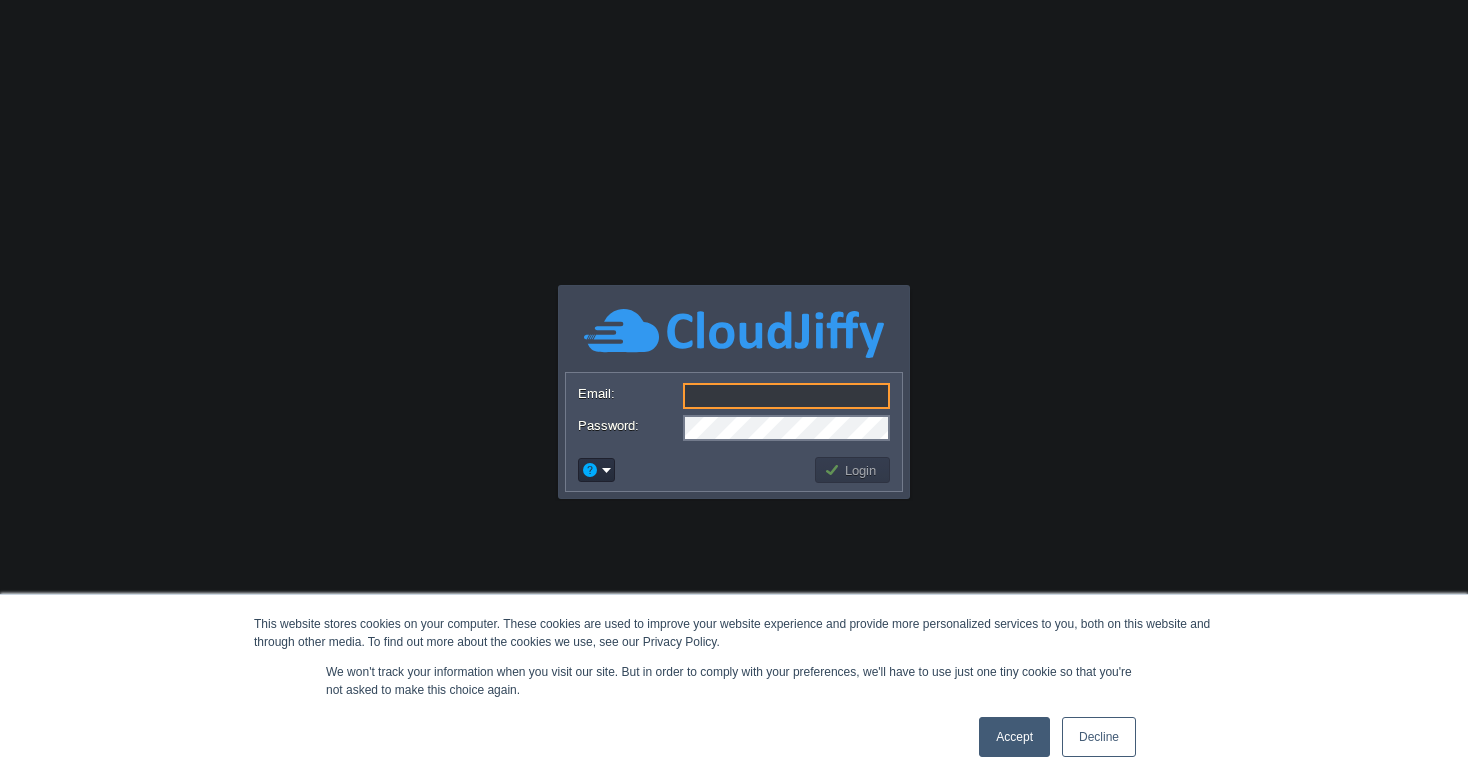 click on "Email:" at bounding box center (786, 396) 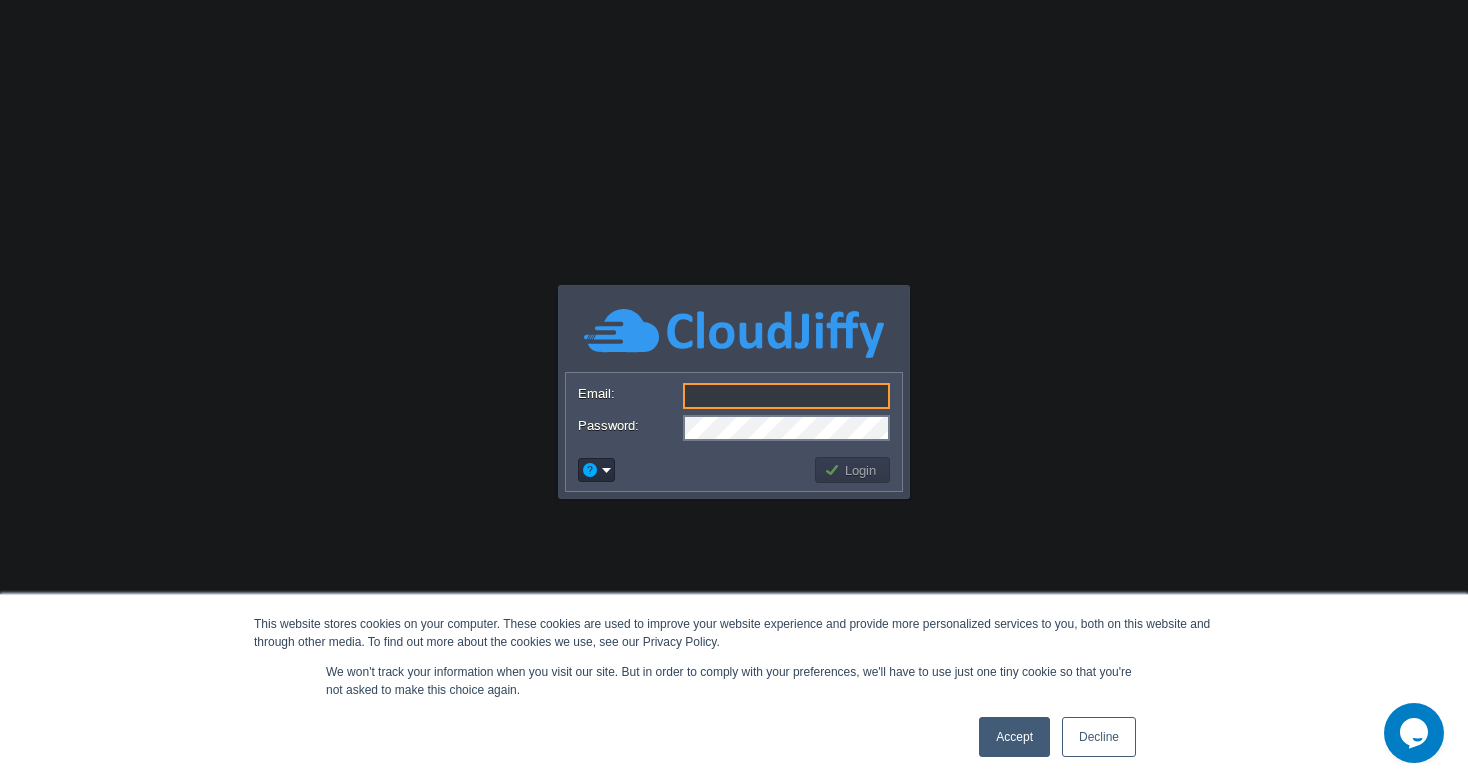 scroll, scrollTop: 0, scrollLeft: 0, axis: both 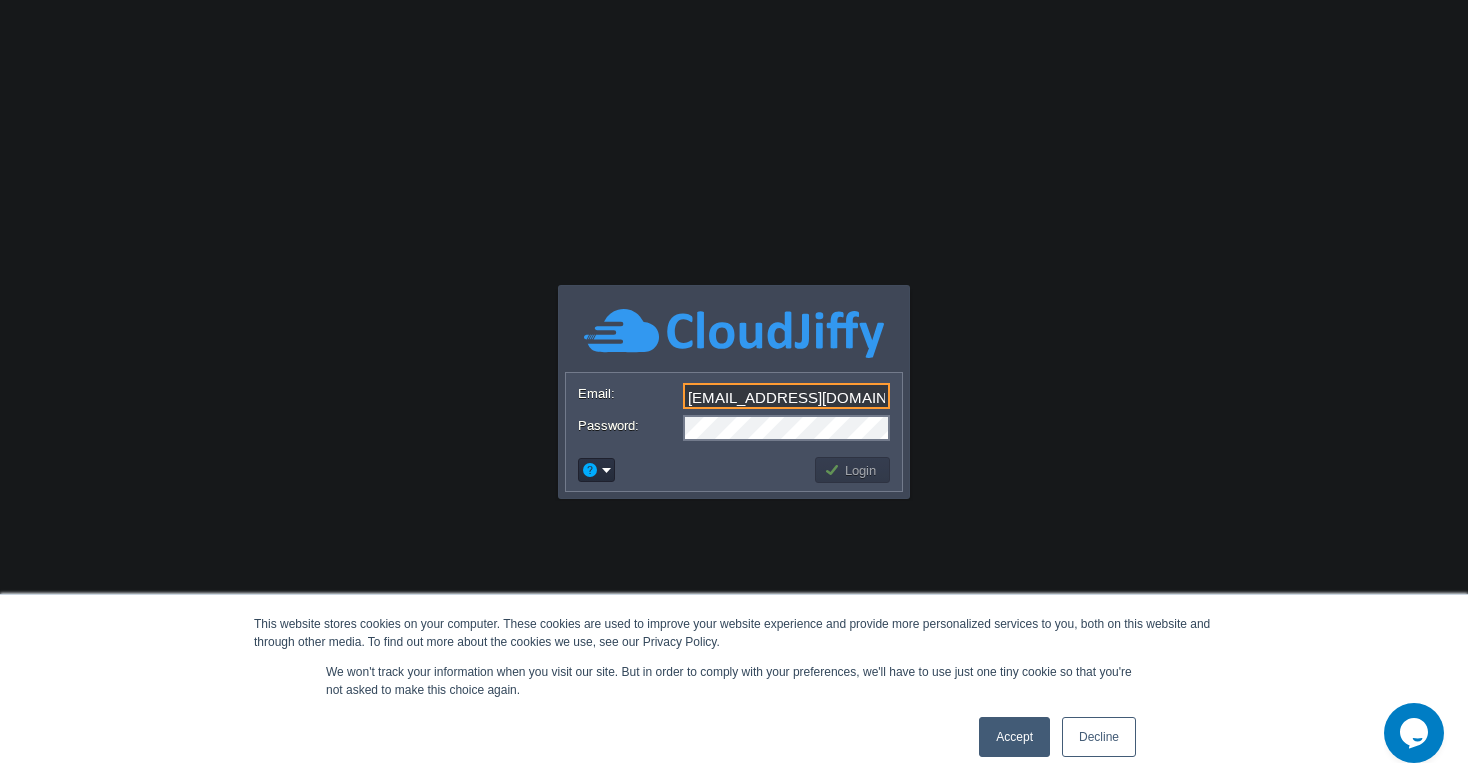 type on "[EMAIL_ADDRESS][DOMAIN_NAME]" 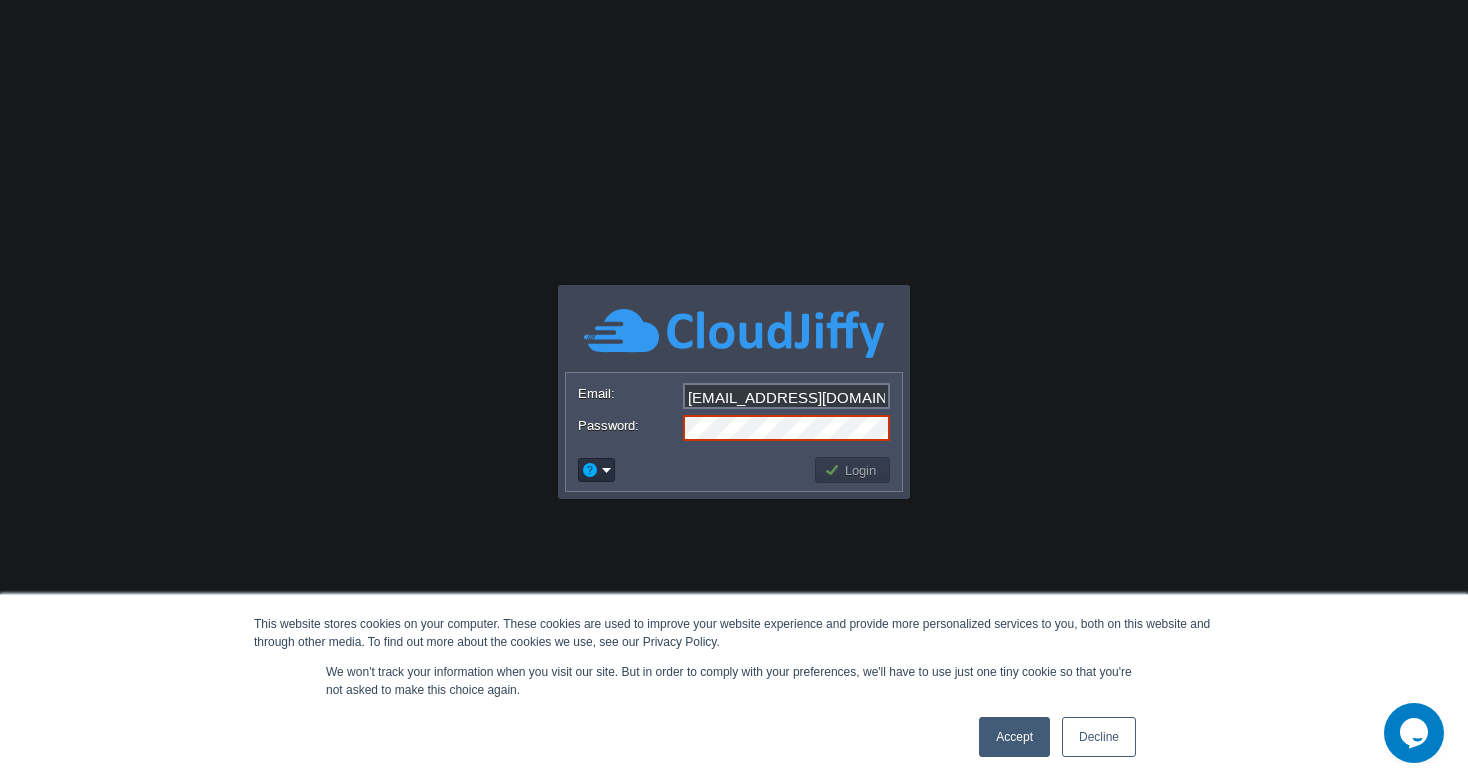 click on "[EMAIL_ADDRESS][DOMAIN_NAME]" at bounding box center (786, 396) 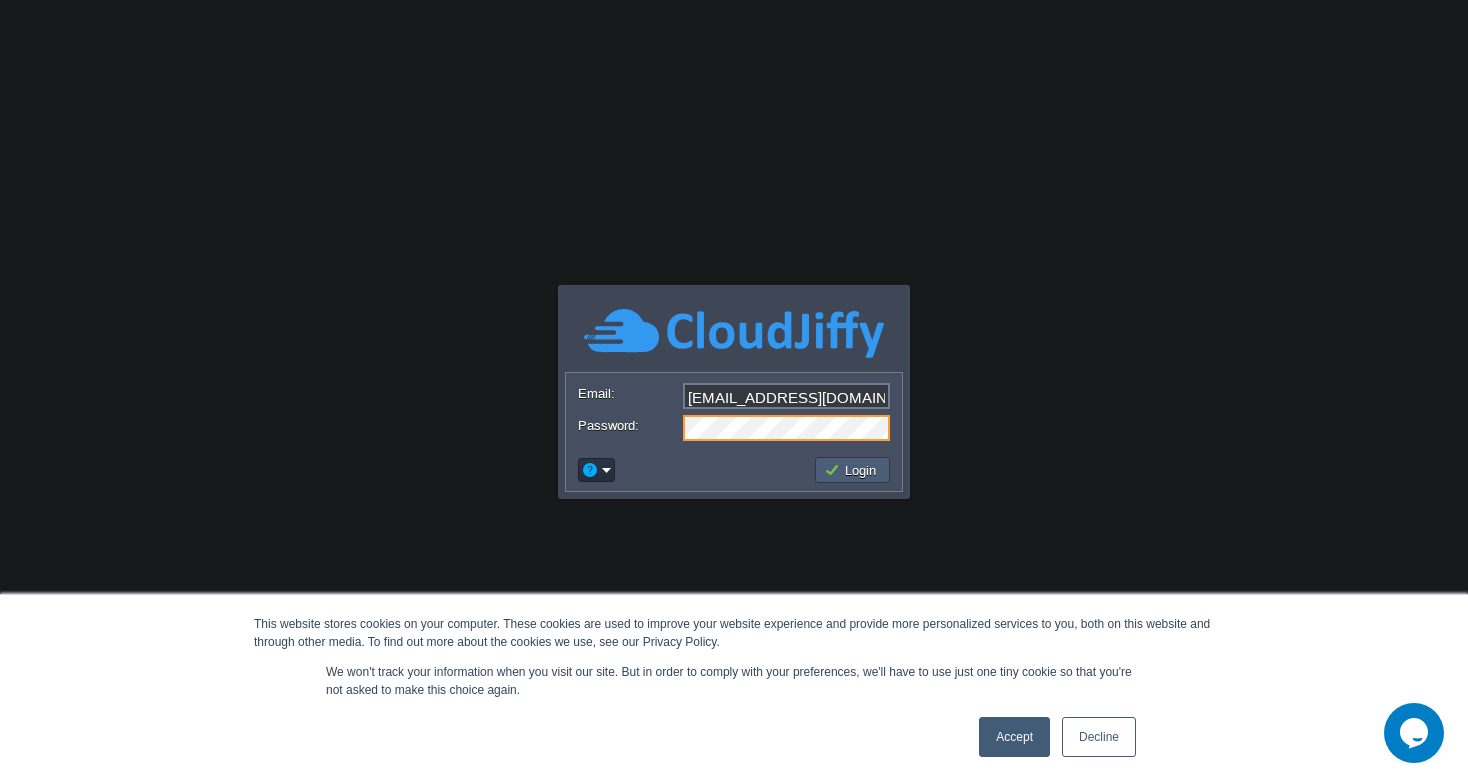 click on "Login" at bounding box center [853, 470] 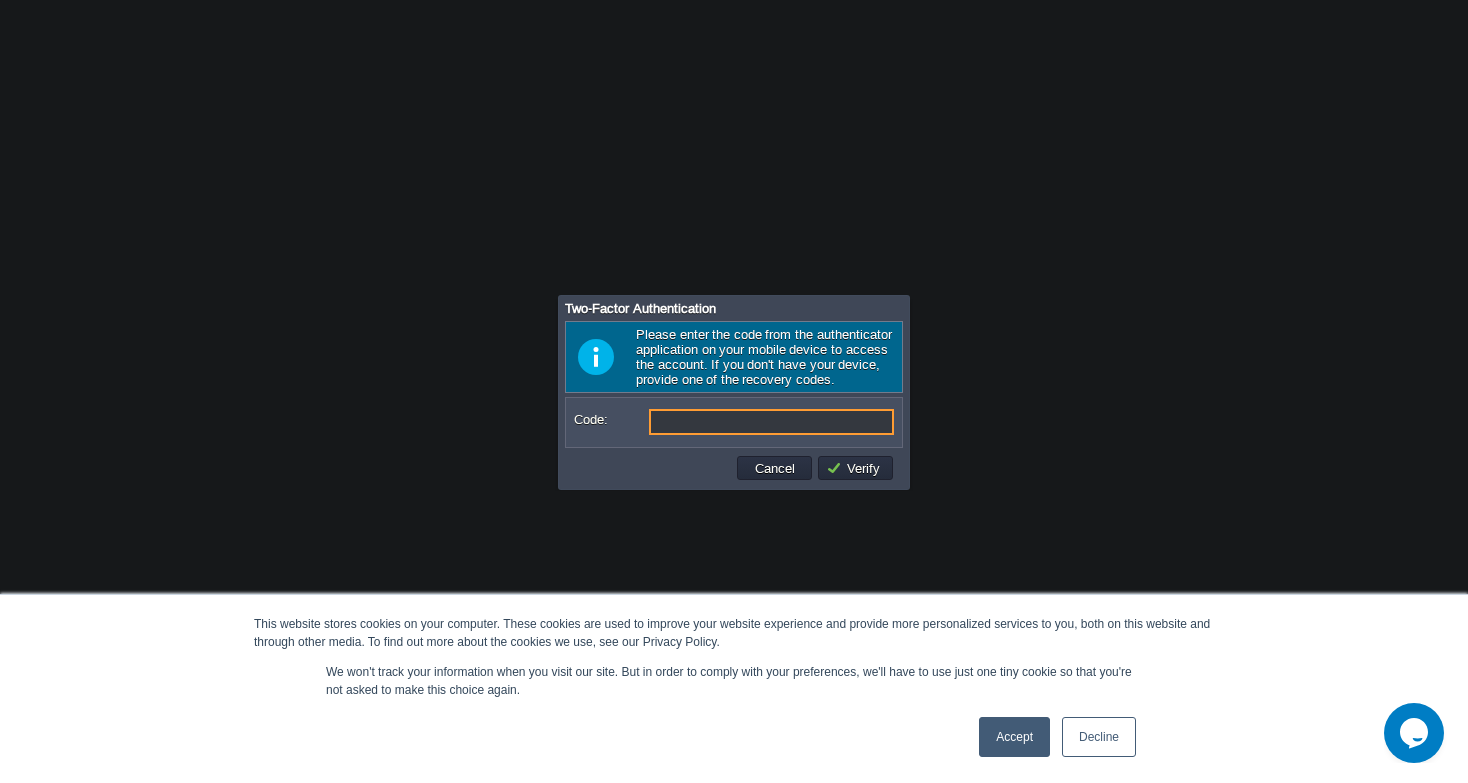 drag, startPoint x: 434, startPoint y: 239, endPoint x: 438, endPoint y: 198, distance: 41.19466 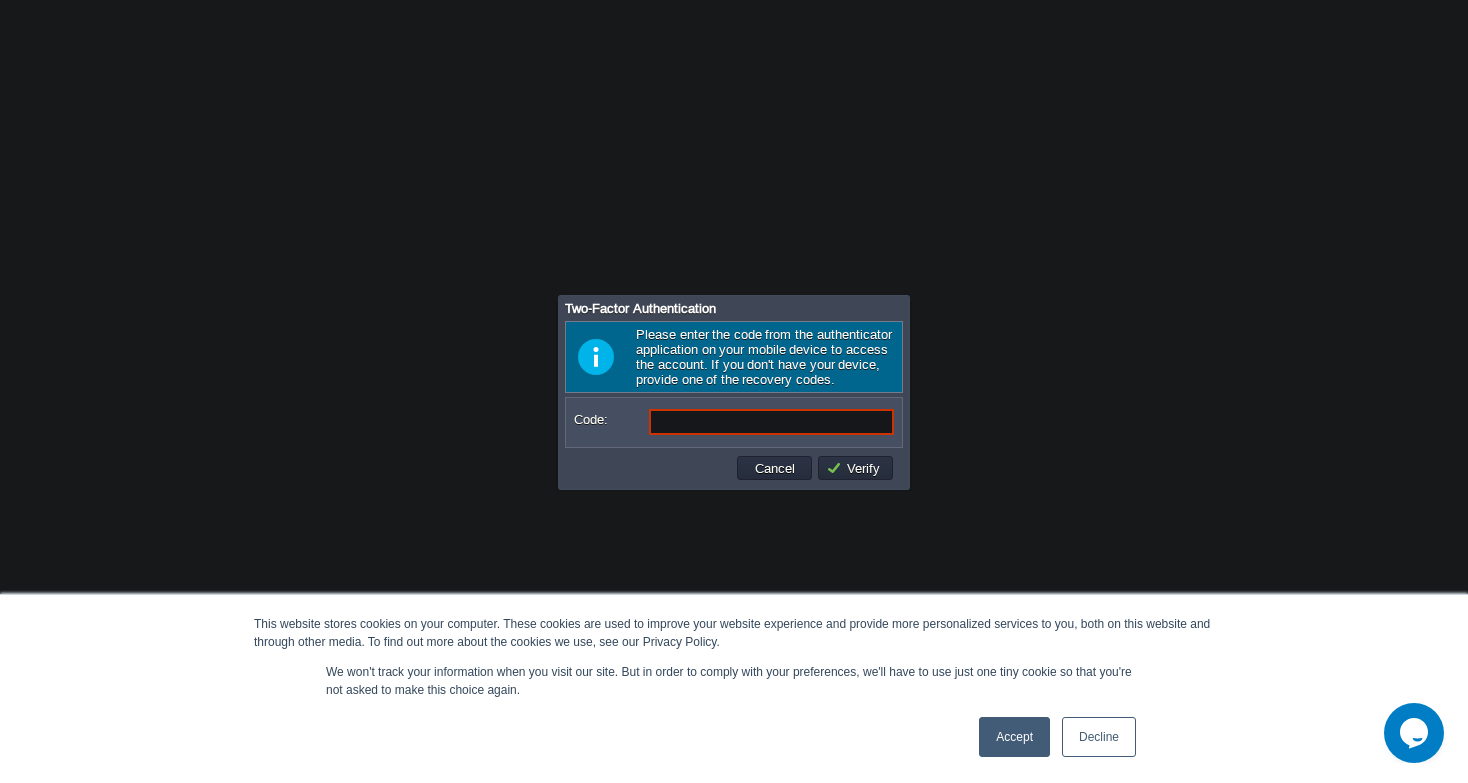 click on "Code:" at bounding box center (771, 422) 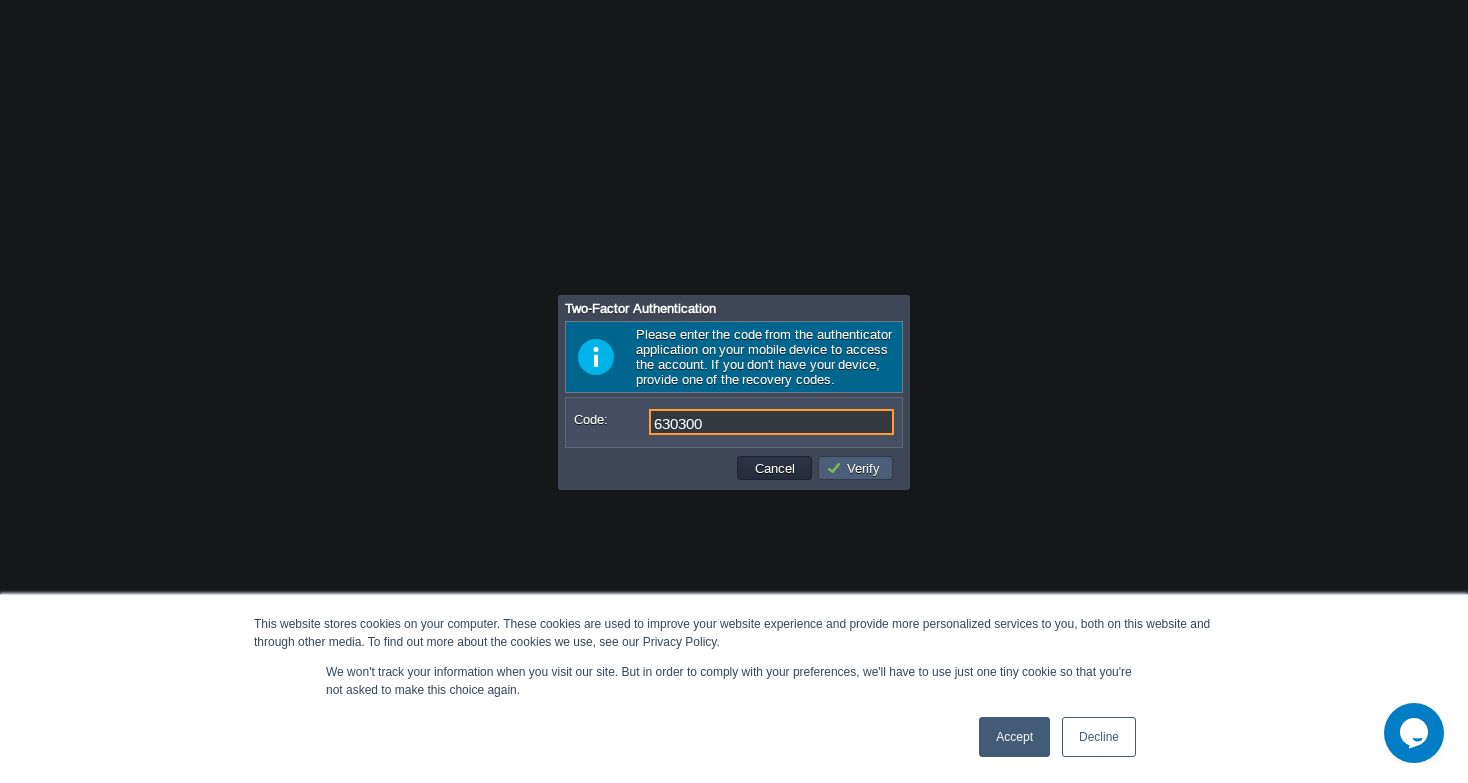 type on "630300" 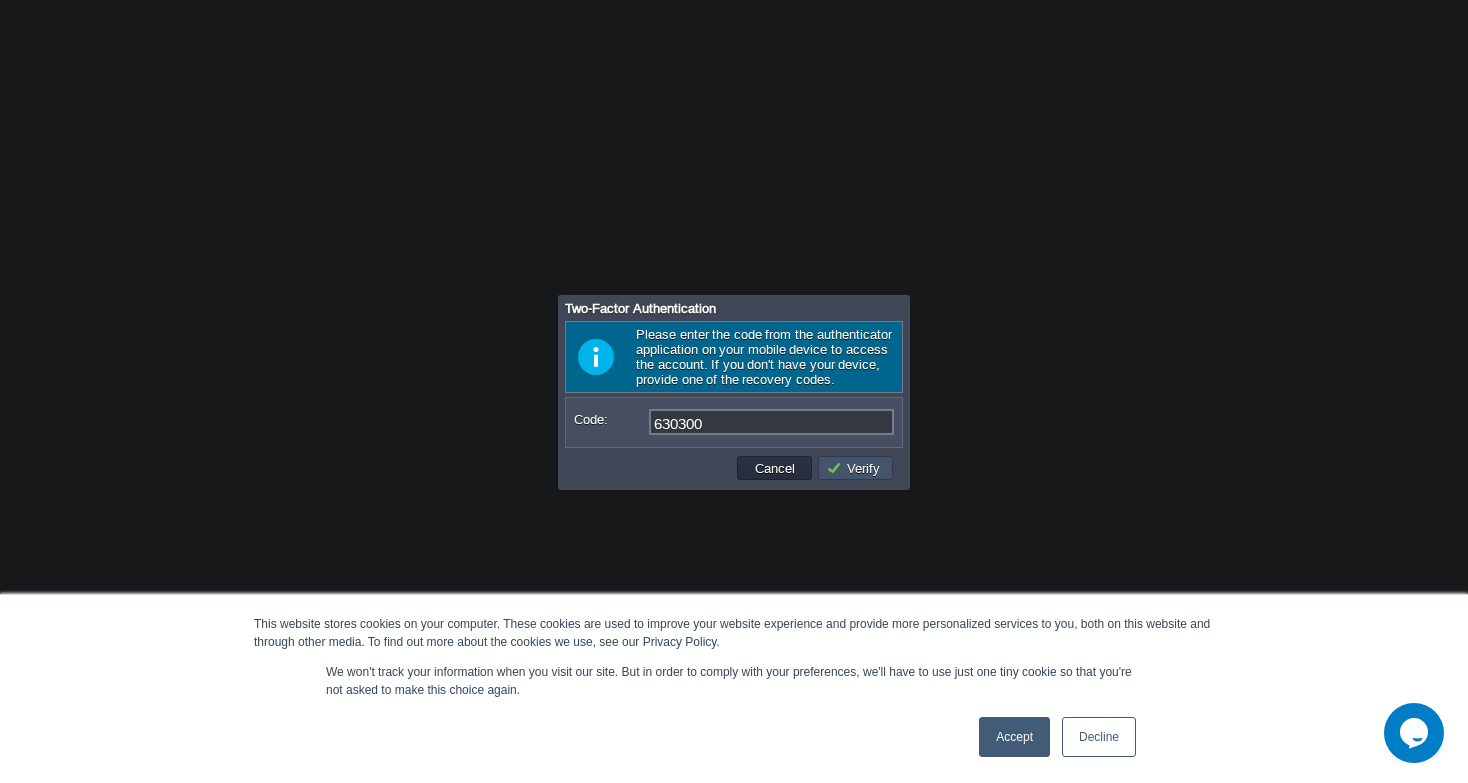 click on "Verify" at bounding box center (856, 468) 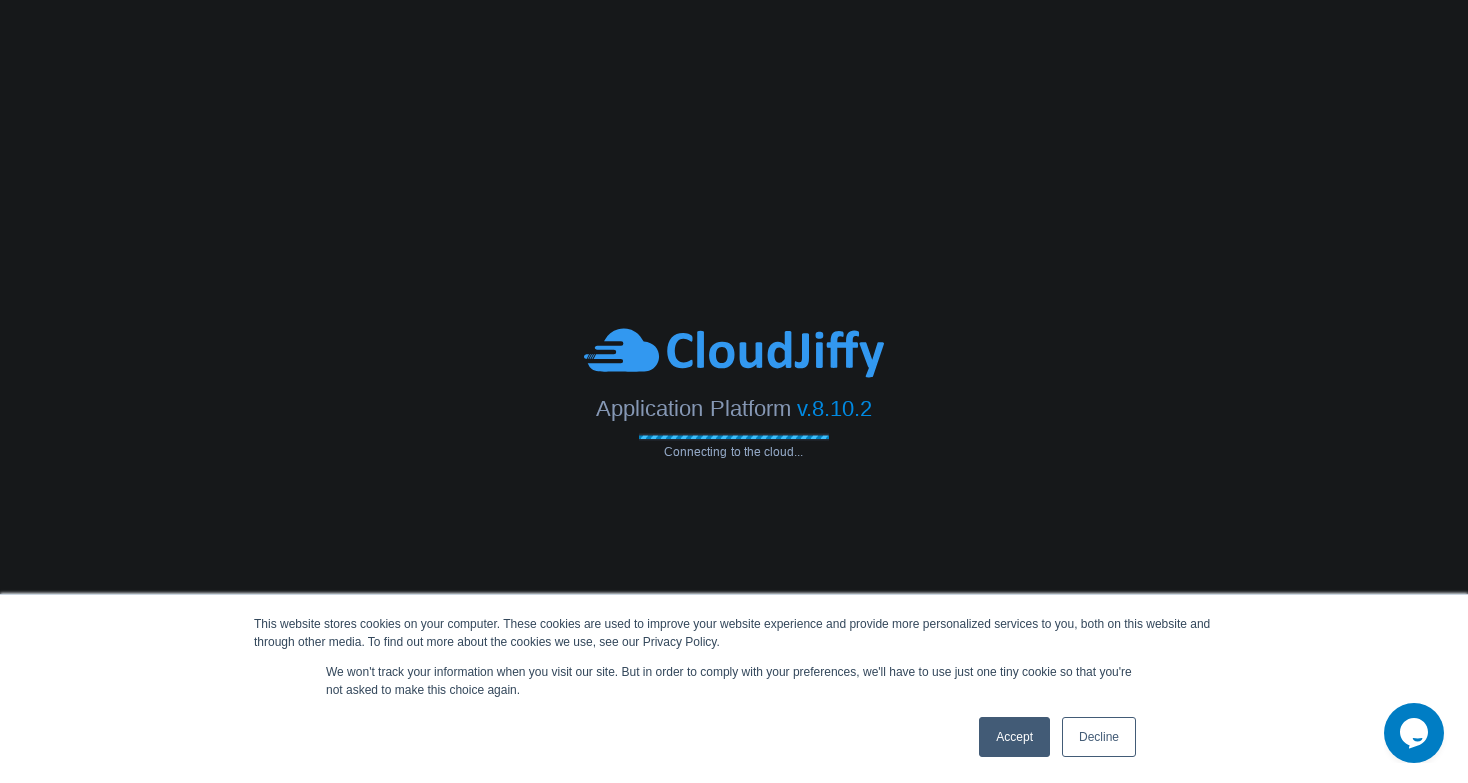 click on "Accept" at bounding box center [1014, 737] 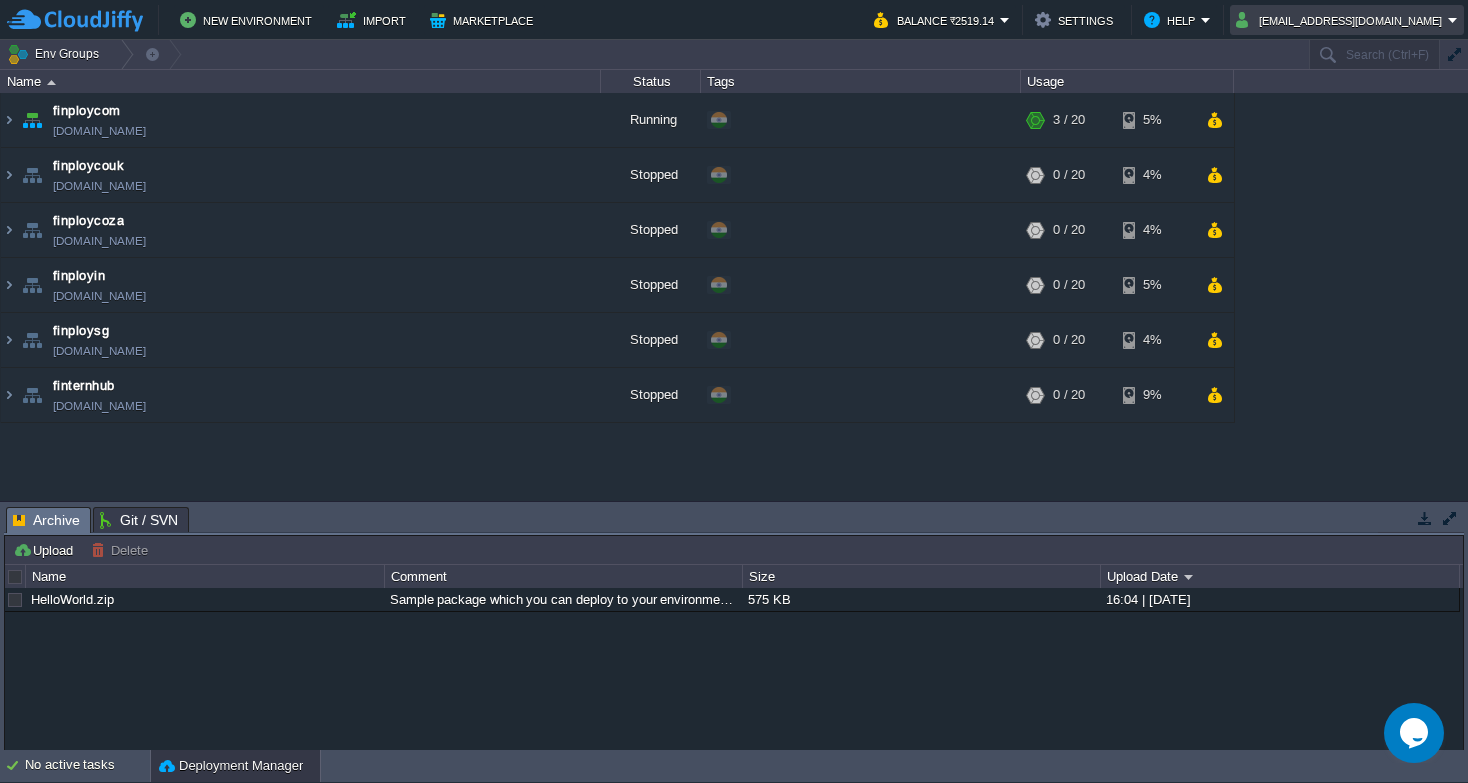 click on "[EMAIL_ADDRESS][DOMAIN_NAME]" at bounding box center [1342, 20] 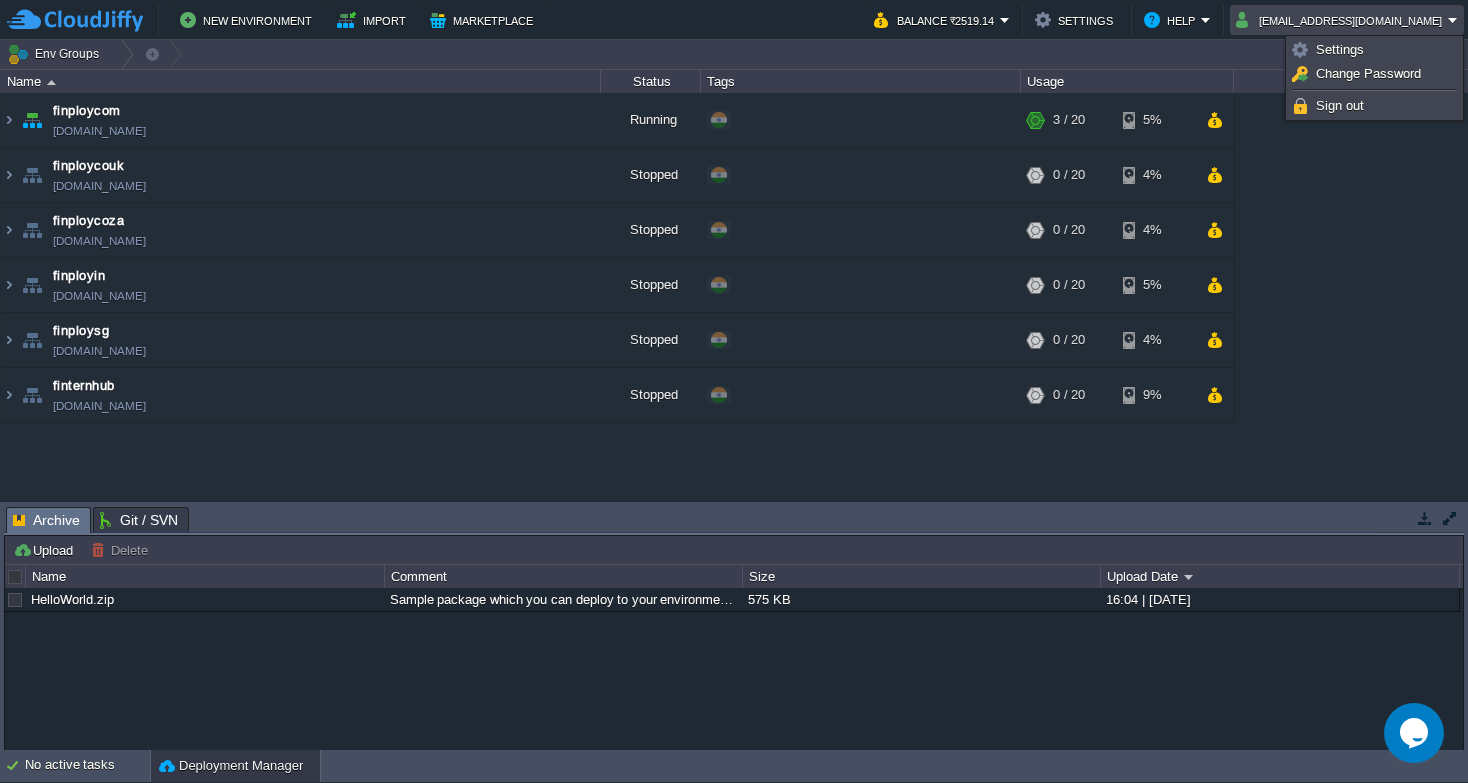 click on "finploycom finploycom.cloudjiffy.net Running                                 + Add to Env Group                                                                                                                                                            RAM                 9%                                         CPU                 1%                             3 / 20                    5%       finploycouk finploycouk.cloudjiffy.net Stopped                                 + Add to Env Group                                                                                                                                                            RAM                 0%                                         CPU                 0%                             0 / 20                    4%       finploycoza finploycoza.cloudjiffy.net Stopped                                 + Add to Env Group                                                                                                                RAM 0%" at bounding box center [734, 297] 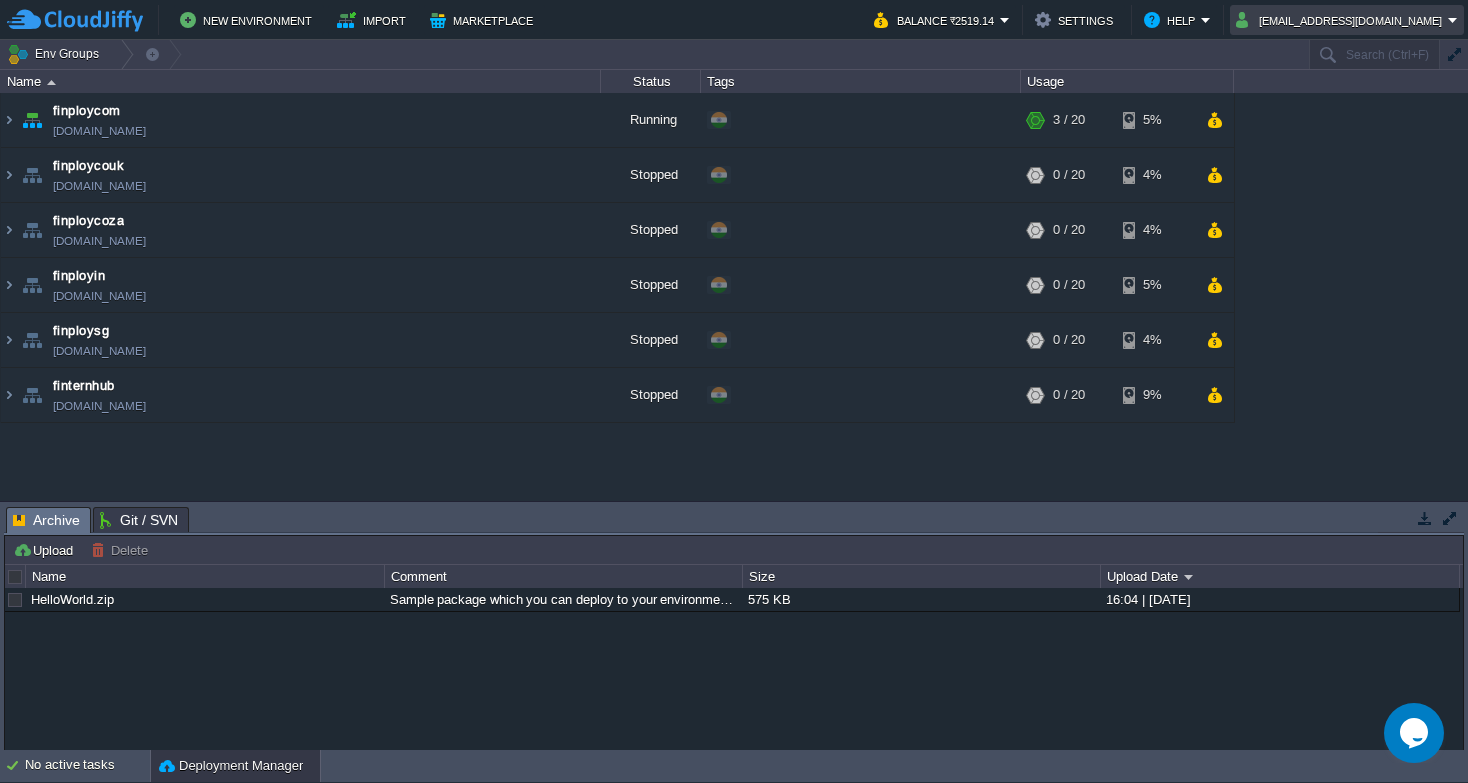 click on "[EMAIL_ADDRESS][DOMAIN_NAME]" at bounding box center (1342, 20) 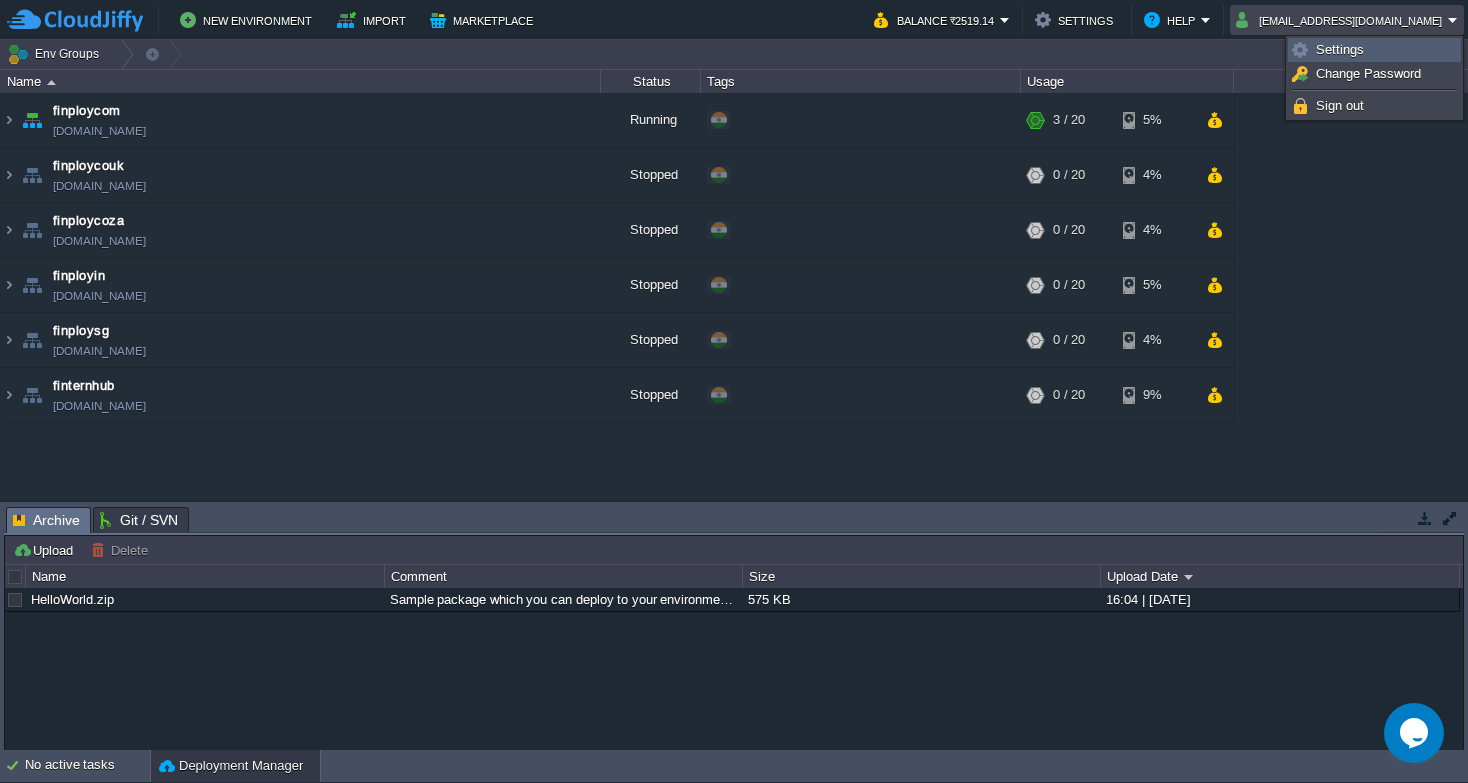click on "Settings" at bounding box center [1340, 49] 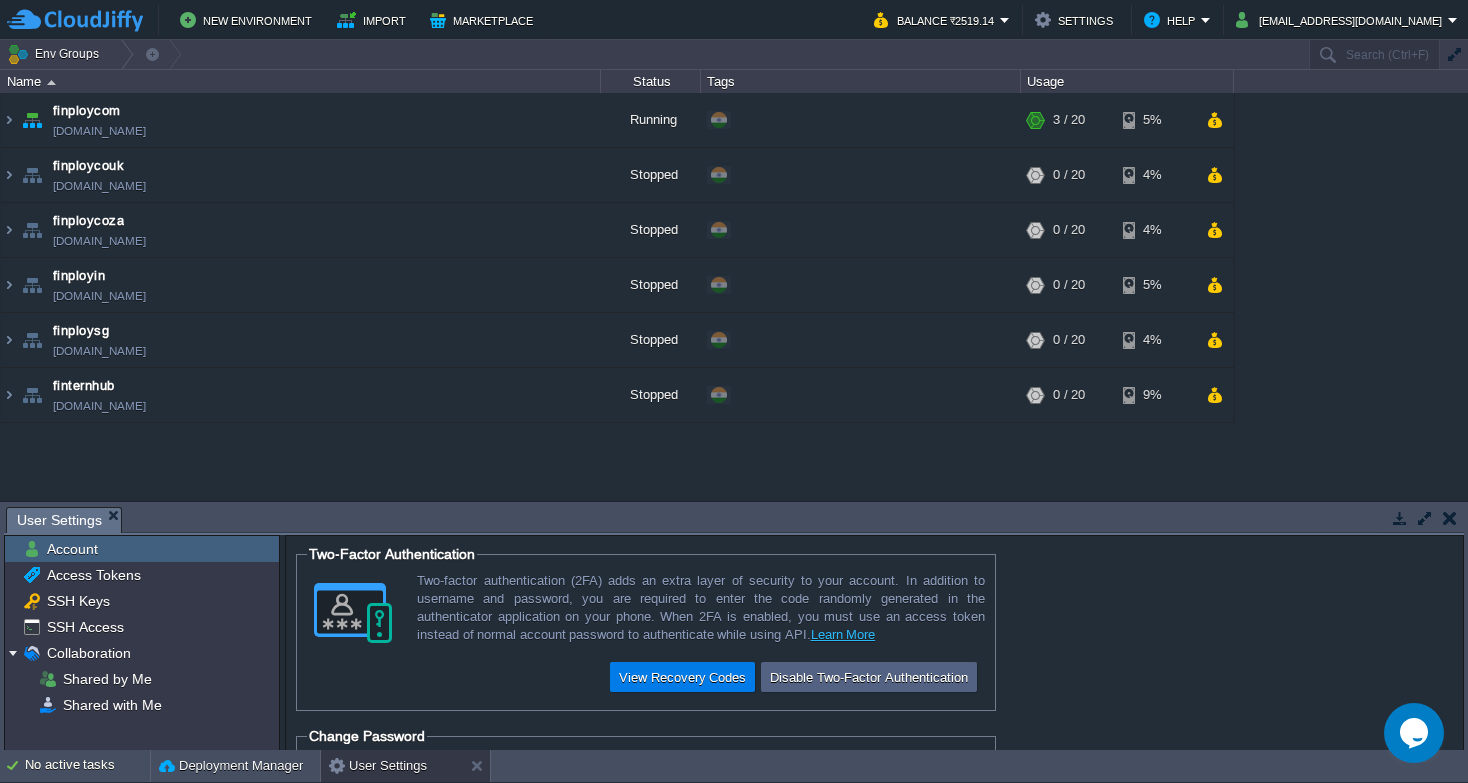 click on "Tasks Activity Log Archive Git / SVN User Settings" at bounding box center [734, 520] 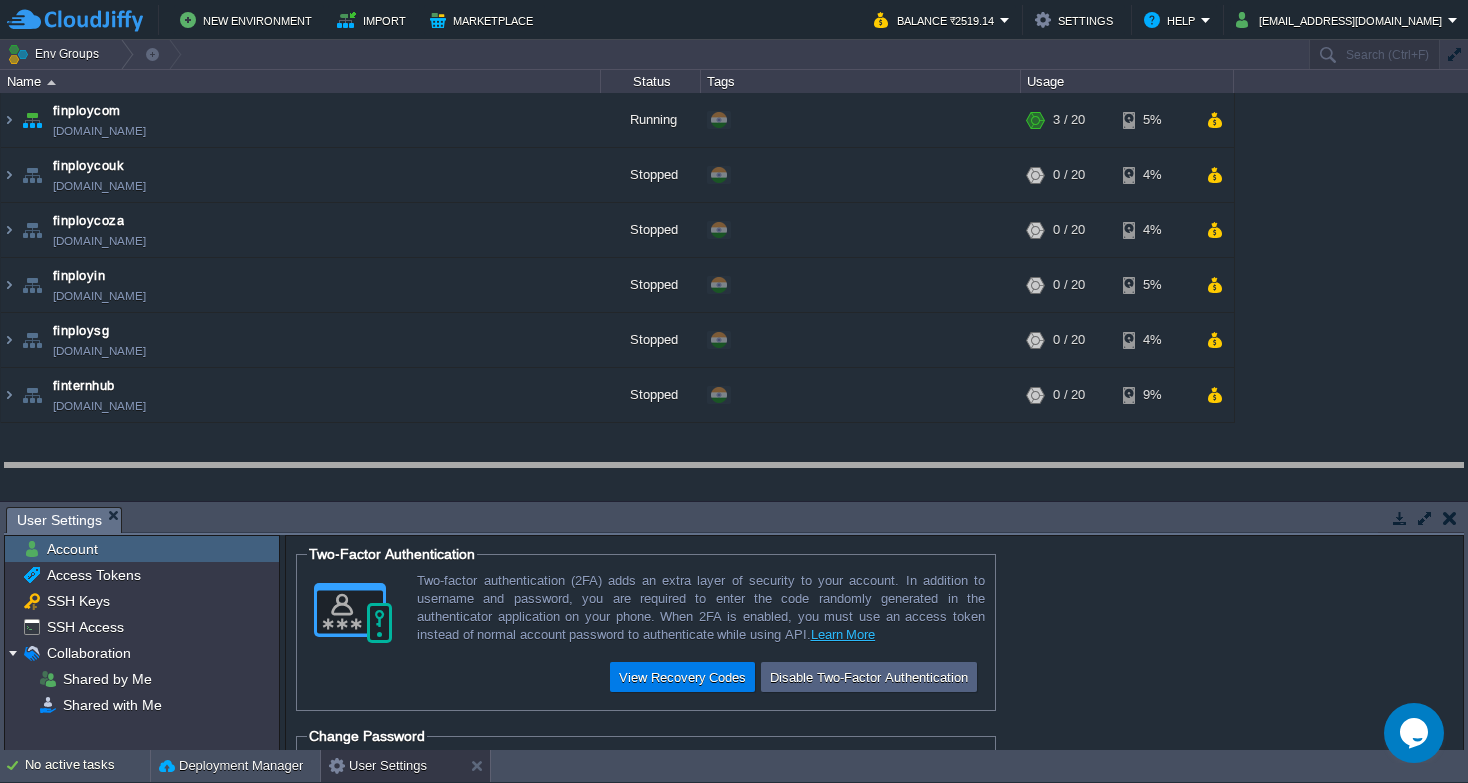 drag, startPoint x: 830, startPoint y: 534, endPoint x: 815, endPoint y: 478, distance: 57.974133 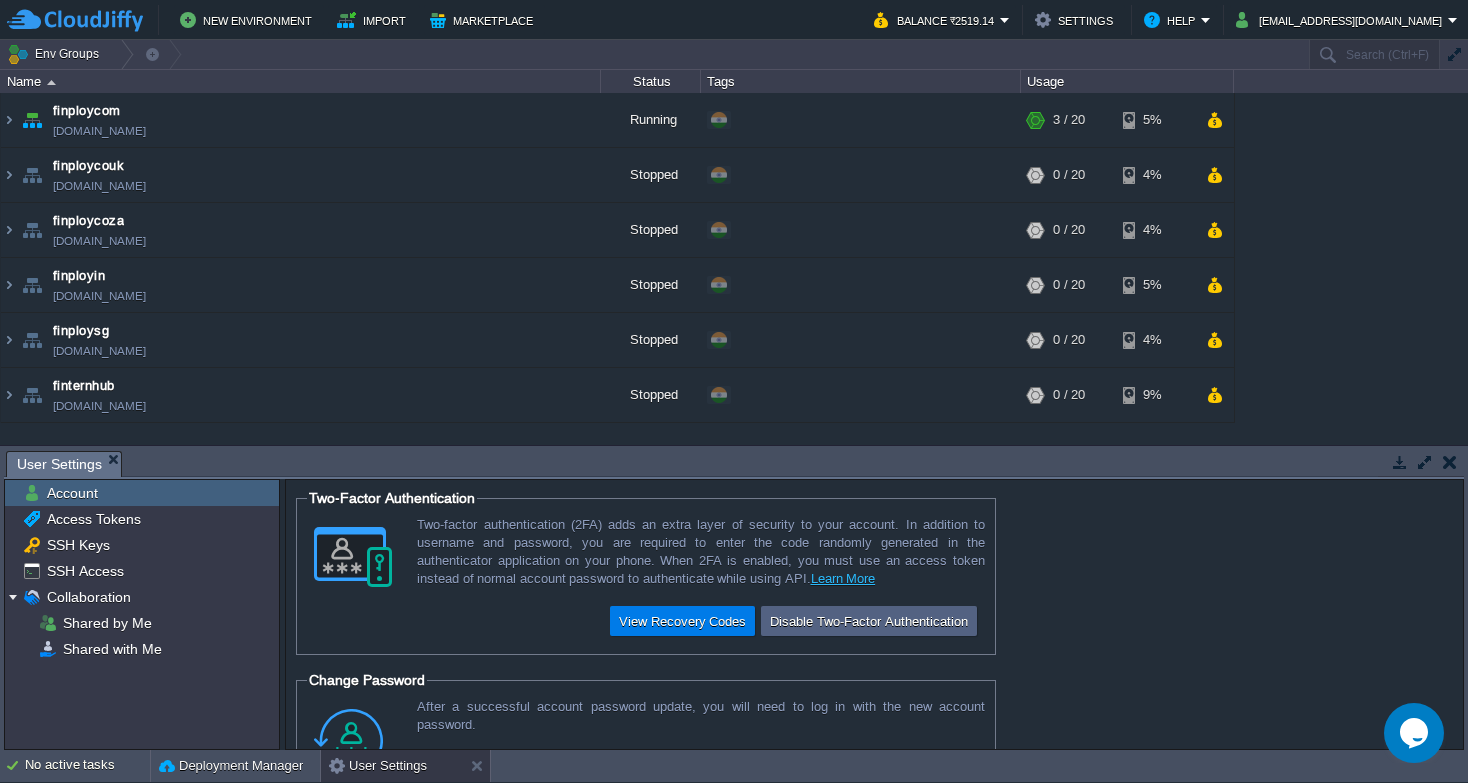 click on "Two-Factor Authentication Two-factor authentication (2FA) adds an extra layer of security to your account. In addition to username and password, you are required to enter the code randomly generated in the authenticator application on your phone. When 2FA is enabled, you must use an access token instead of normal account password to authenticate while using API.  Learn More View Recovery Codes Disable Two-Factor Authentication Change Password After a successful account password update, you will need to log in with the new account password. Change Password" at bounding box center (874, 614) 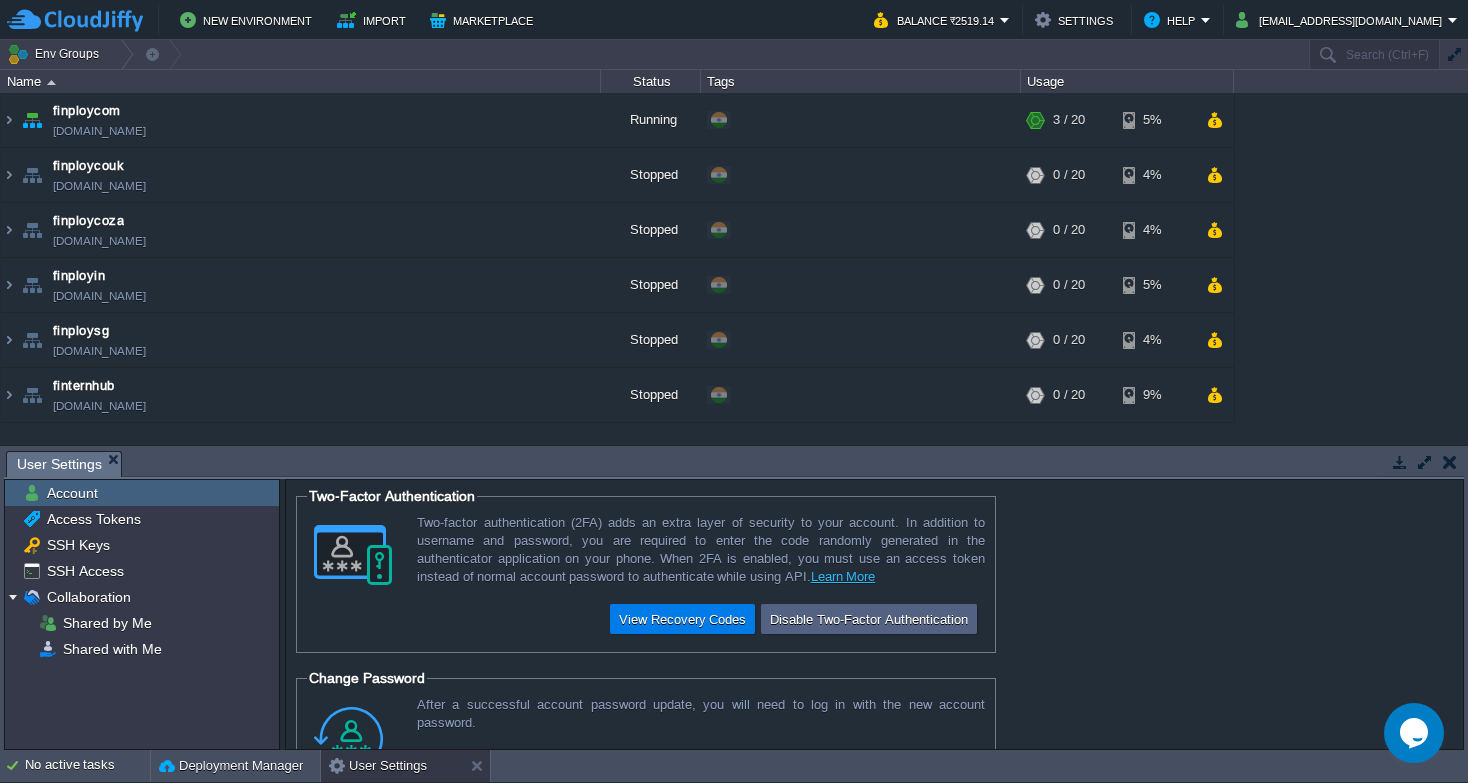 scroll, scrollTop: 0, scrollLeft: 0, axis: both 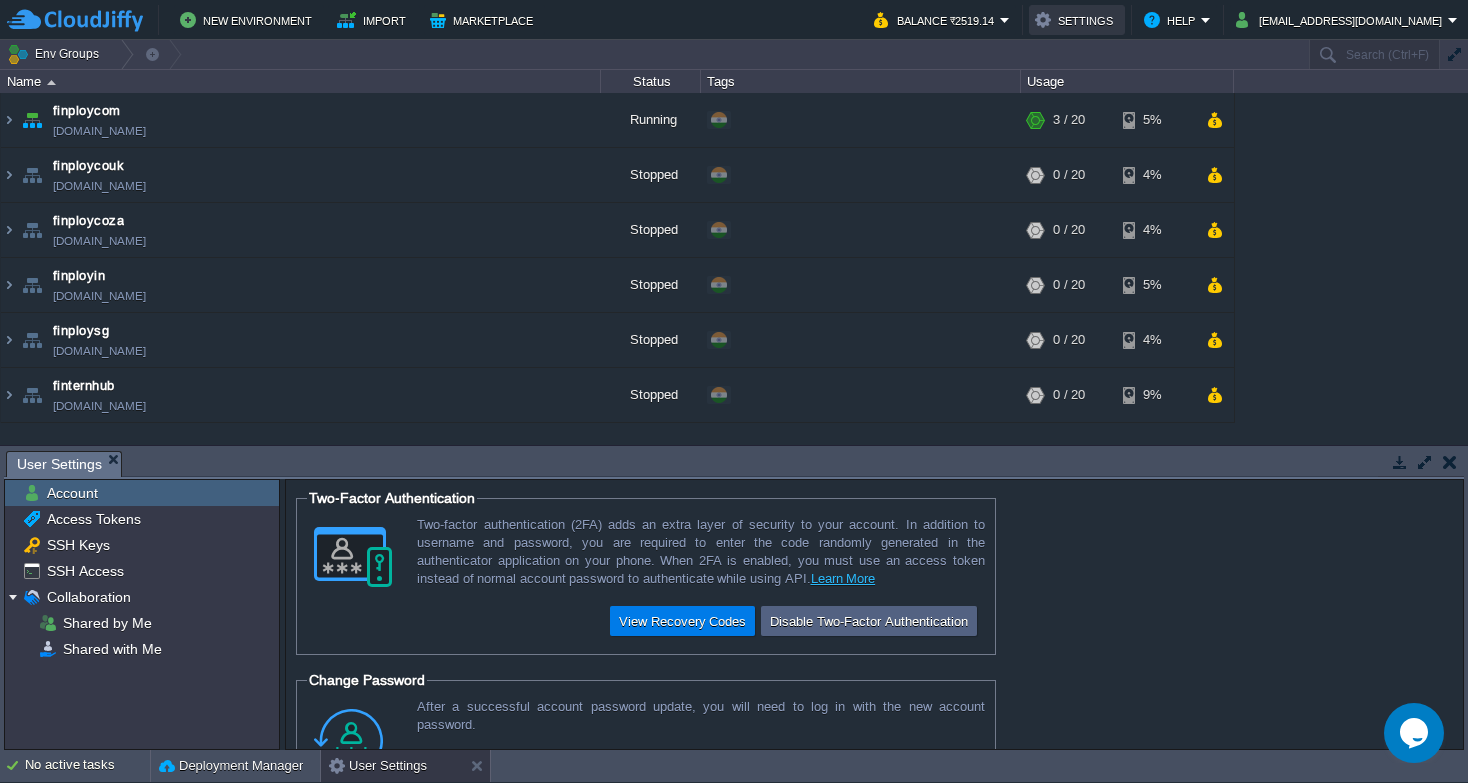 click on "Settings" at bounding box center (1077, 20) 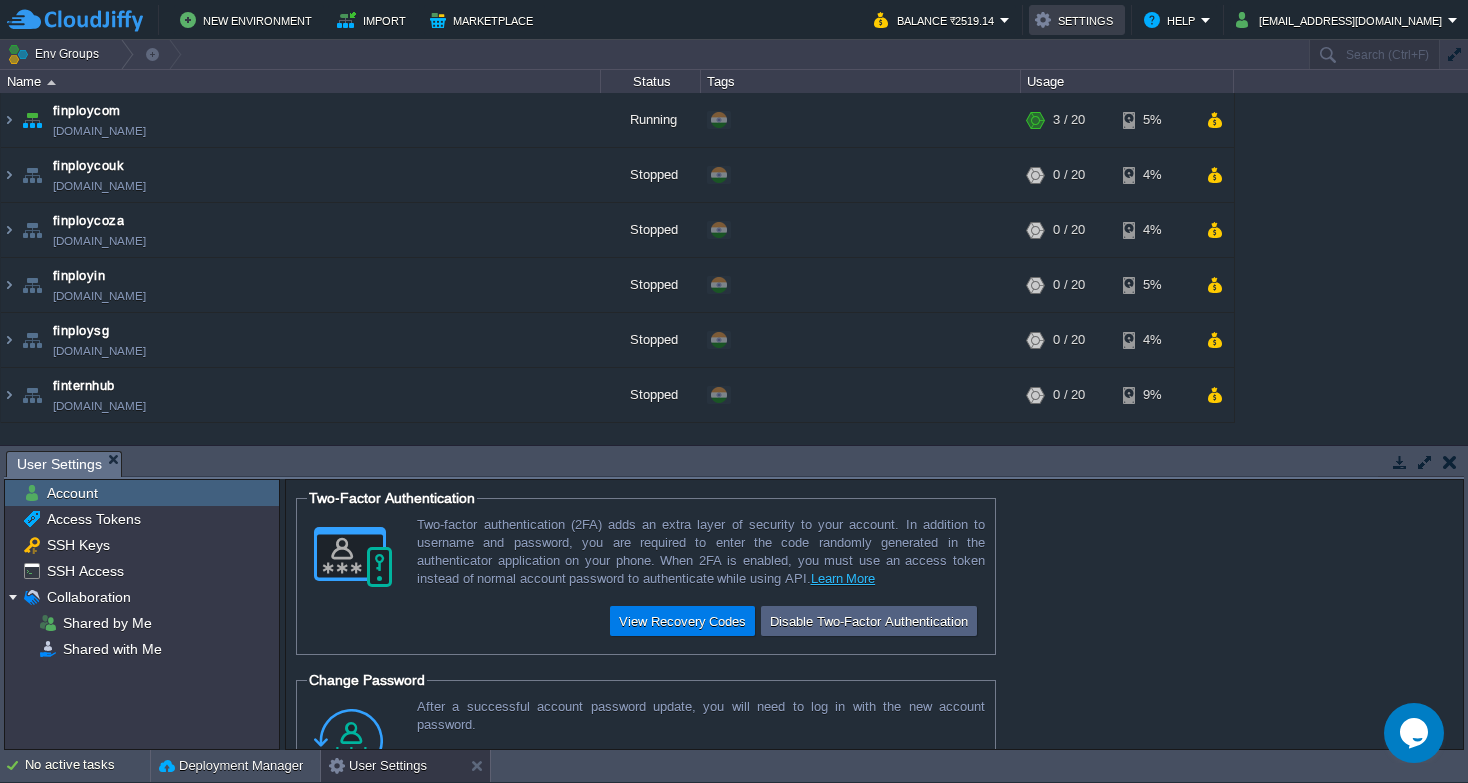 click on "Settings" at bounding box center [1077, 20] 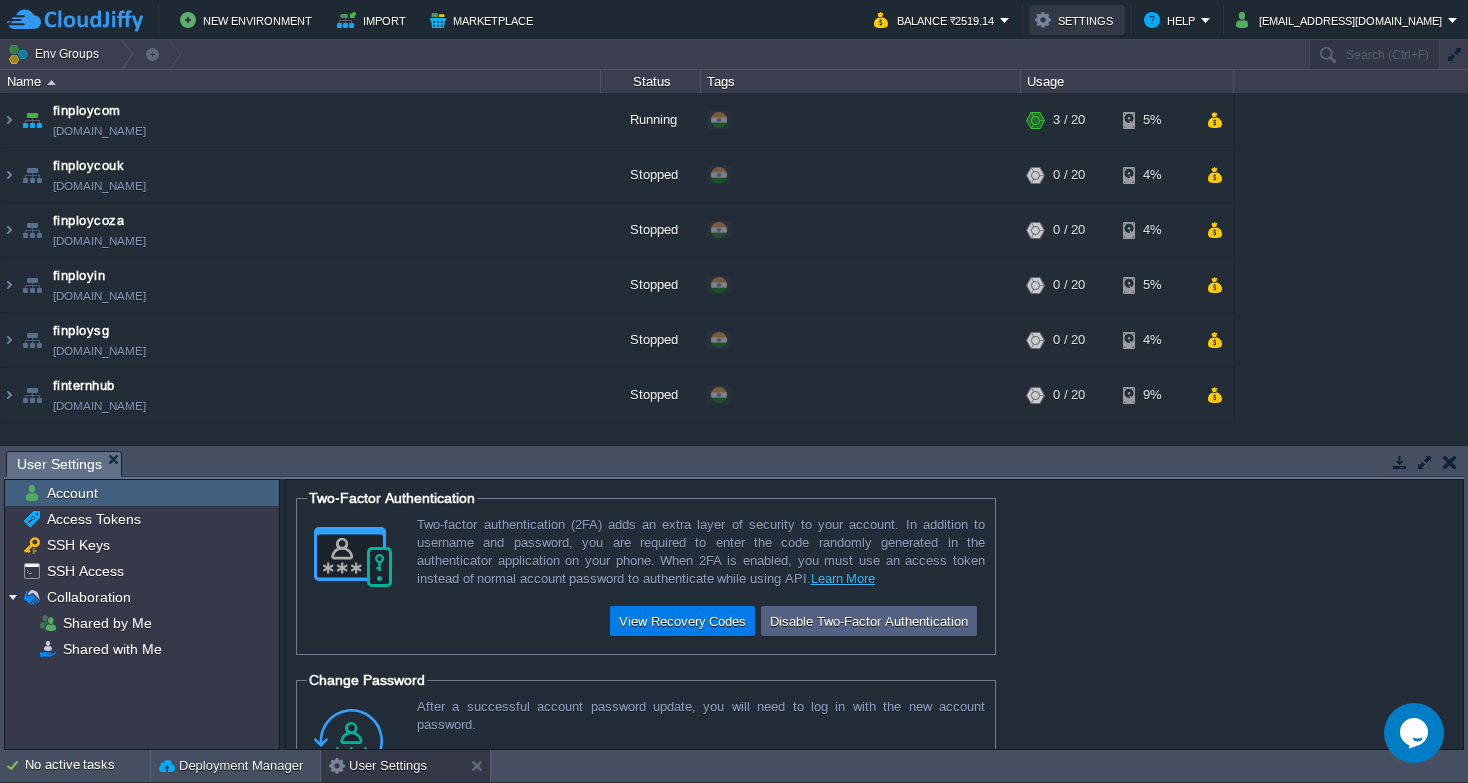 click on "Settings" at bounding box center [1077, 20] 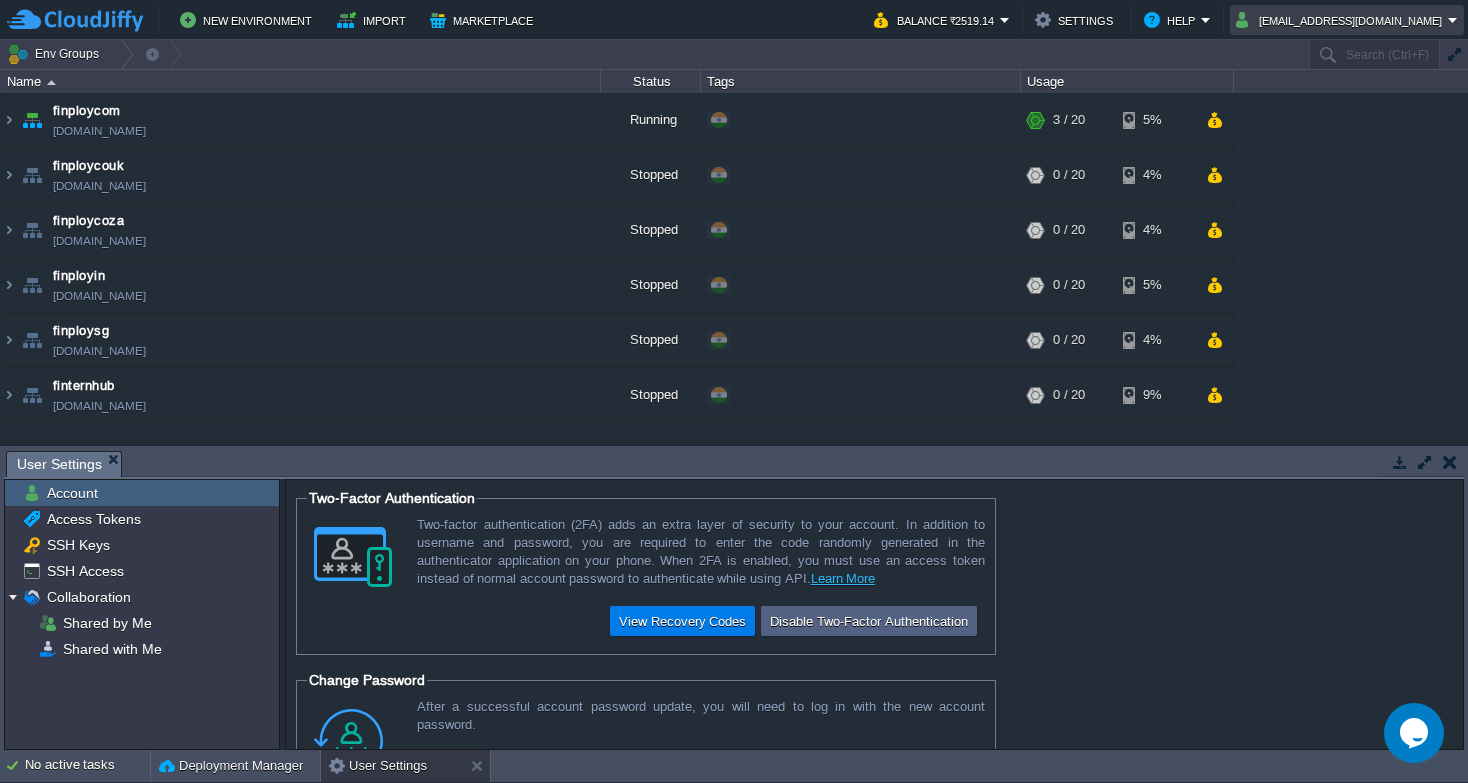 click on "[EMAIL_ADDRESS][DOMAIN_NAME]" at bounding box center (1347, 20) 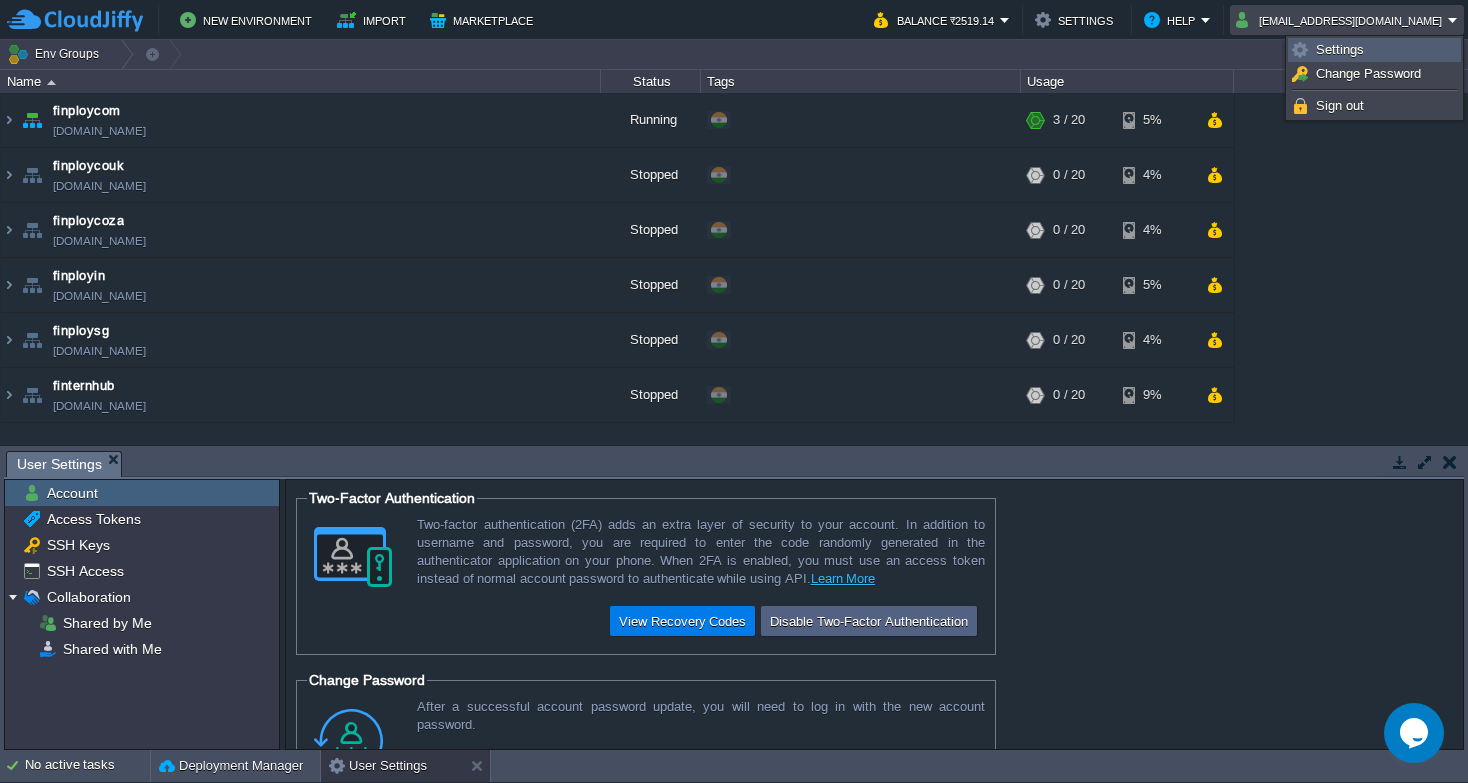click on "Settings" at bounding box center [1374, 50] 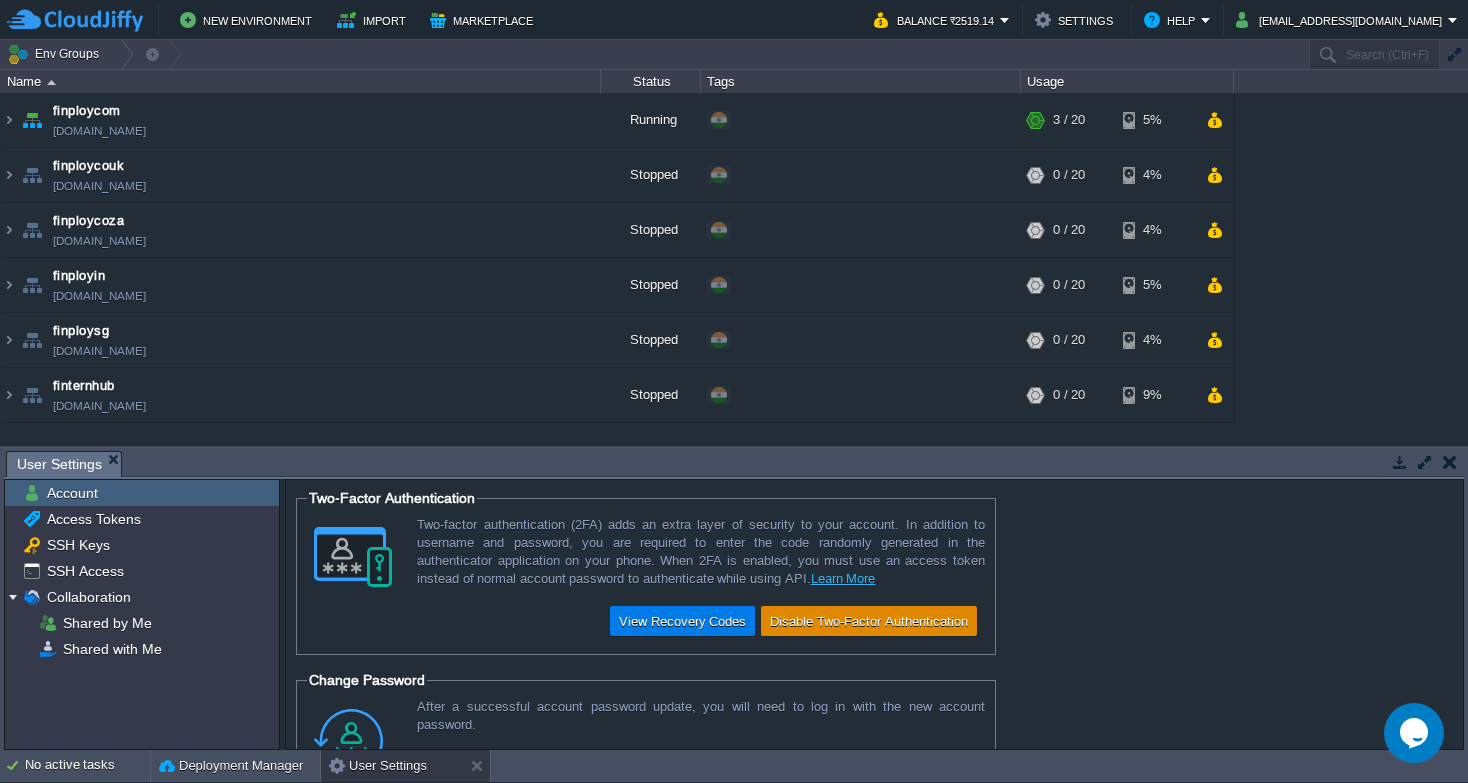 click on "Disable Two-Factor Authentication" at bounding box center (869, 621) 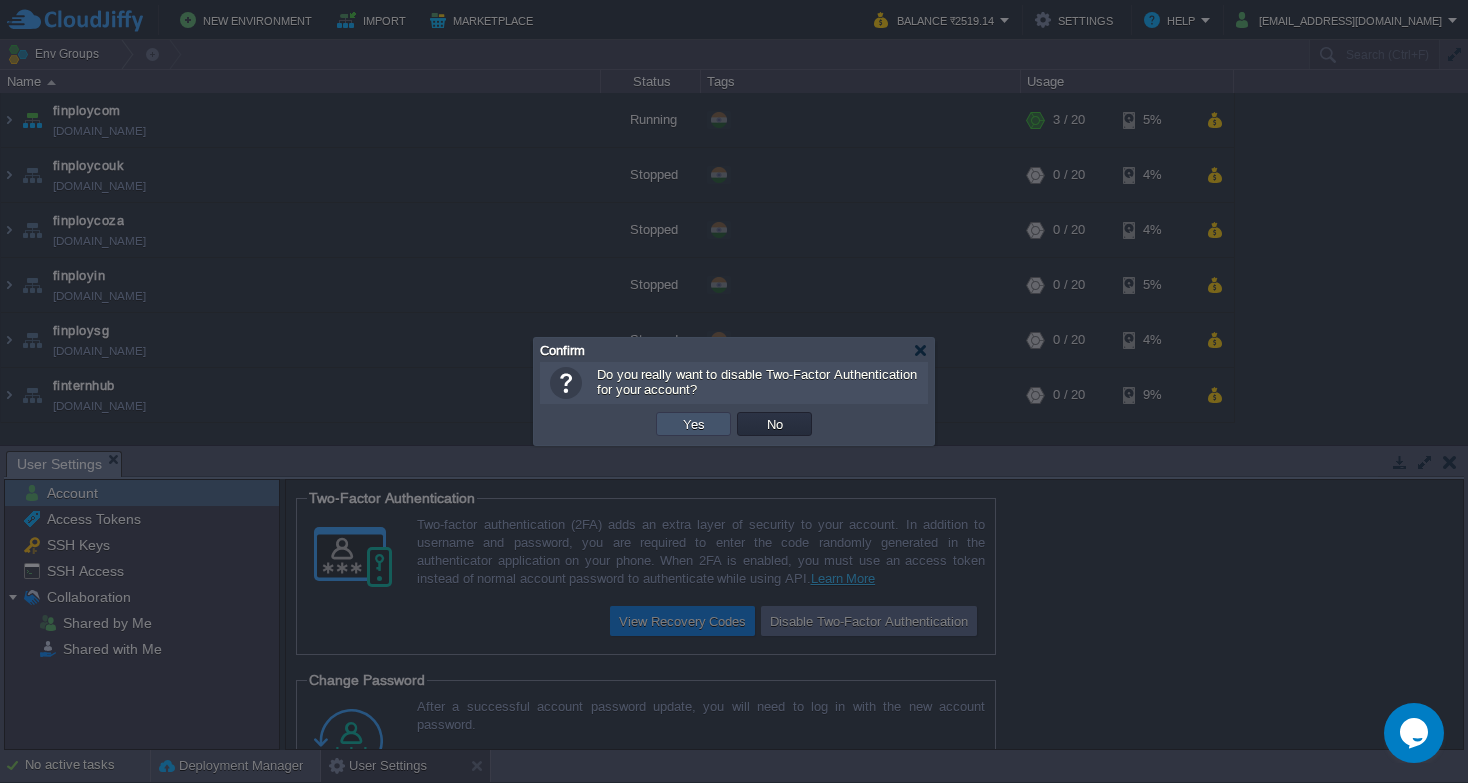 click on "Yes" at bounding box center [694, 424] 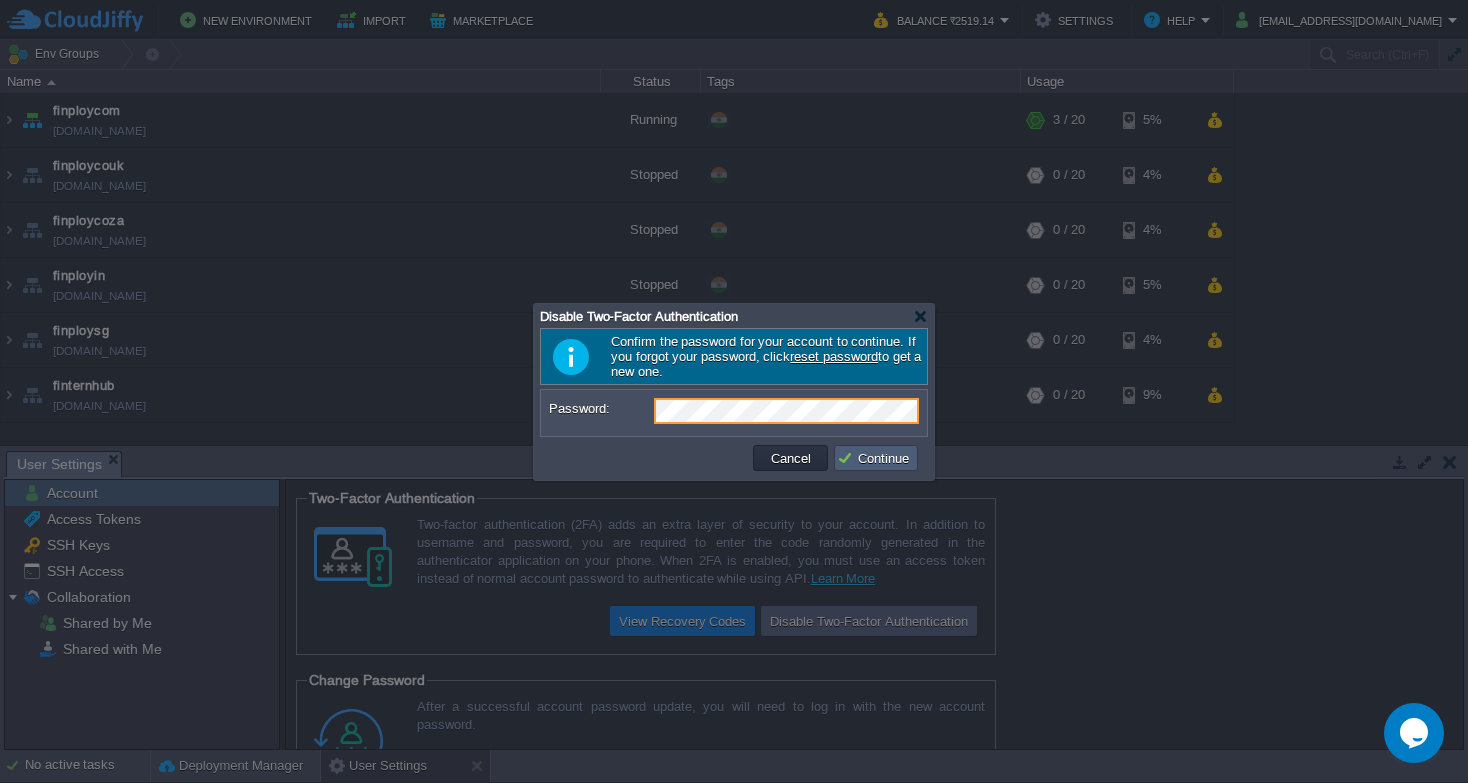 click on "Continue" at bounding box center [876, 458] 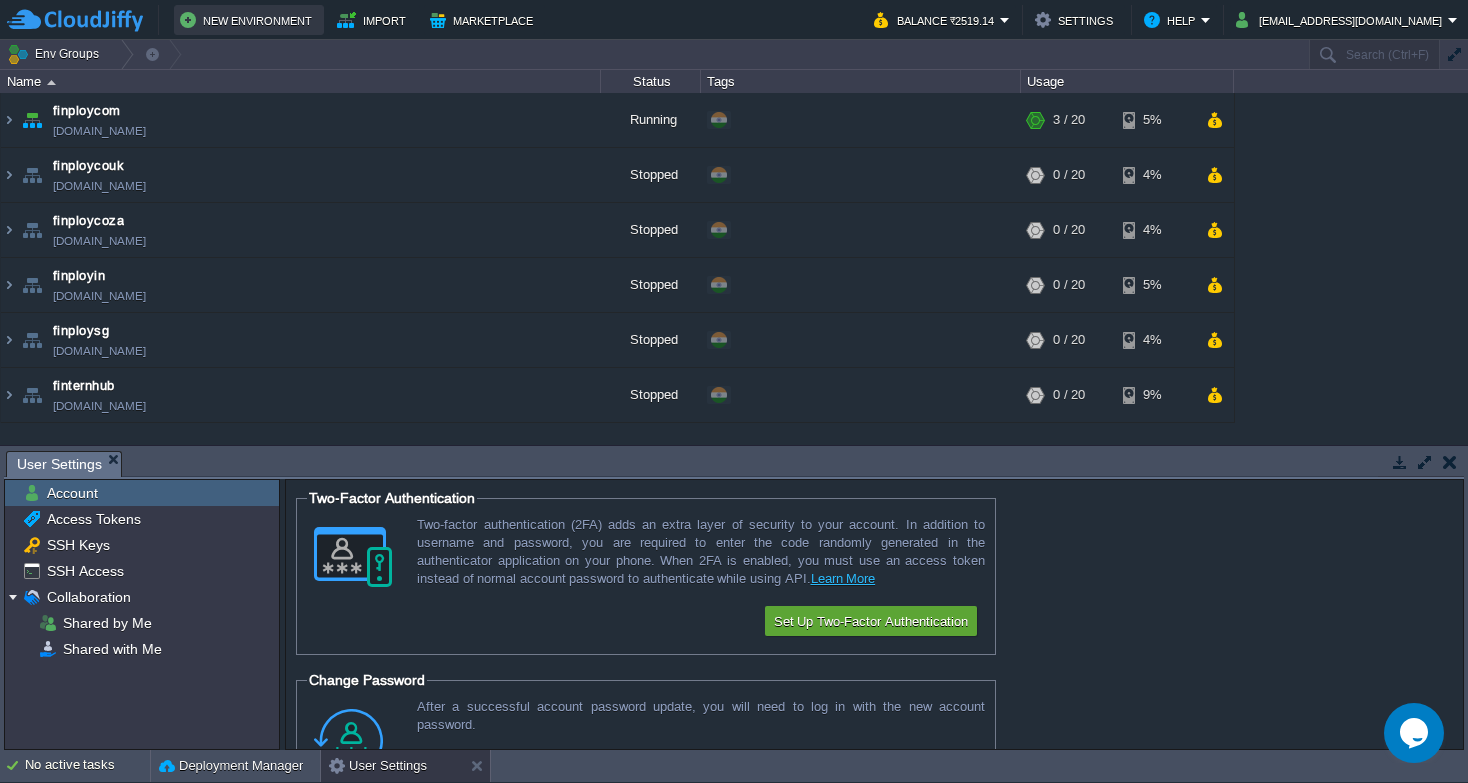 click on "New Environment" at bounding box center [249, 20] 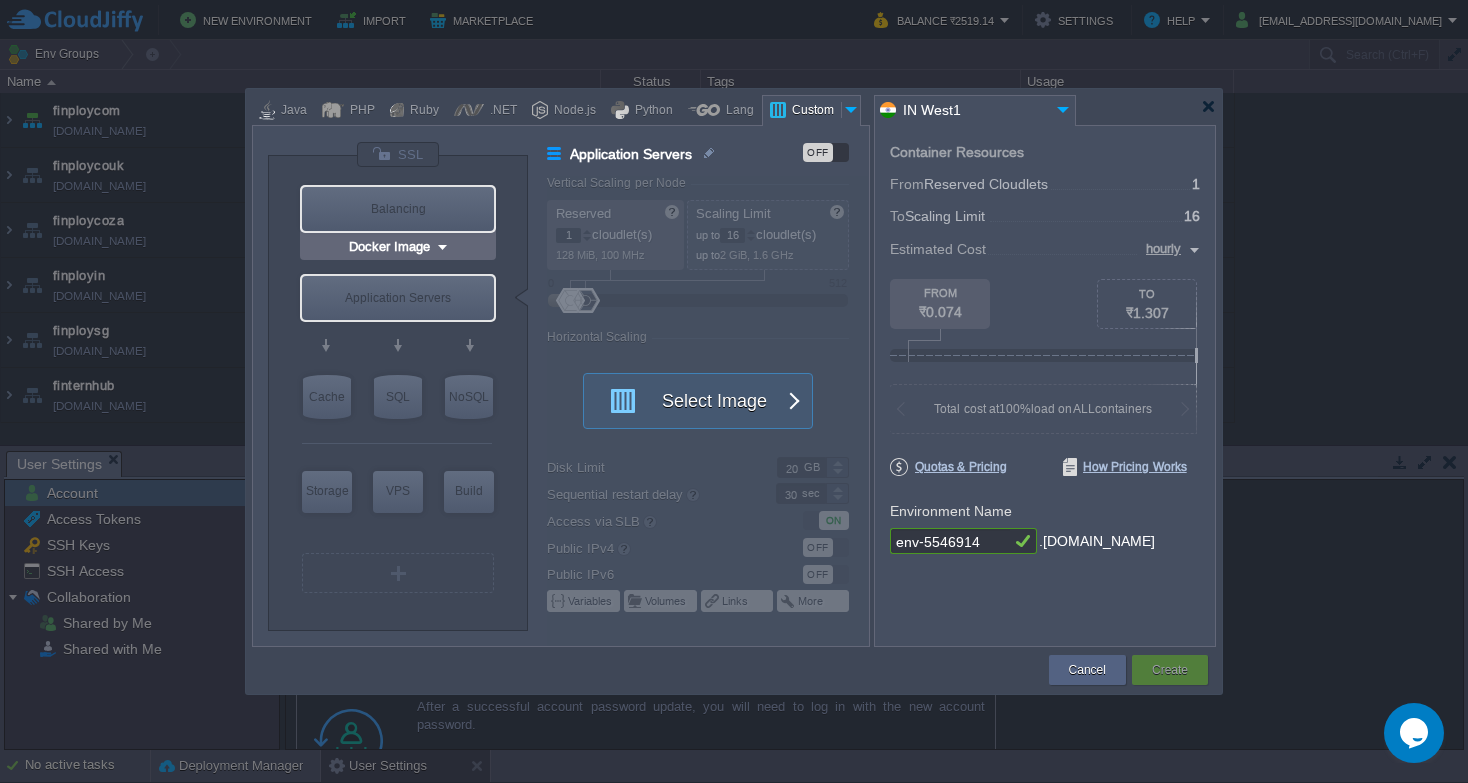 click on "Docker Image" at bounding box center (390, 247) 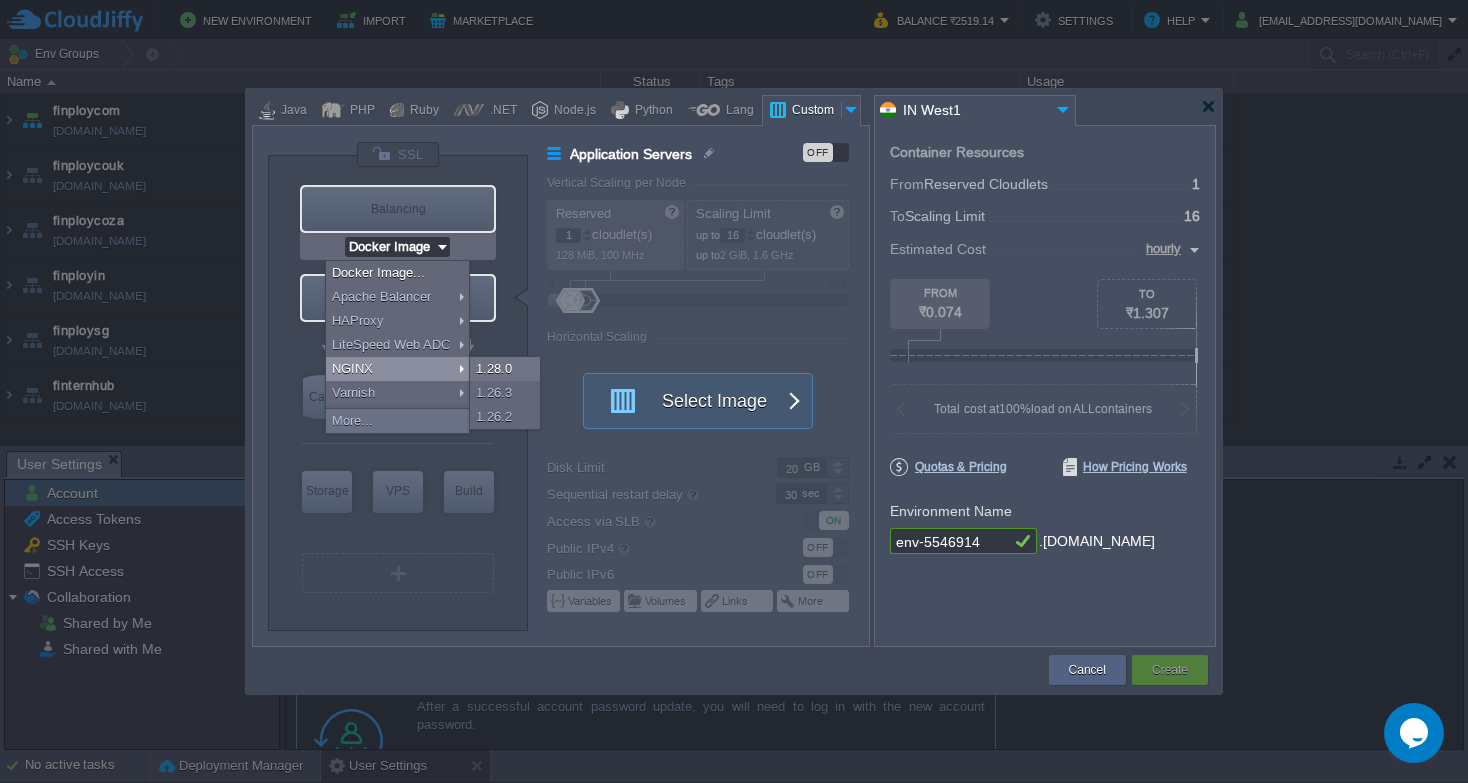 click on "NGINX" at bounding box center (397, 369) 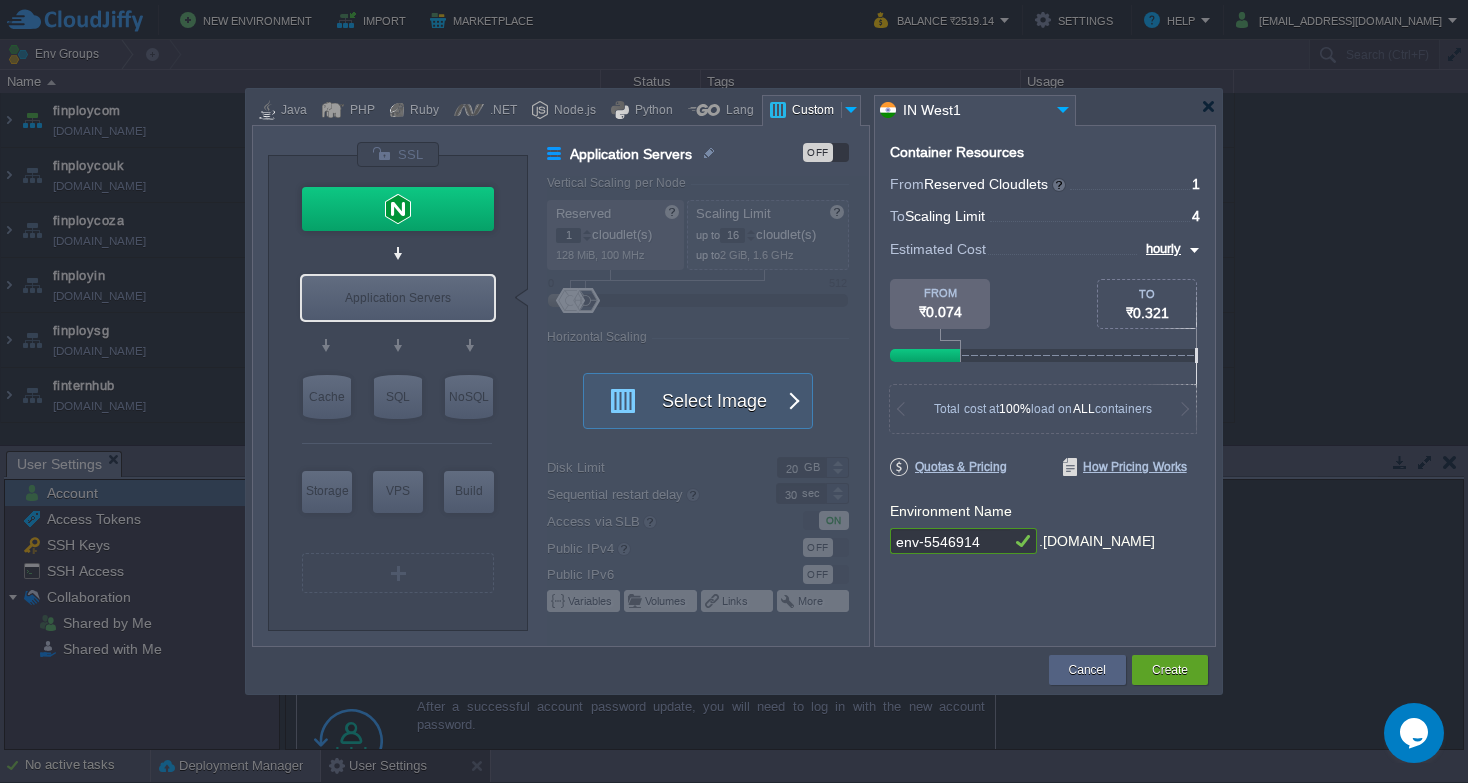 type on "Docker Image" 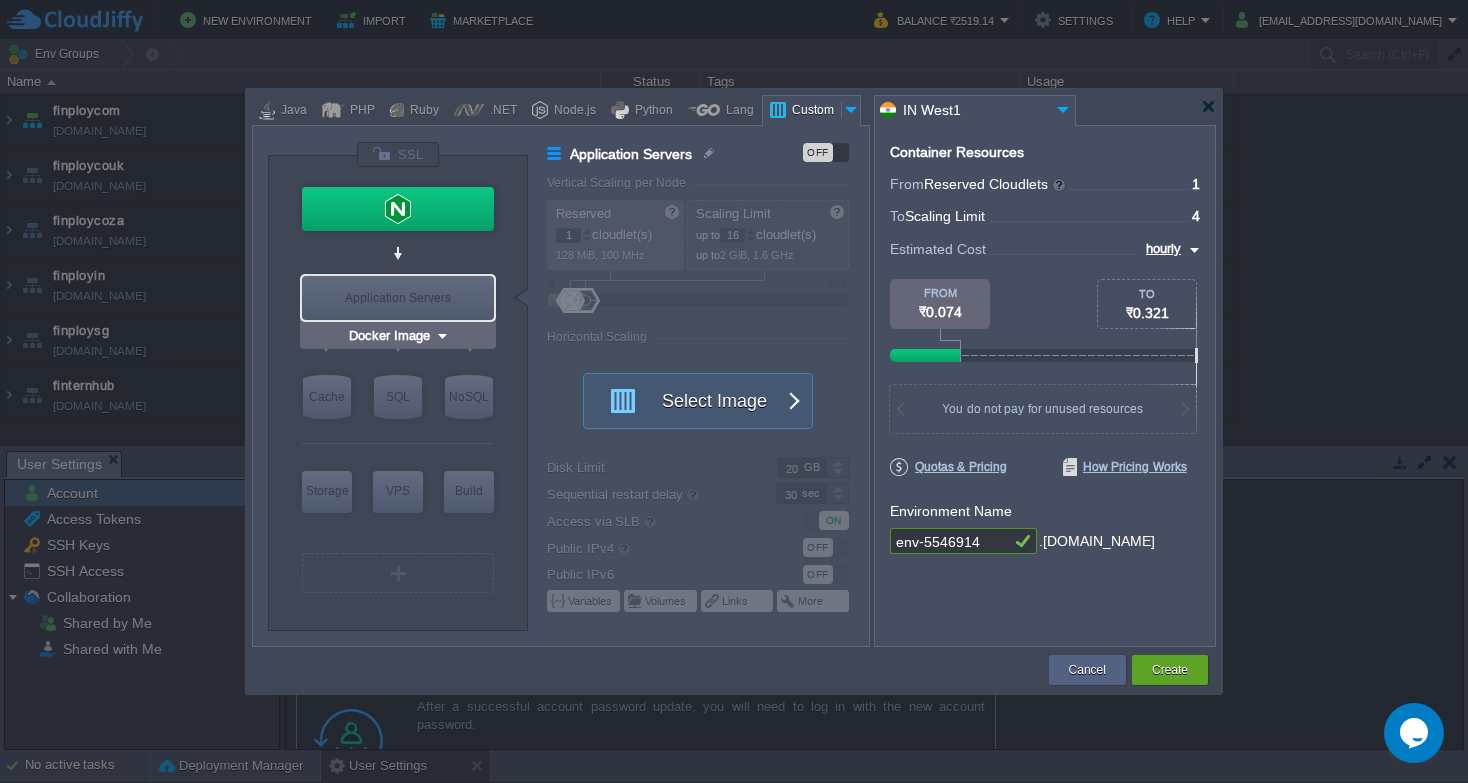 click on "Docker Image" at bounding box center [390, 336] 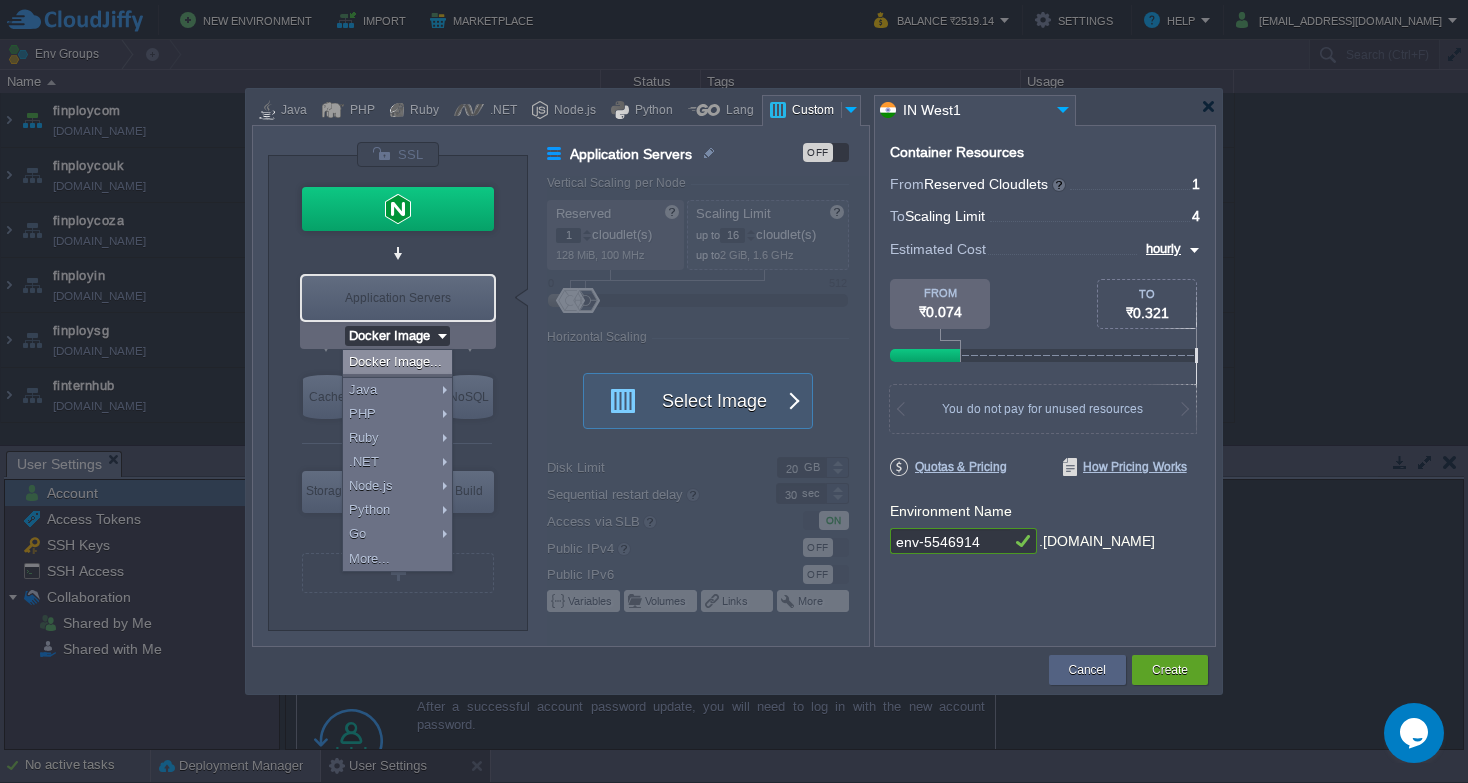 click on "Docker Image..." at bounding box center (397, 362) 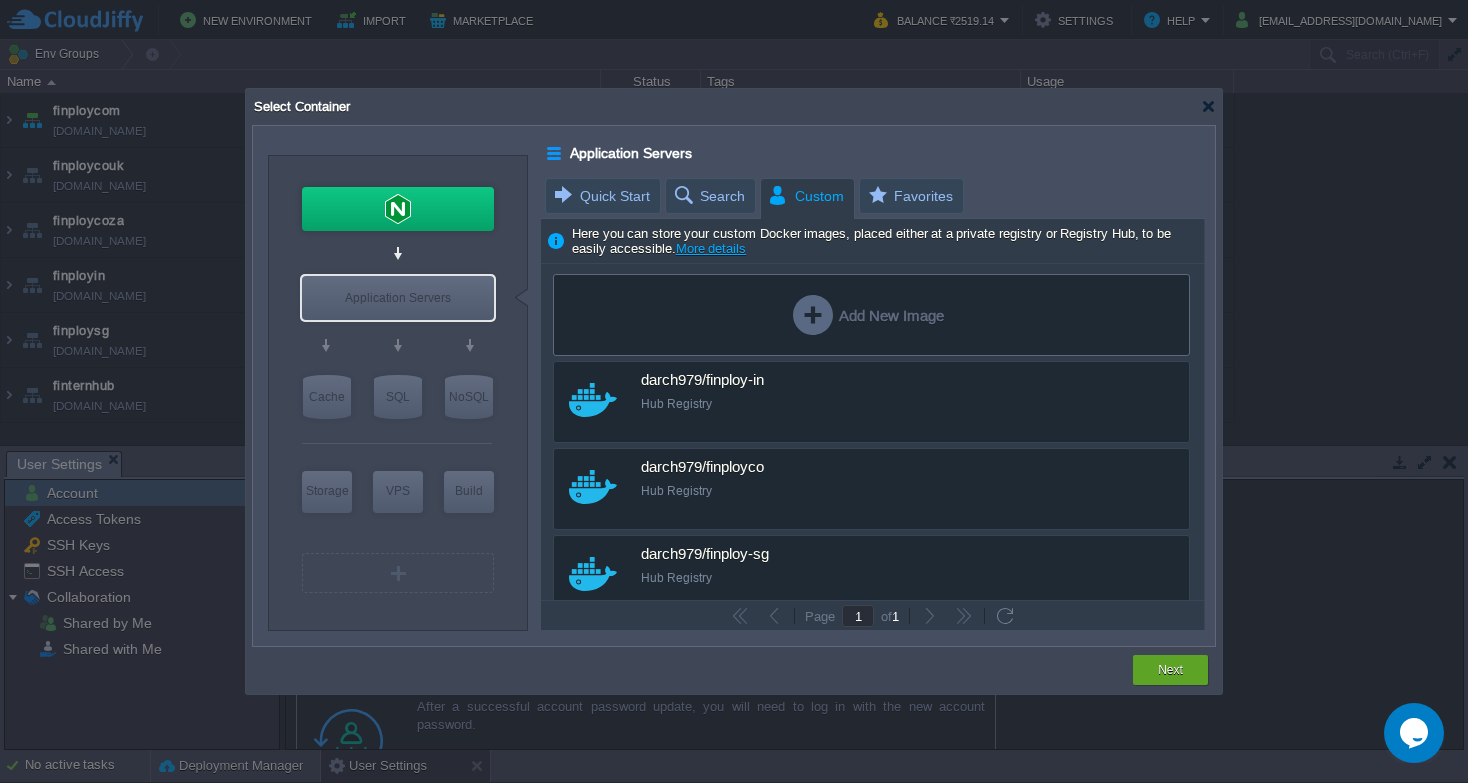 click on "Add New Image" at bounding box center [868, 315] 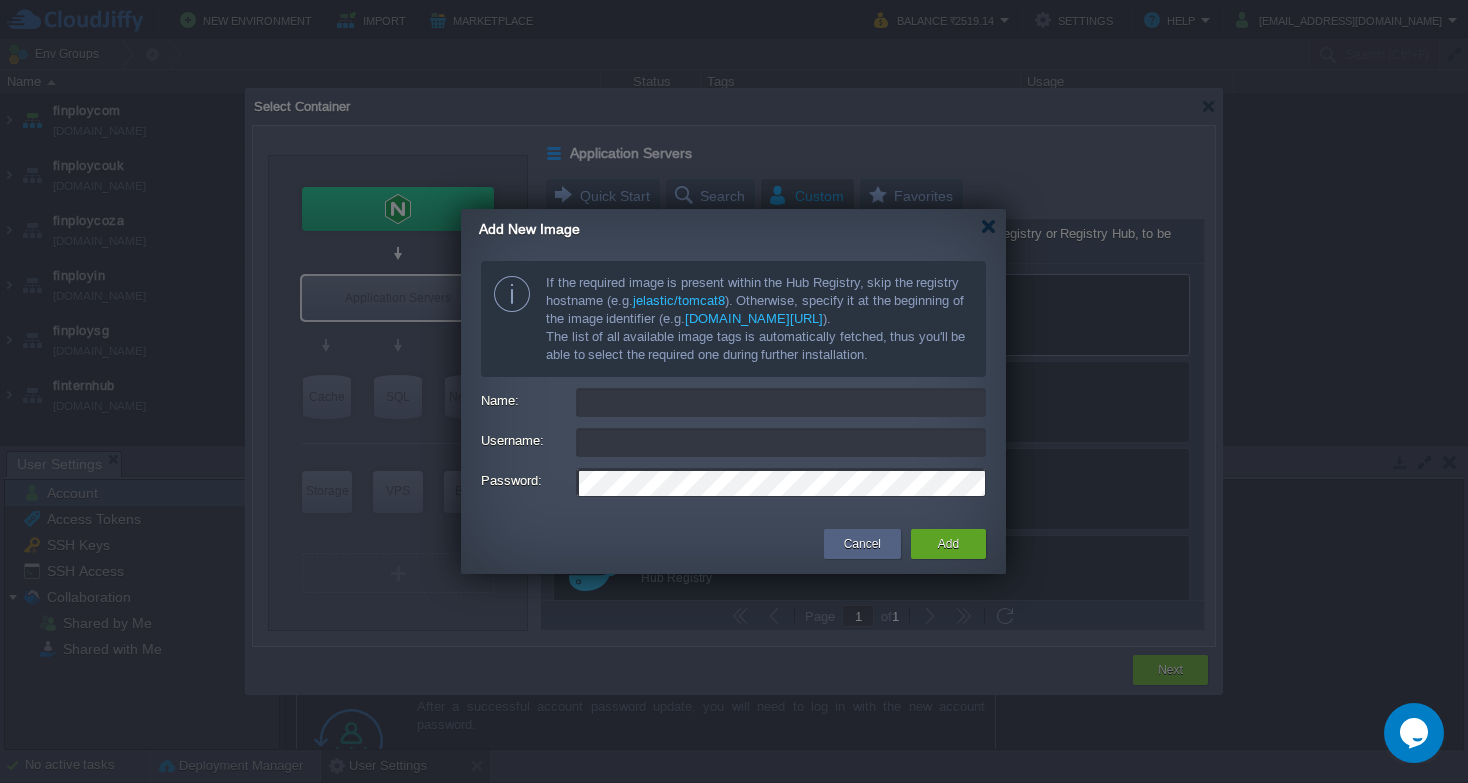 click on "Name:" at bounding box center [781, 402] 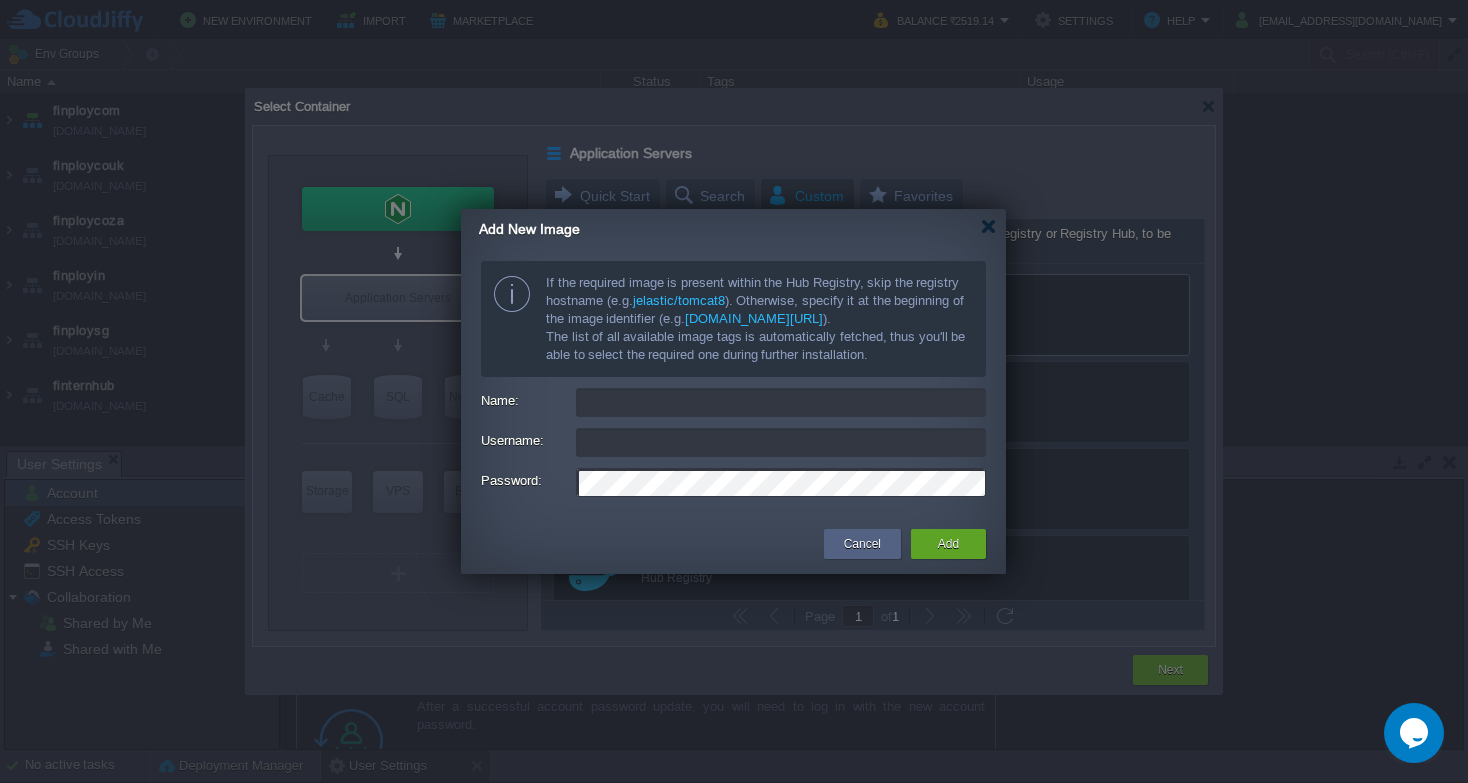 type on "[registry/]namespace/image" 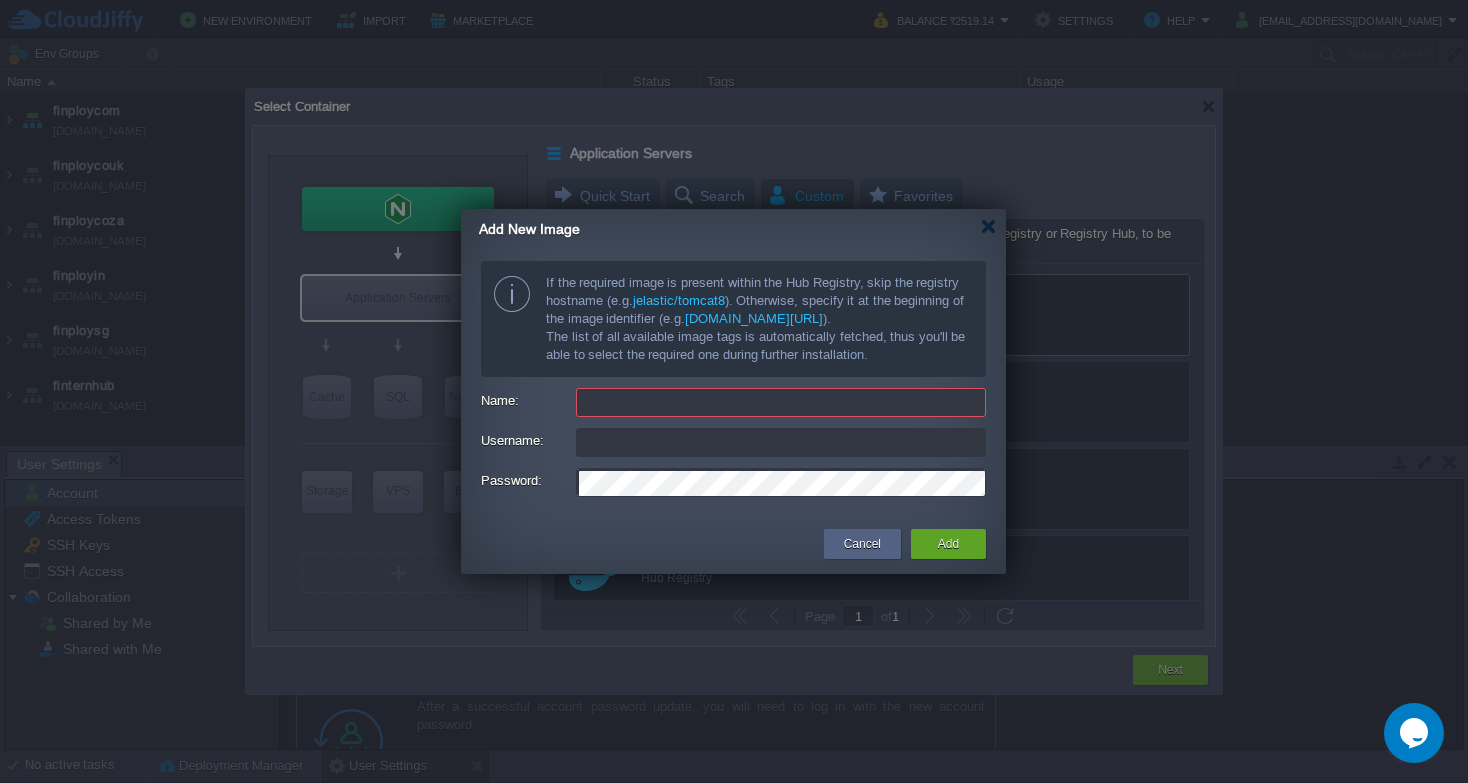 type on "[registry/]namespace/image" 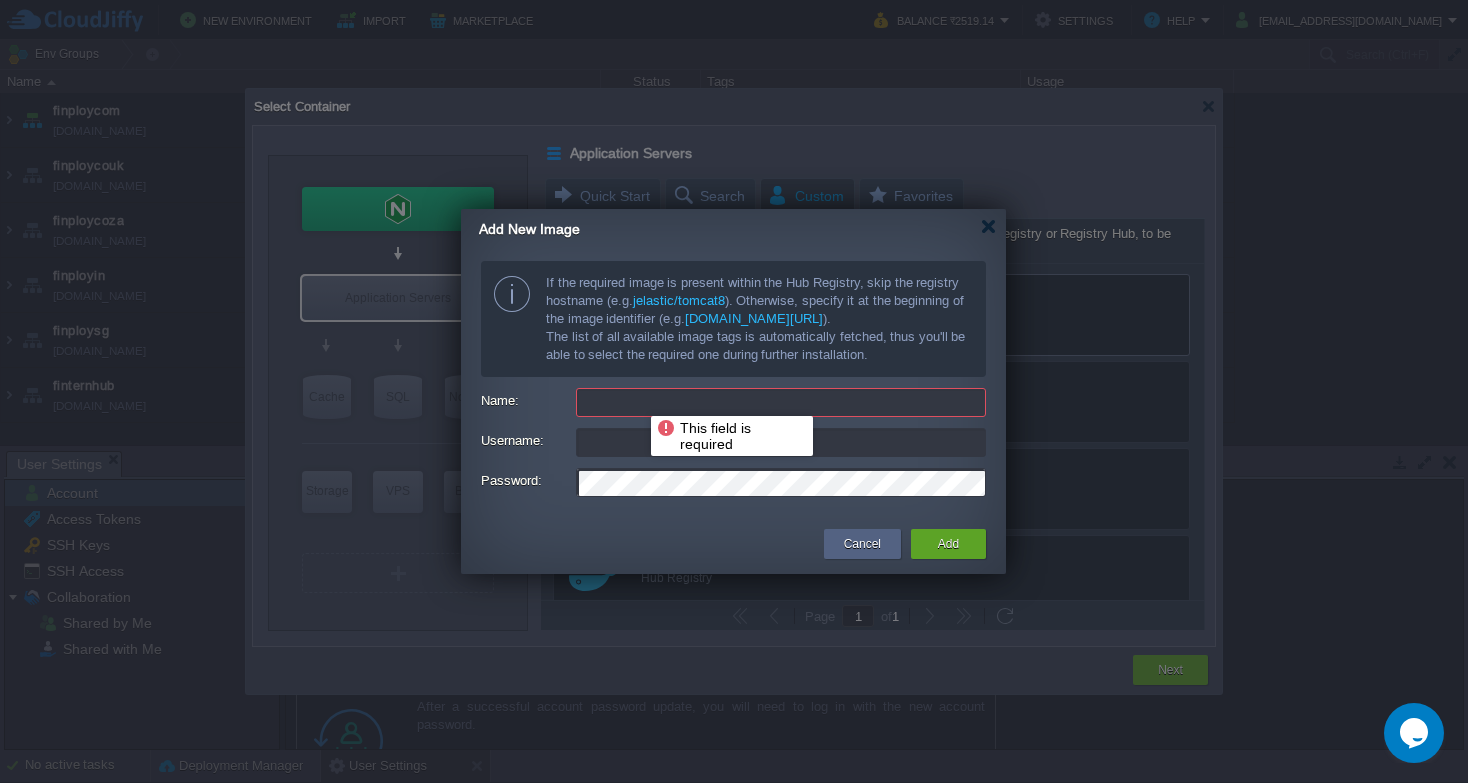 click on "Name:" at bounding box center (781, 402) 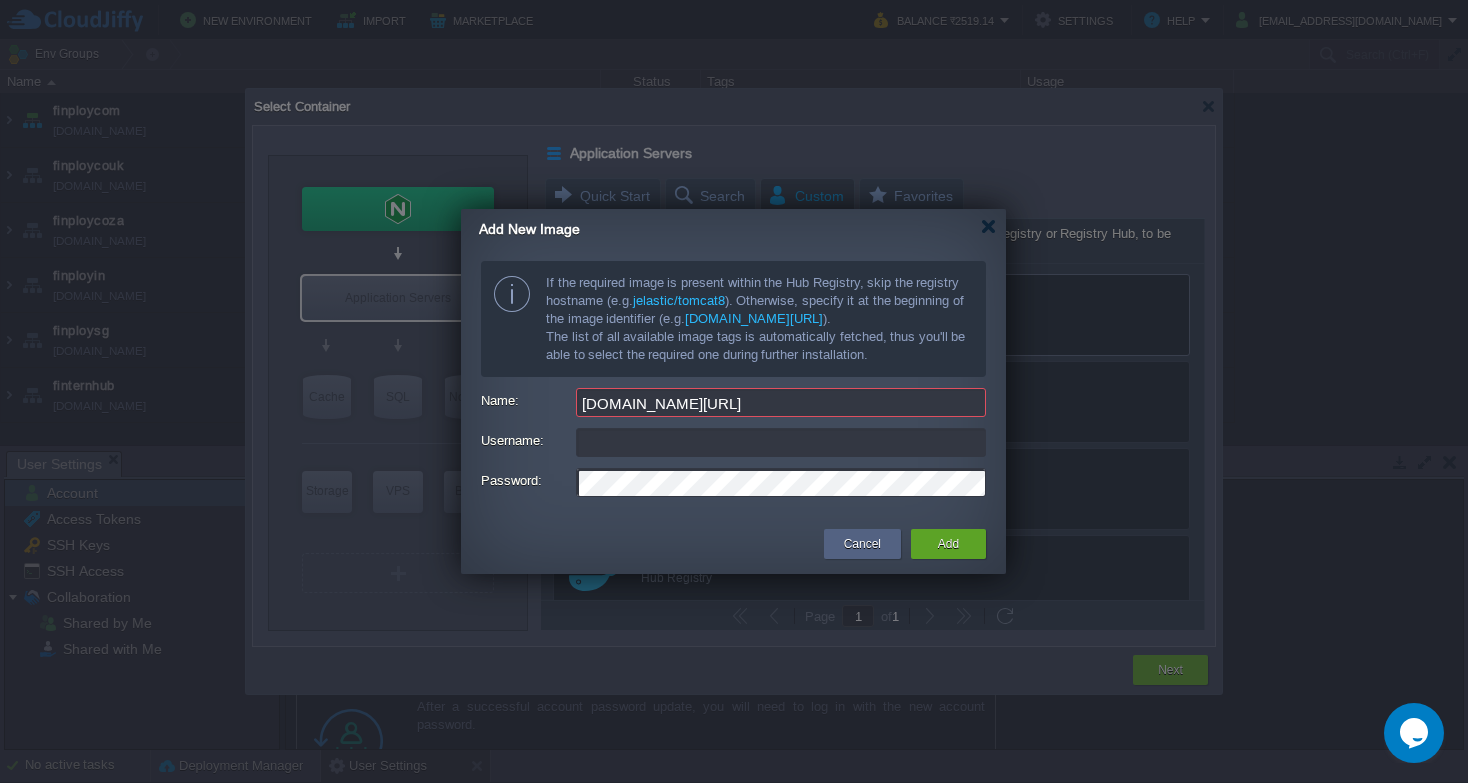 type on "docker.io/ajcontains123/harsh-ocr-app" 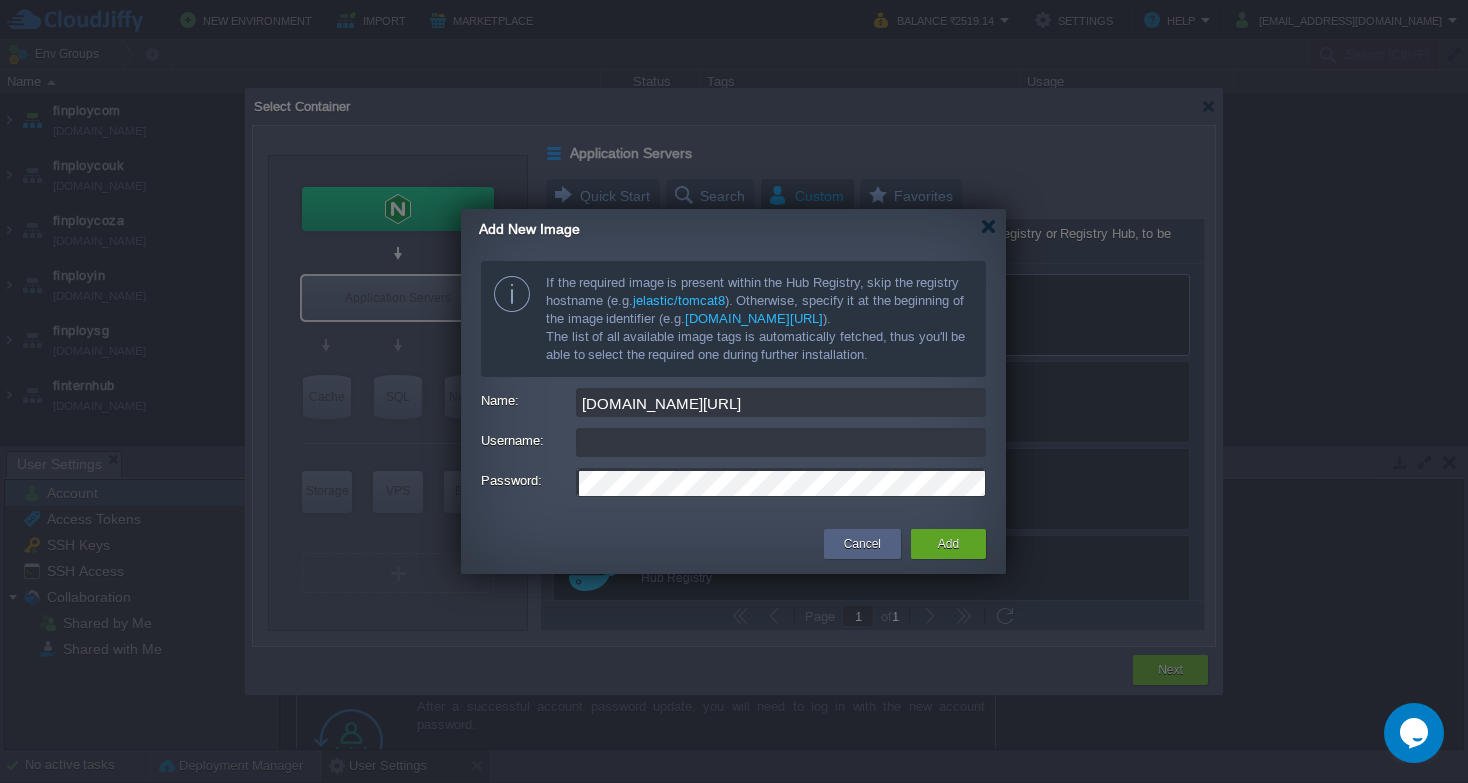 click on "Username:" at bounding box center (781, 442) 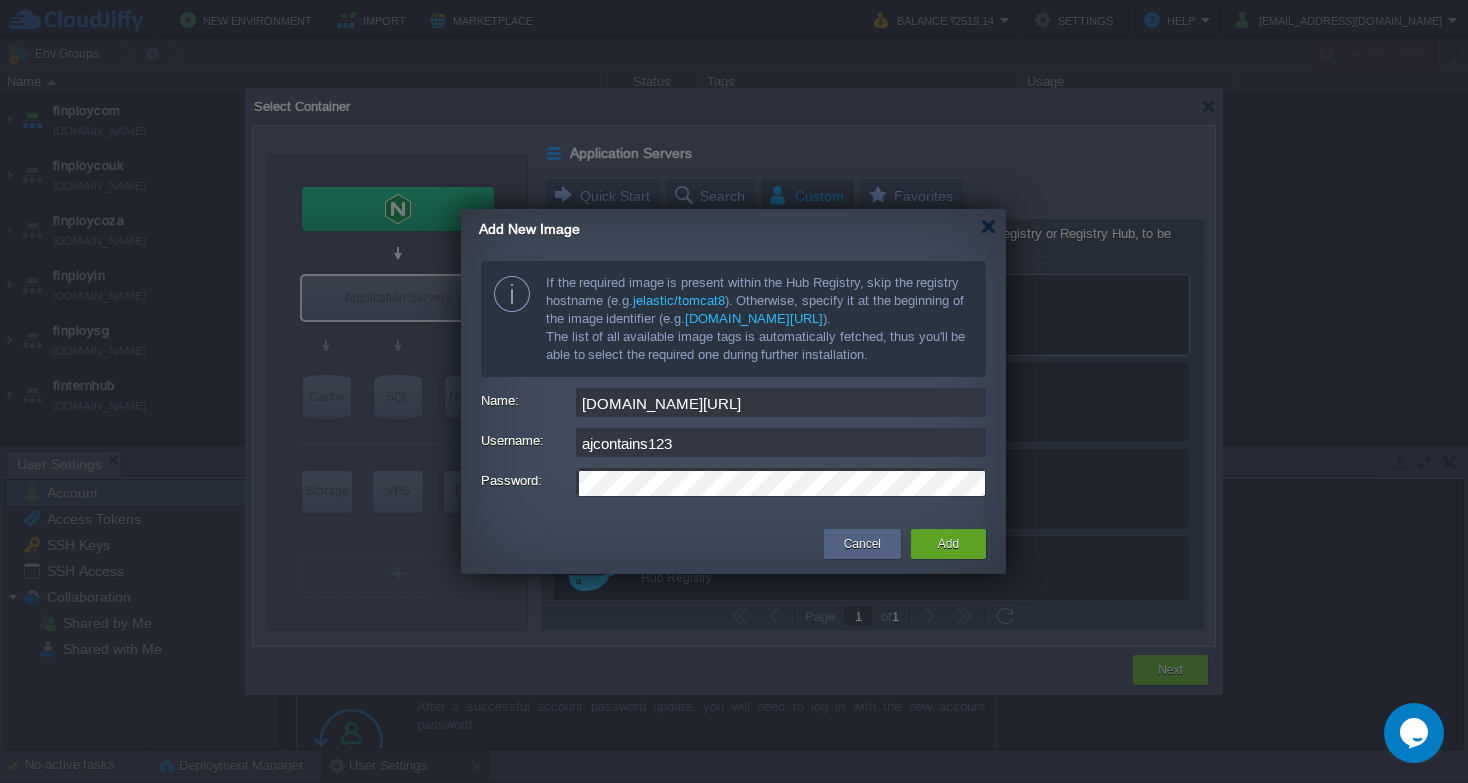 type on "ajcontains123" 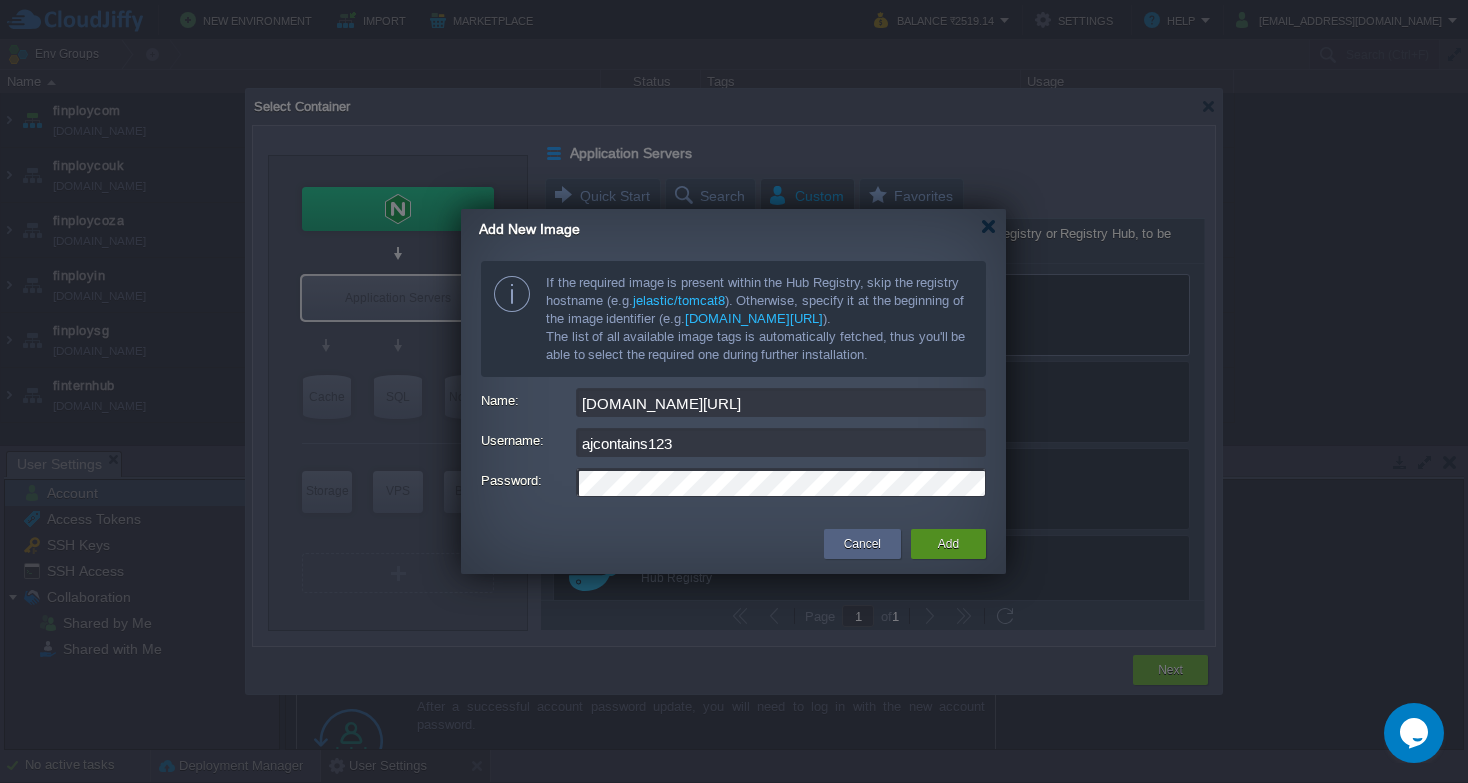 click on "Add" at bounding box center [948, 544] 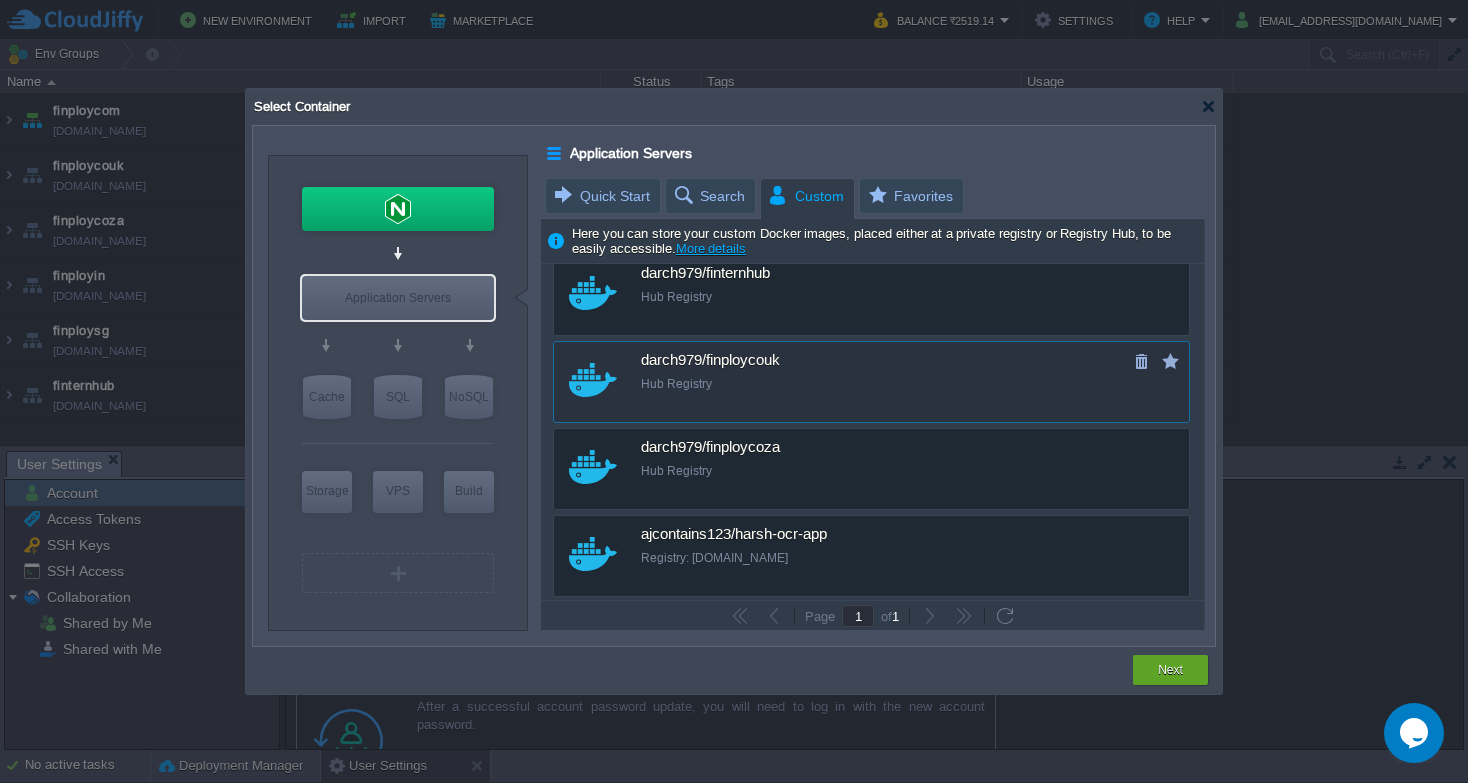 scroll, scrollTop: 370, scrollLeft: 0, axis: vertical 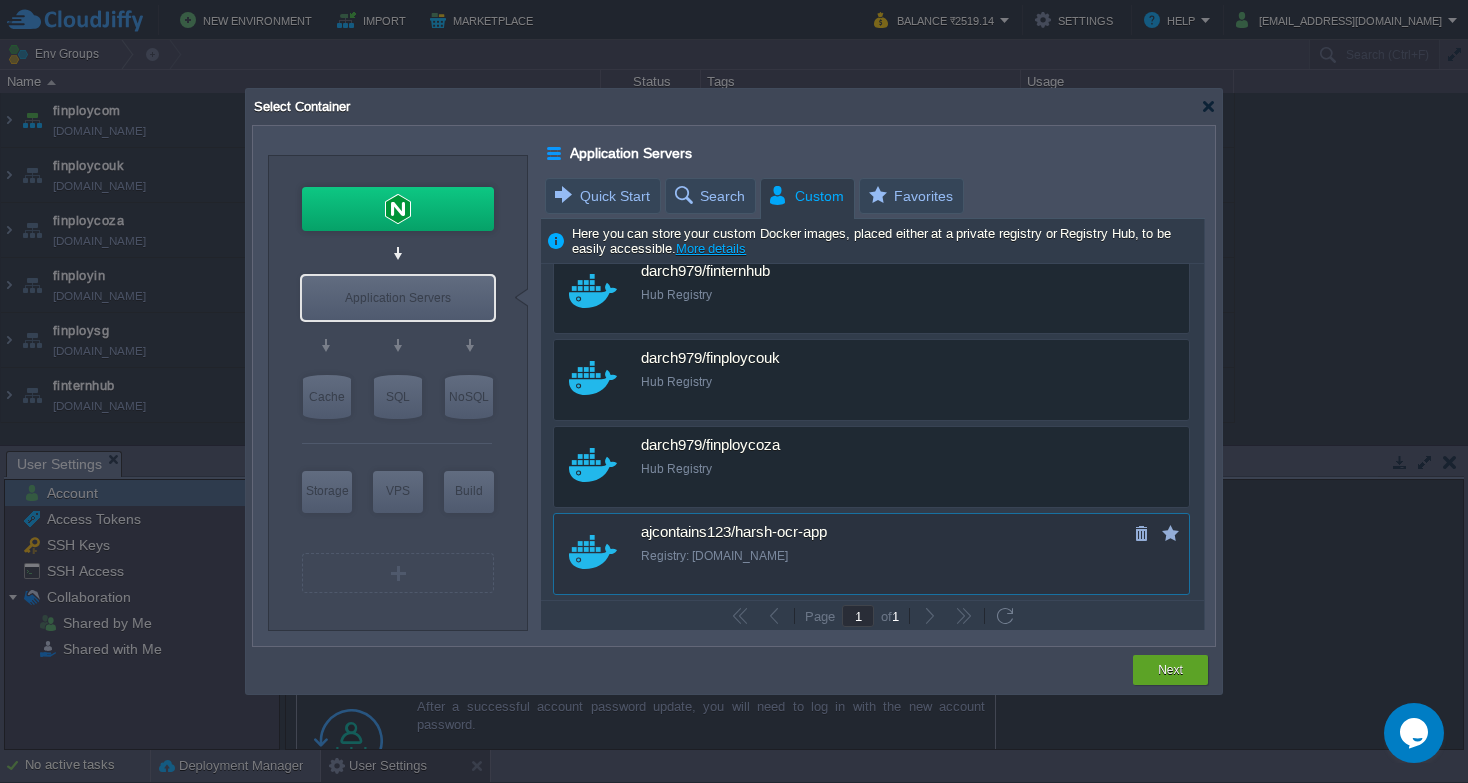 click on "ajcontains123/harsh-ocr-app" at bounding box center [885, 533] 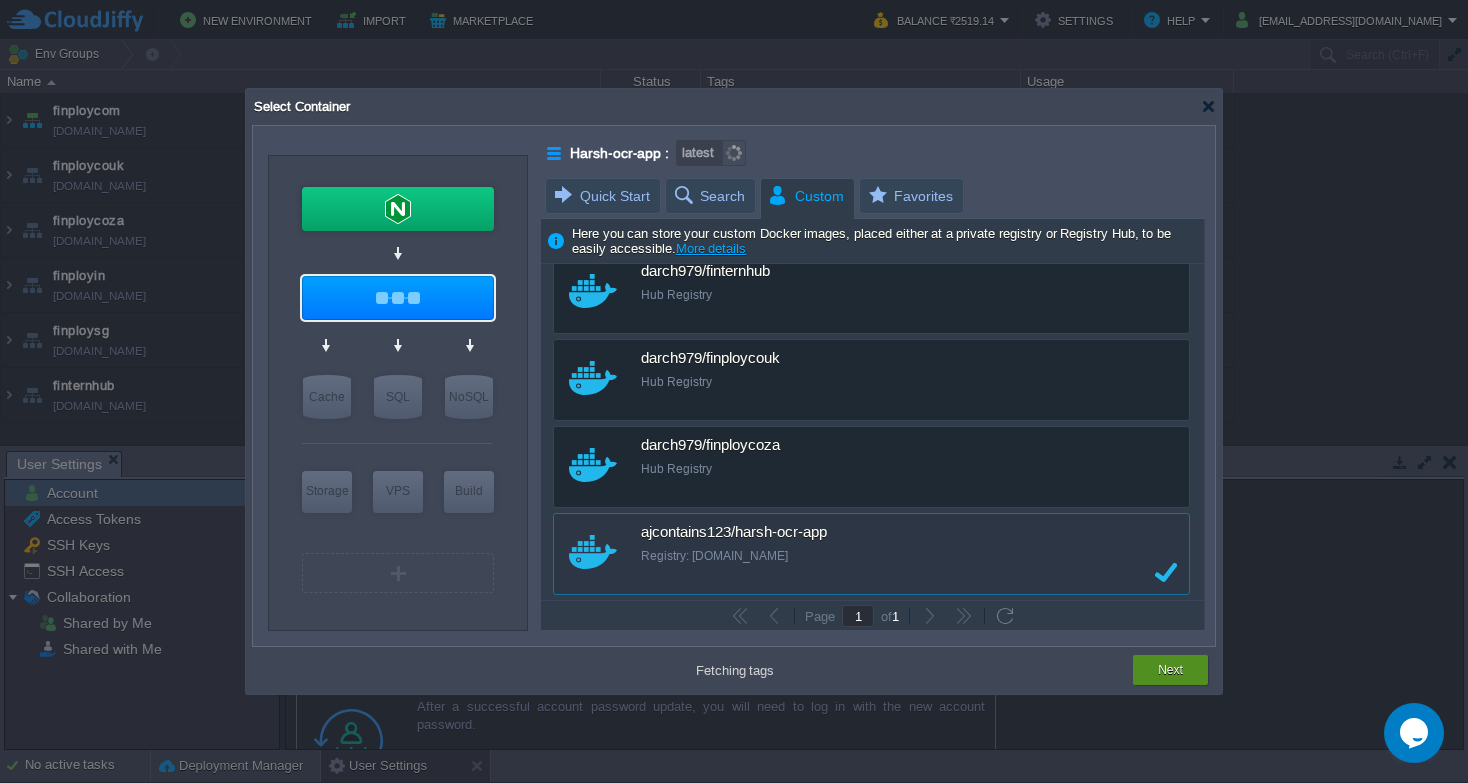 click on "Next" at bounding box center (1170, 670) 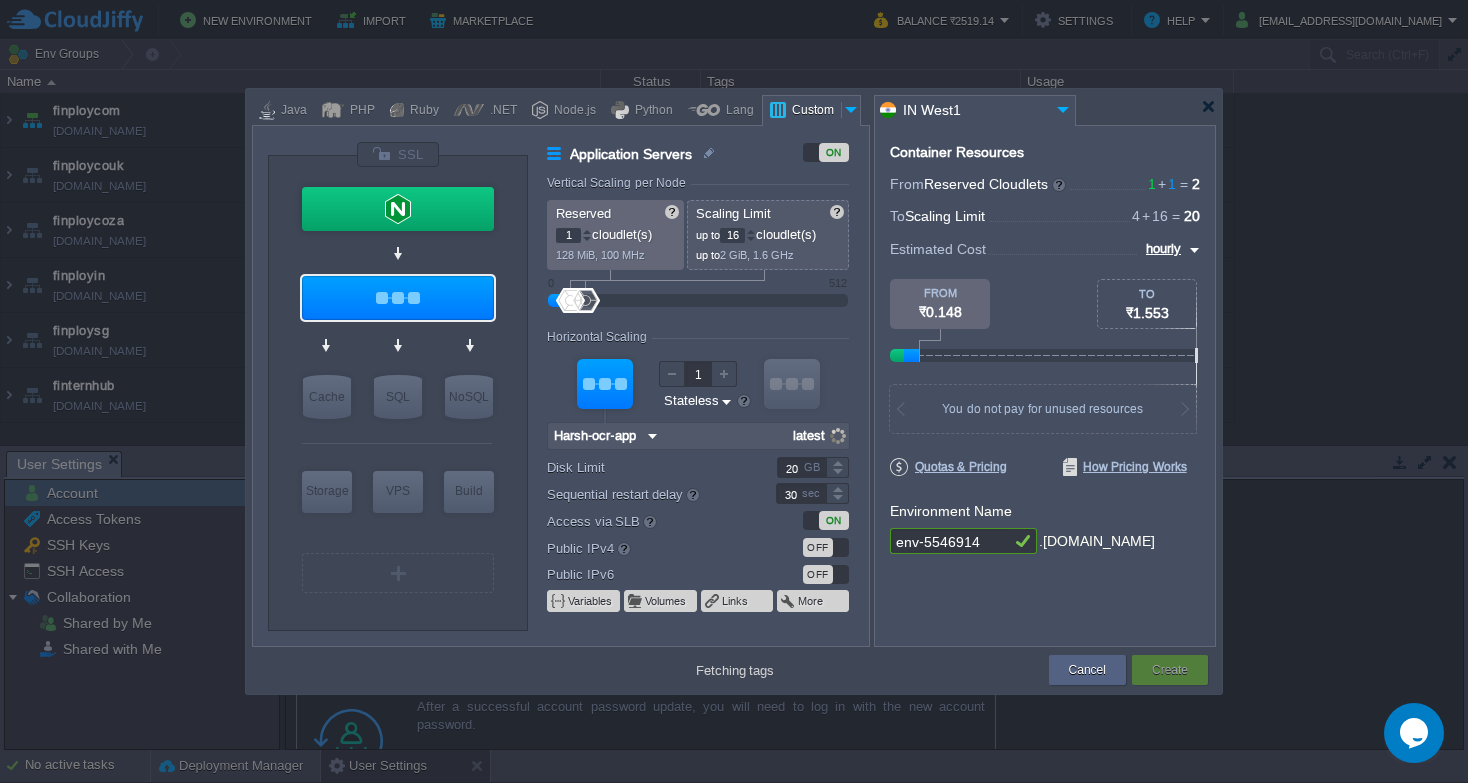 click on "OFF" at bounding box center (818, 547) 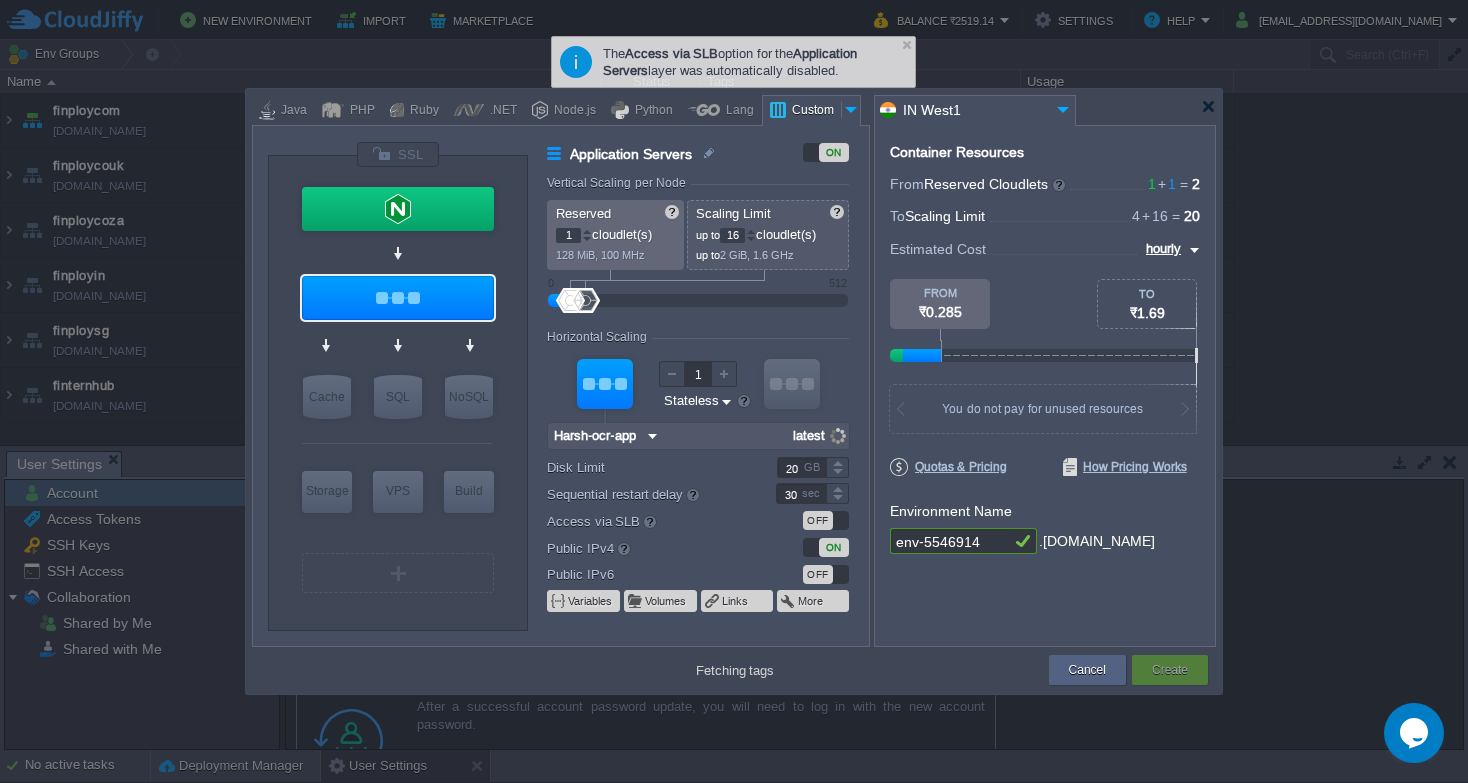 type on "v1" 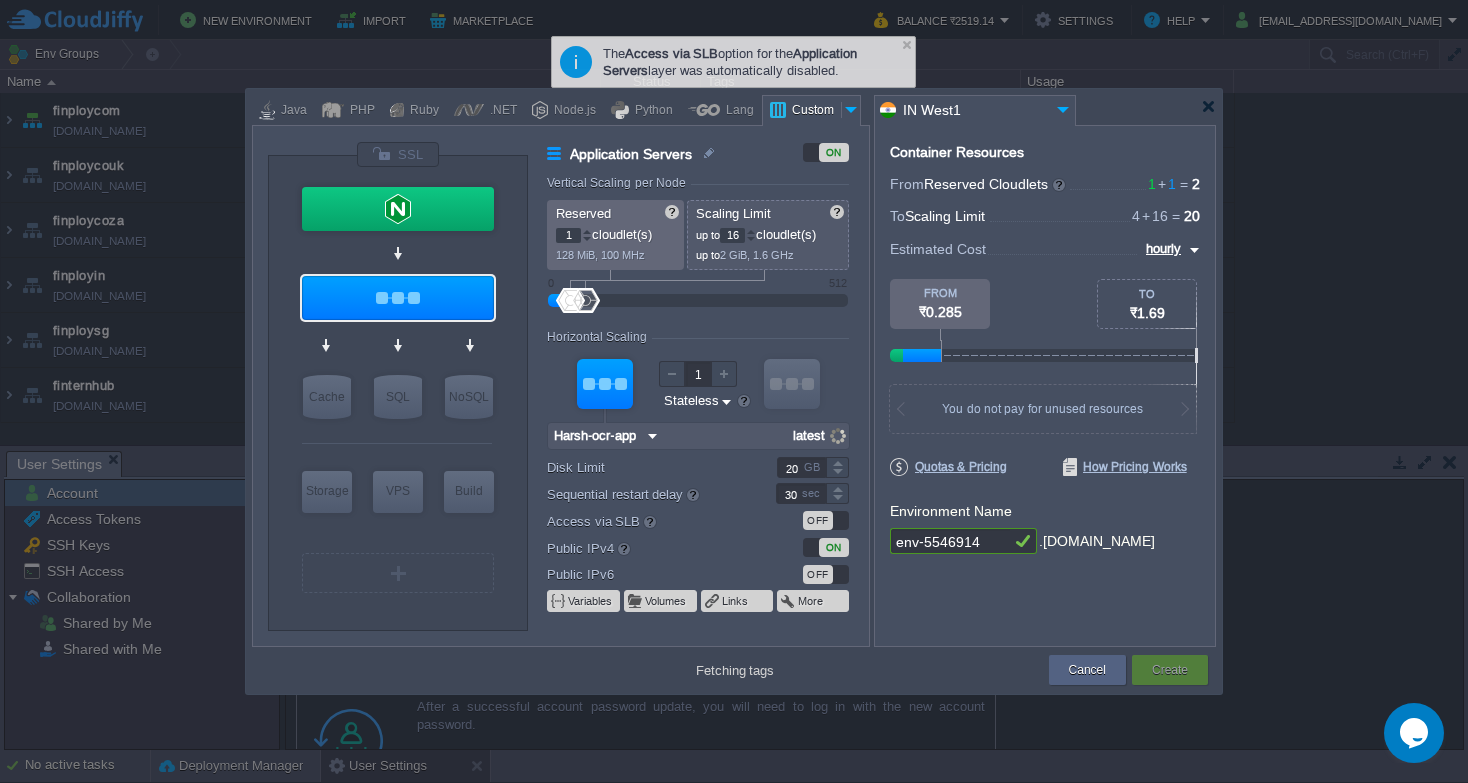 type on "v1" 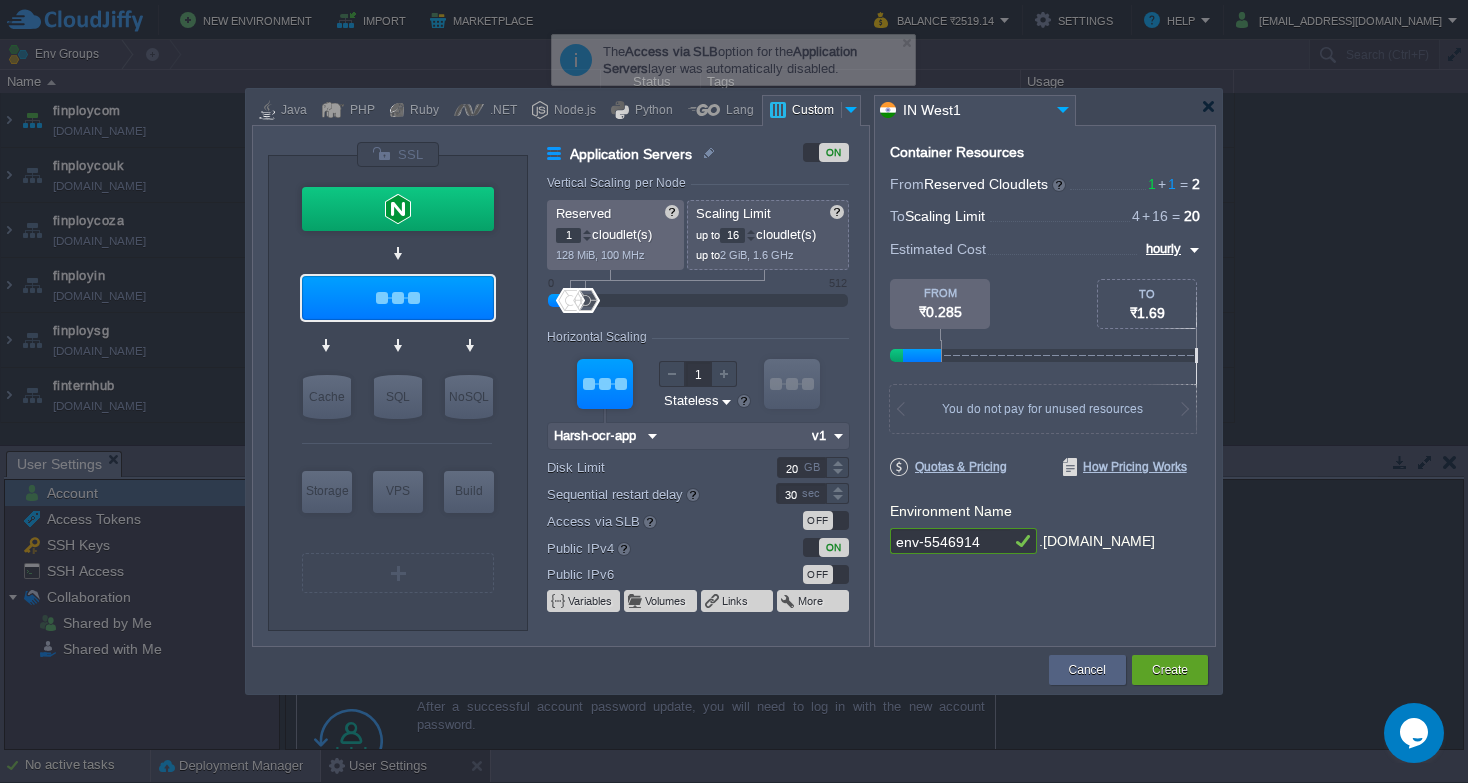 click on "OFF" at bounding box center (818, 574) 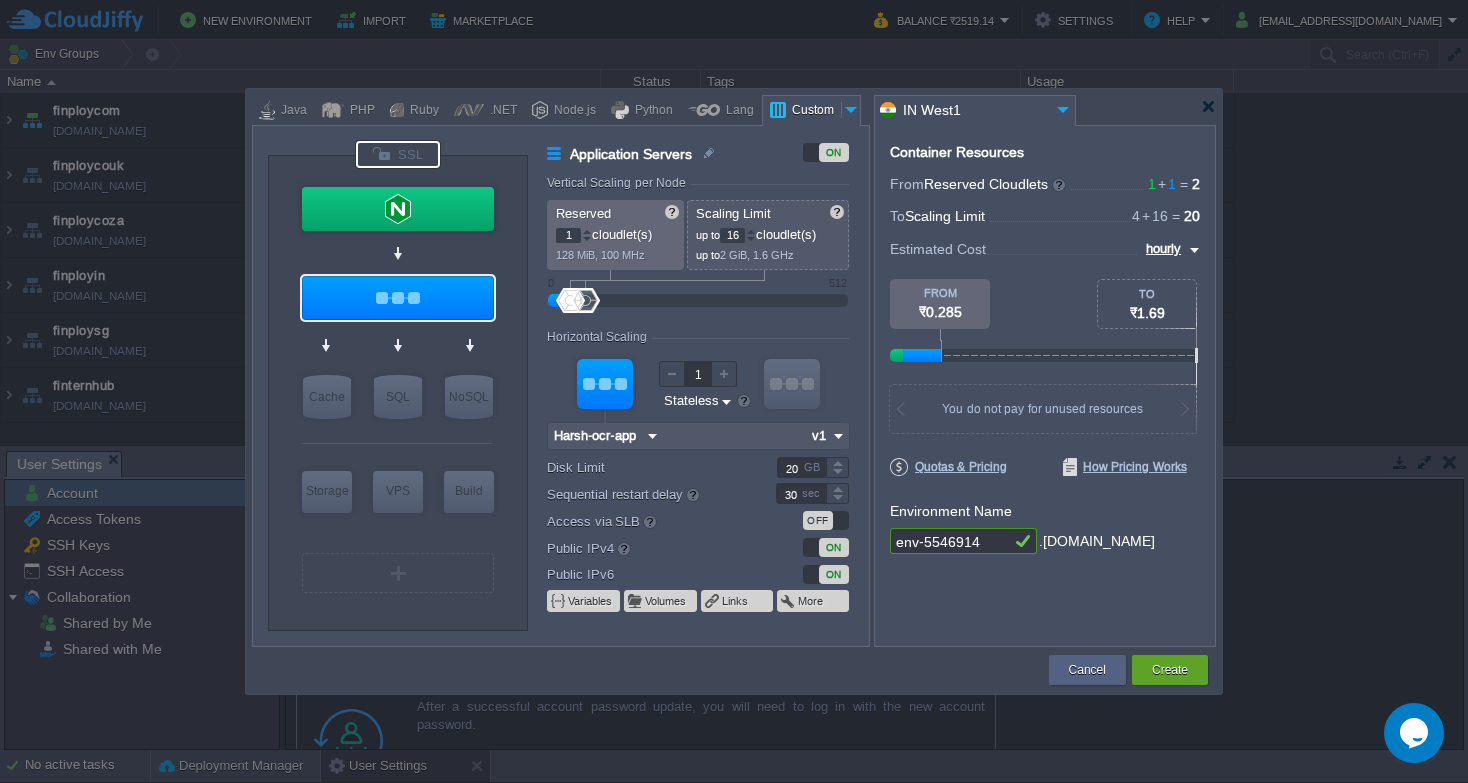 click at bounding box center [398, 154] 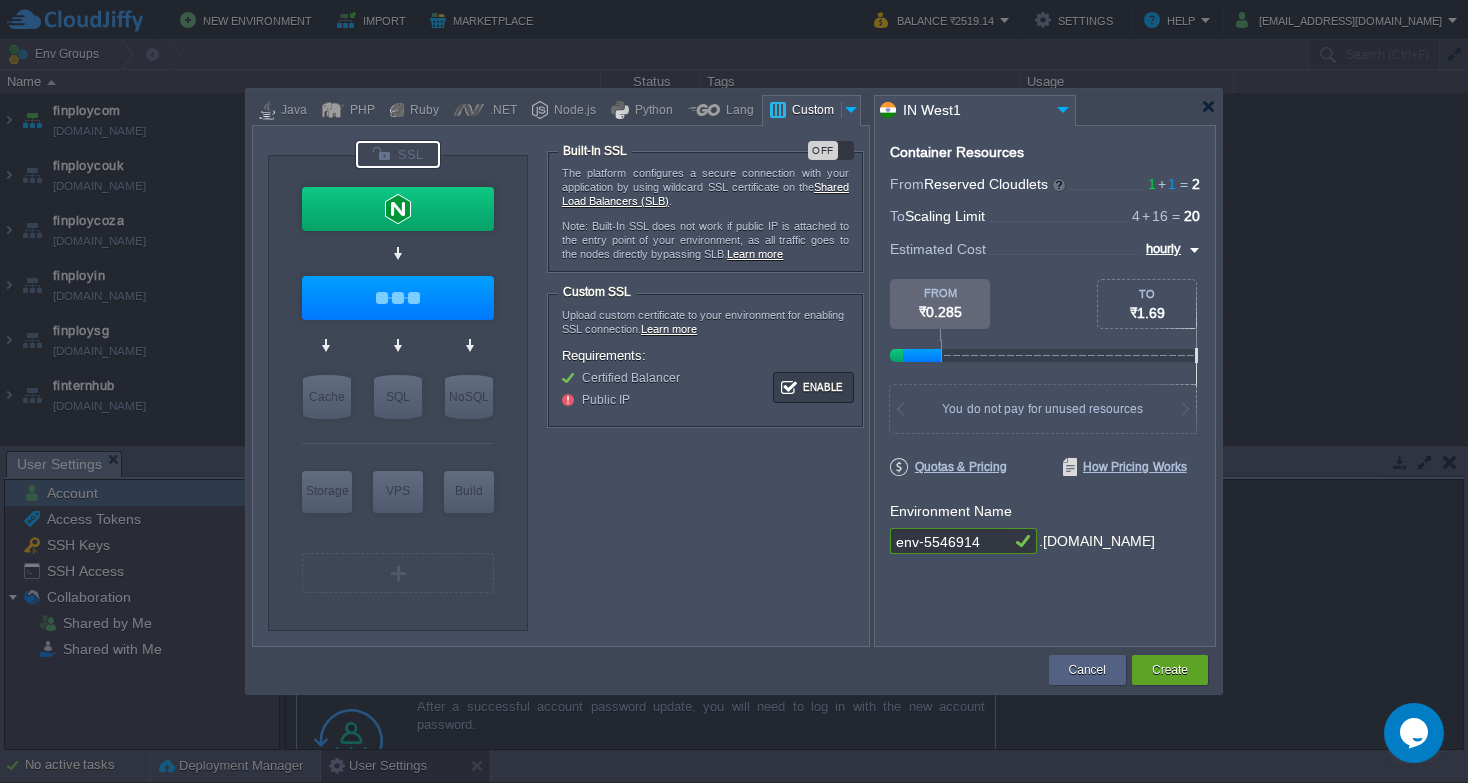 click on "OFF" at bounding box center (823, 150) 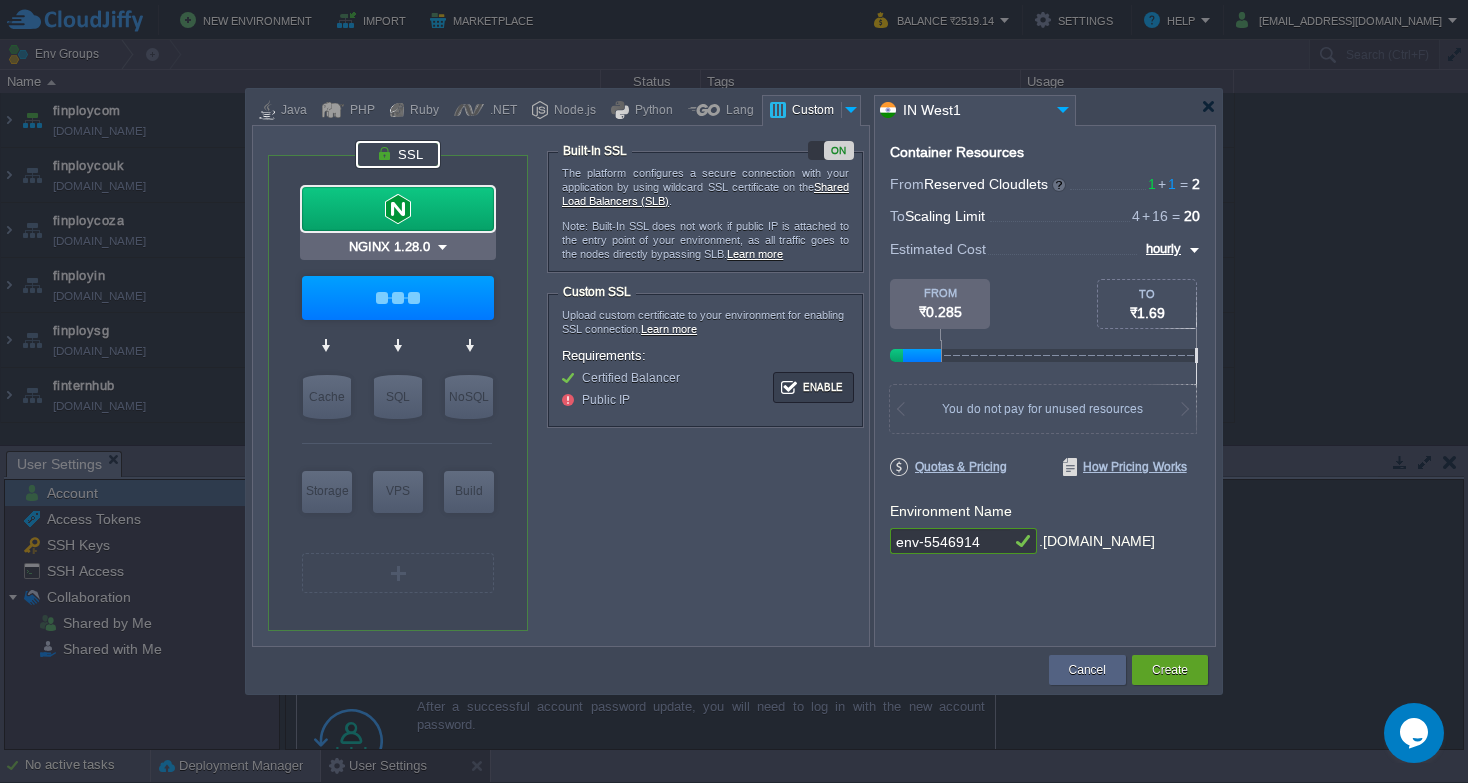 type on "Harsh-ocr-app" 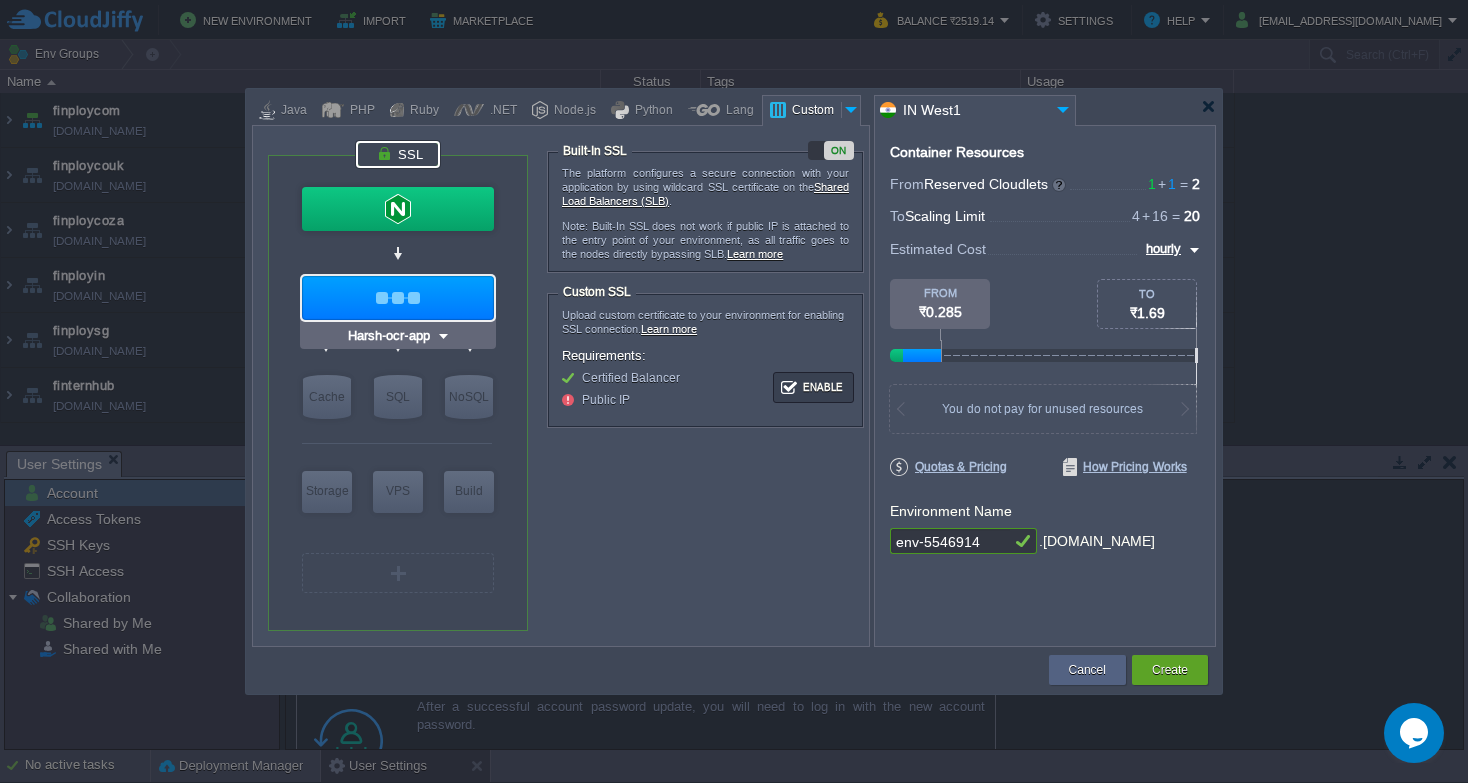 click at bounding box center (398, 298) 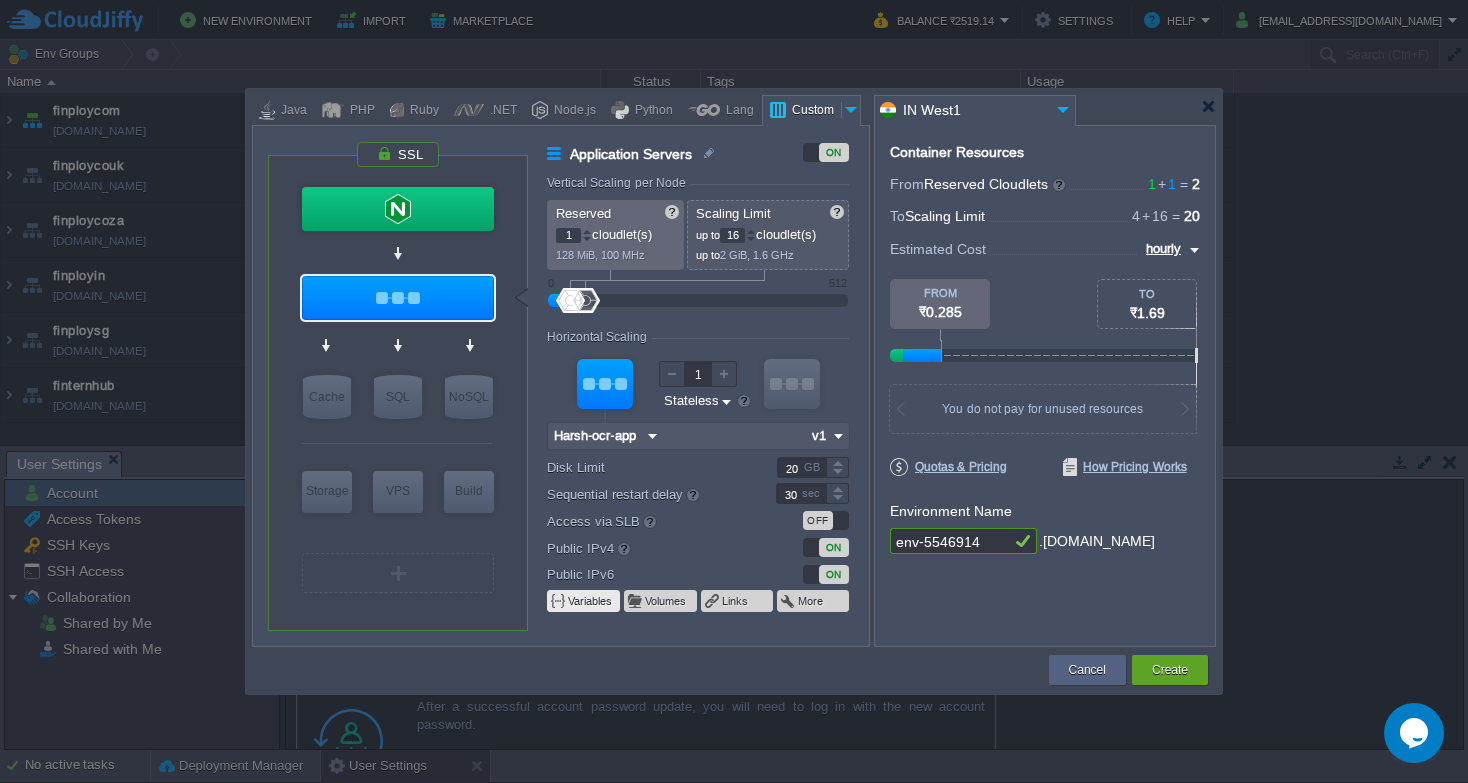 click on "Variables" at bounding box center [591, 601] 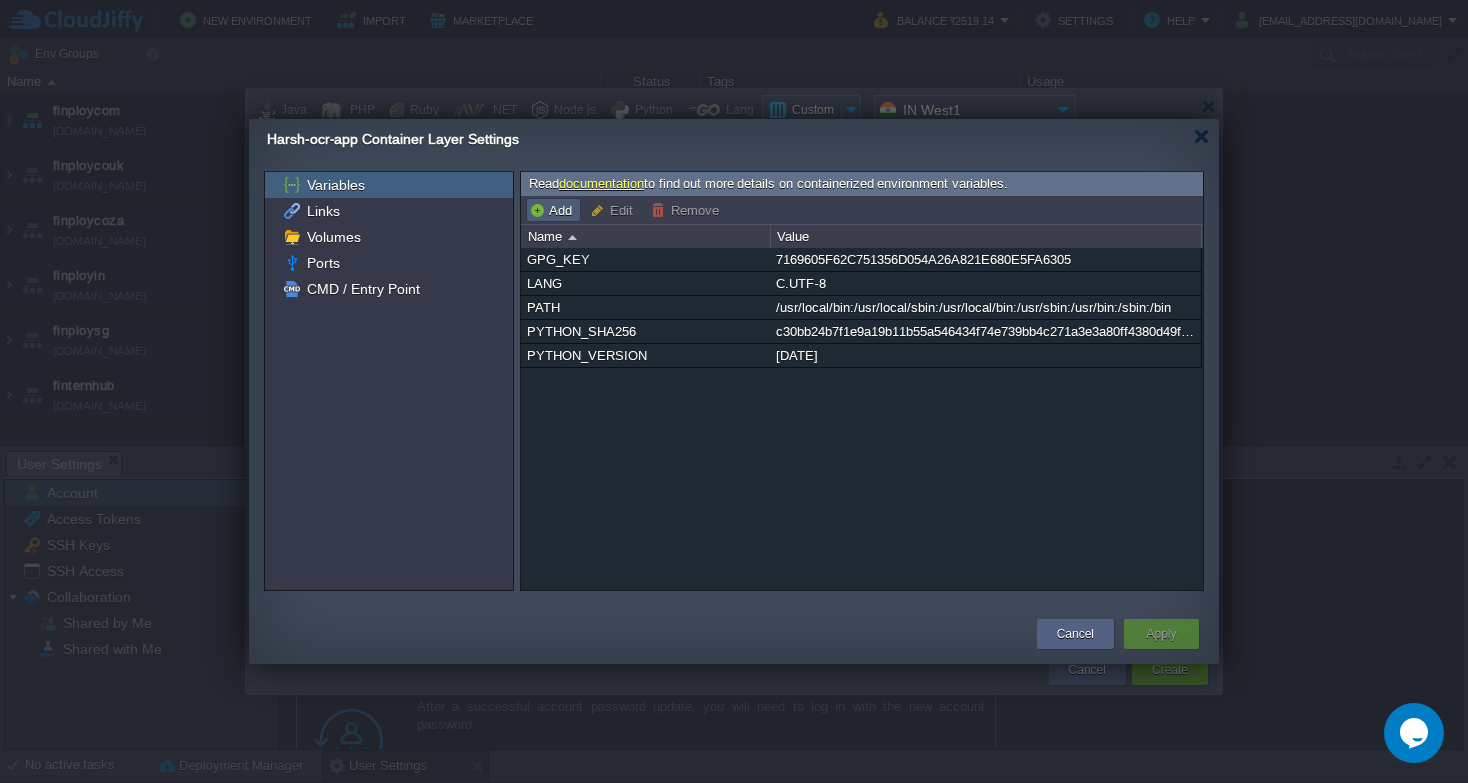 click on "Add" at bounding box center (553, 210) 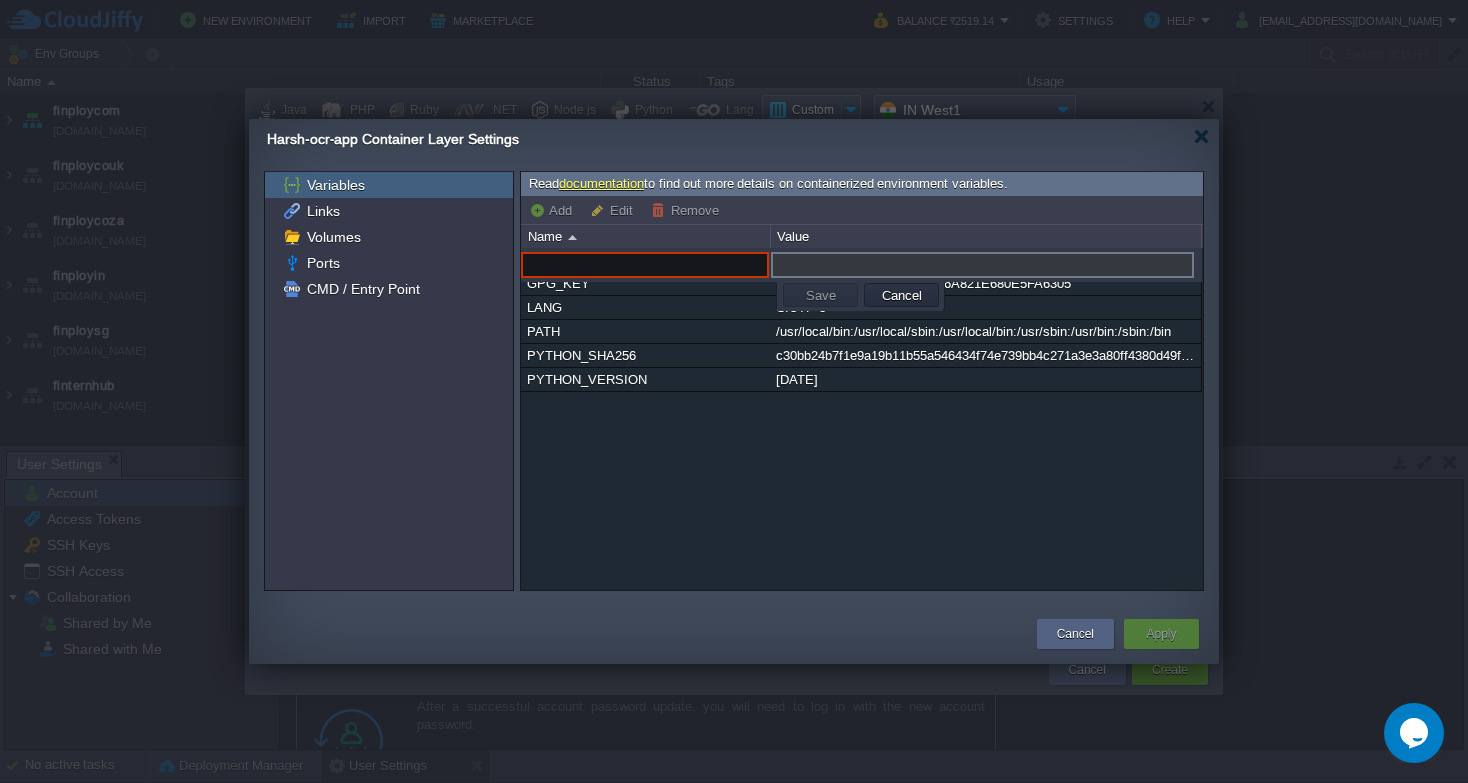 click at bounding box center [645, 265] 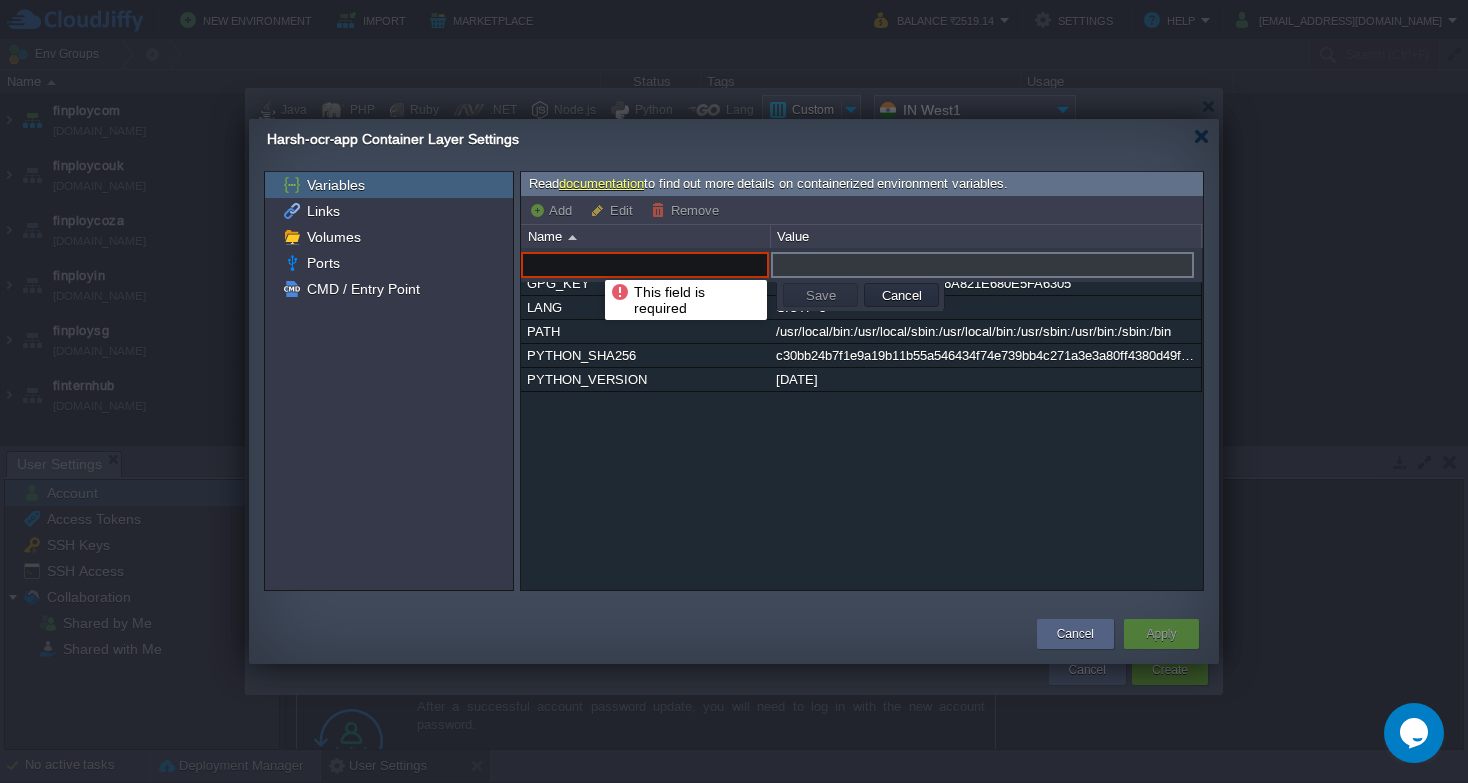 paste on "GOOGLE_API_KEY" 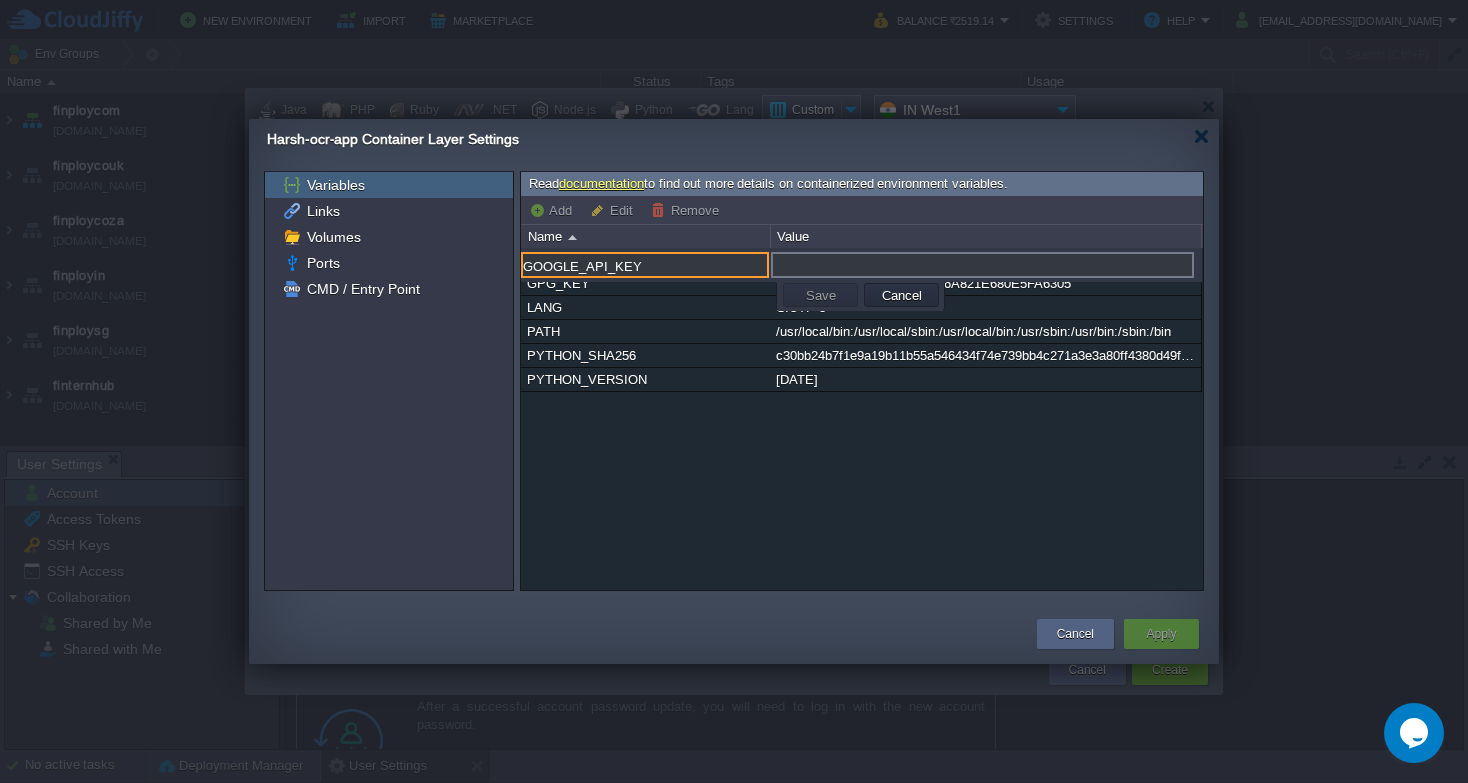 type on "GOOGLE_API_KEY" 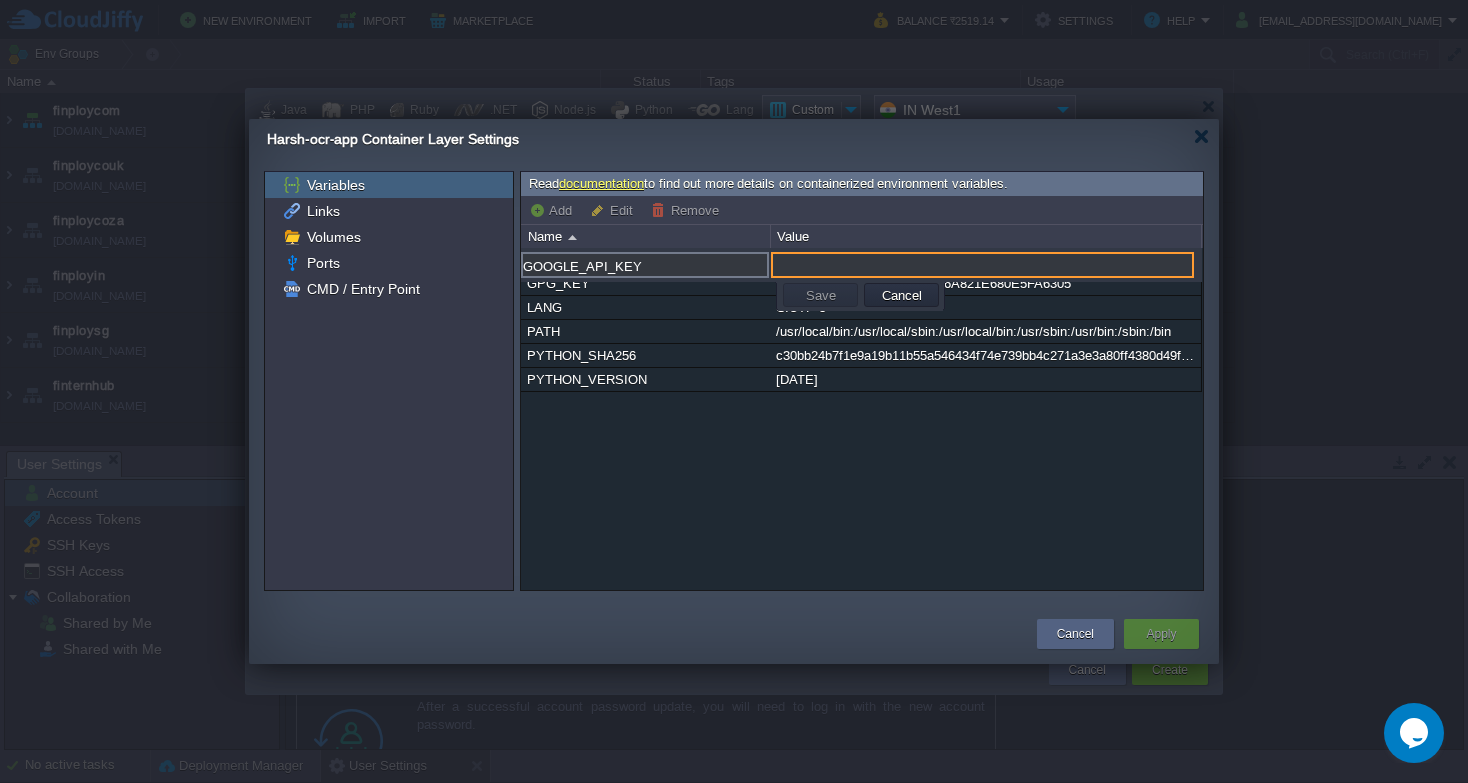click at bounding box center [982, 265] 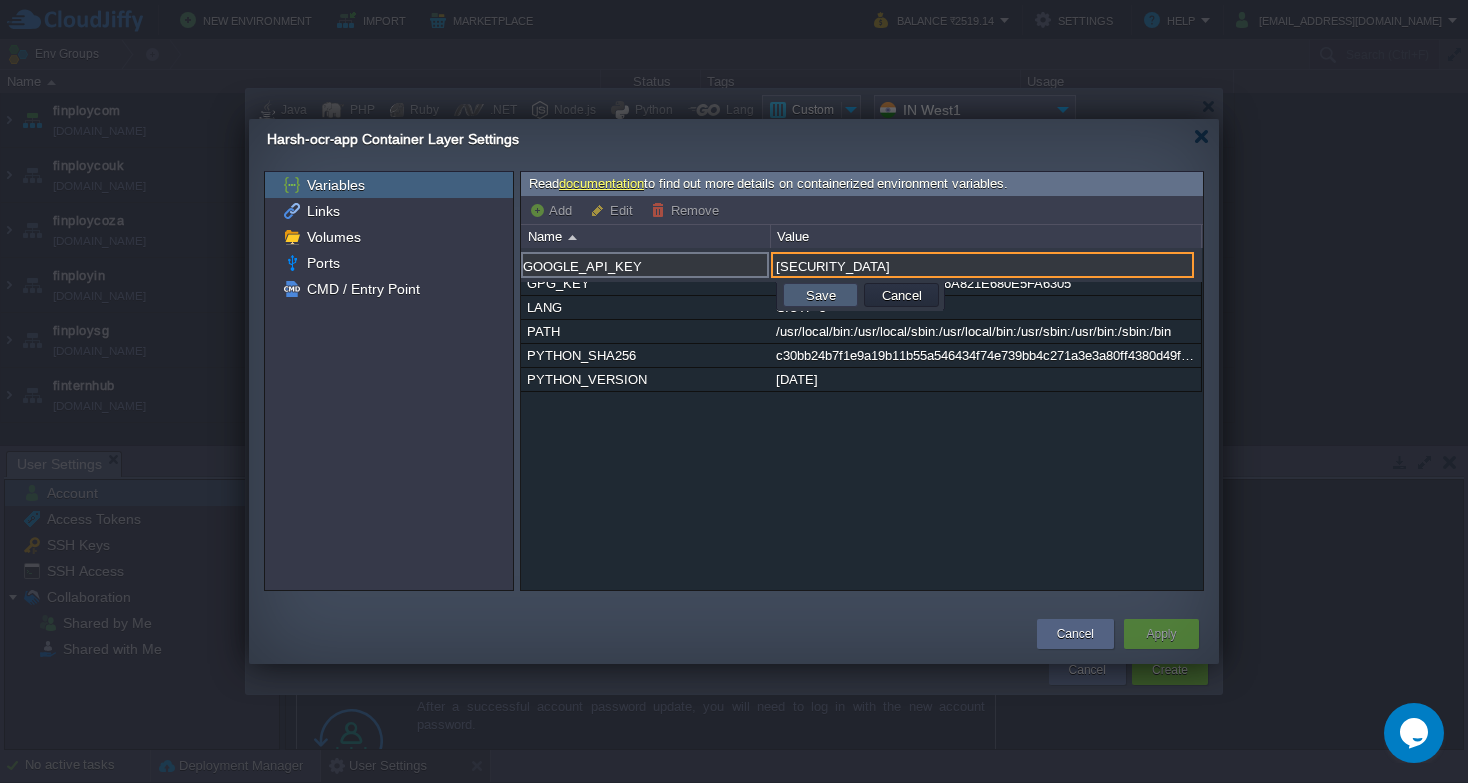 type on "AIzaSyAL-U1ljiFqdyceWWIOHp5b0fWUTb1NYSc" 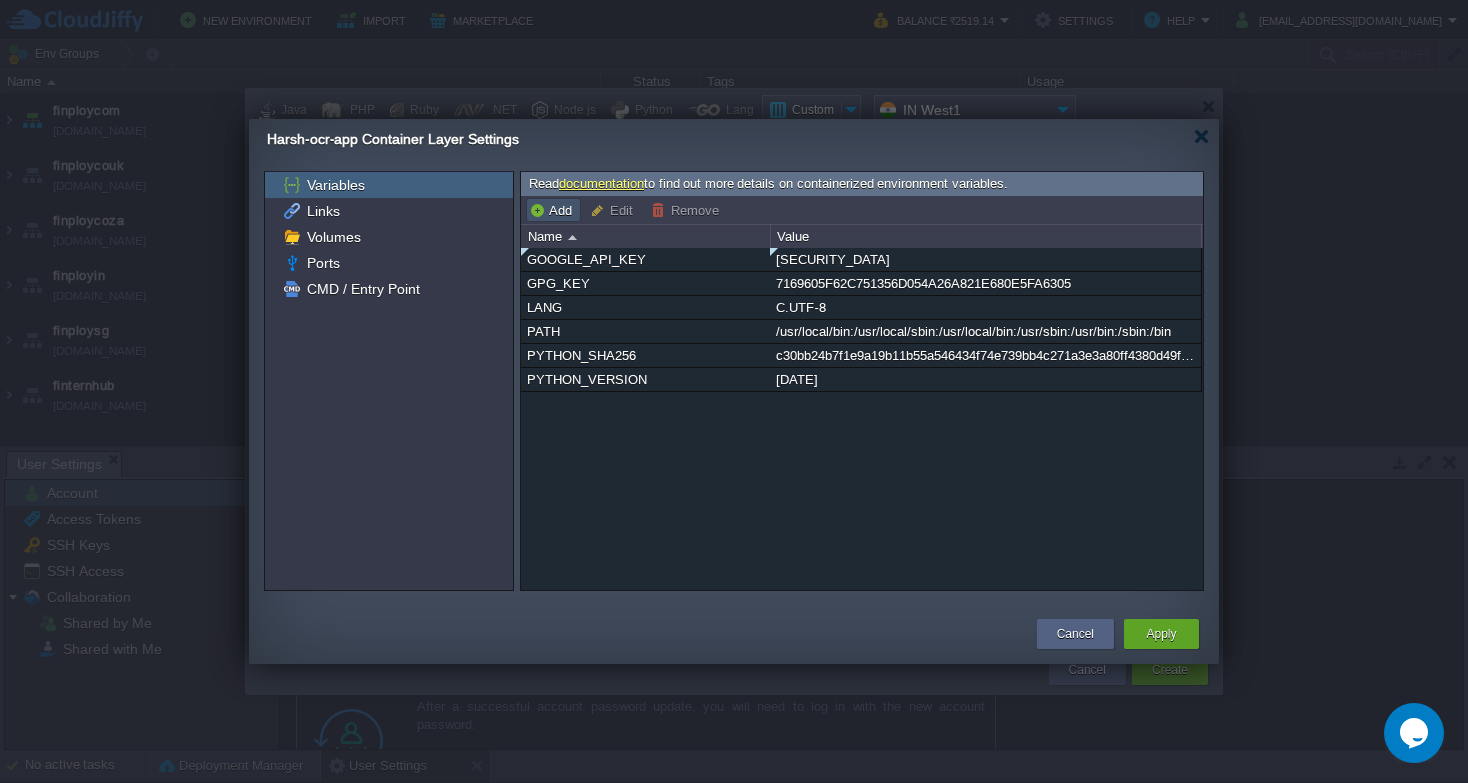 click on "Add" at bounding box center [553, 210] 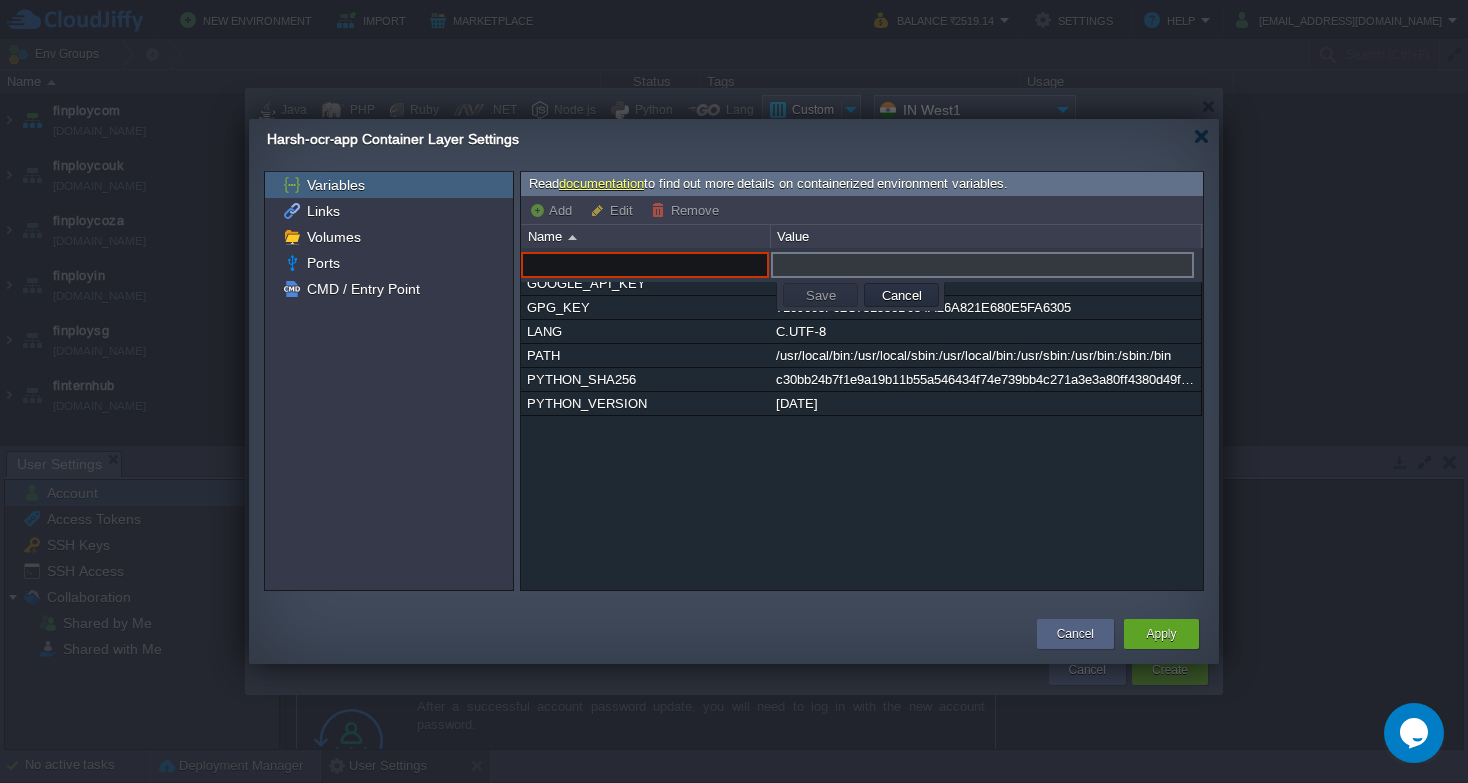 click at bounding box center [645, 265] 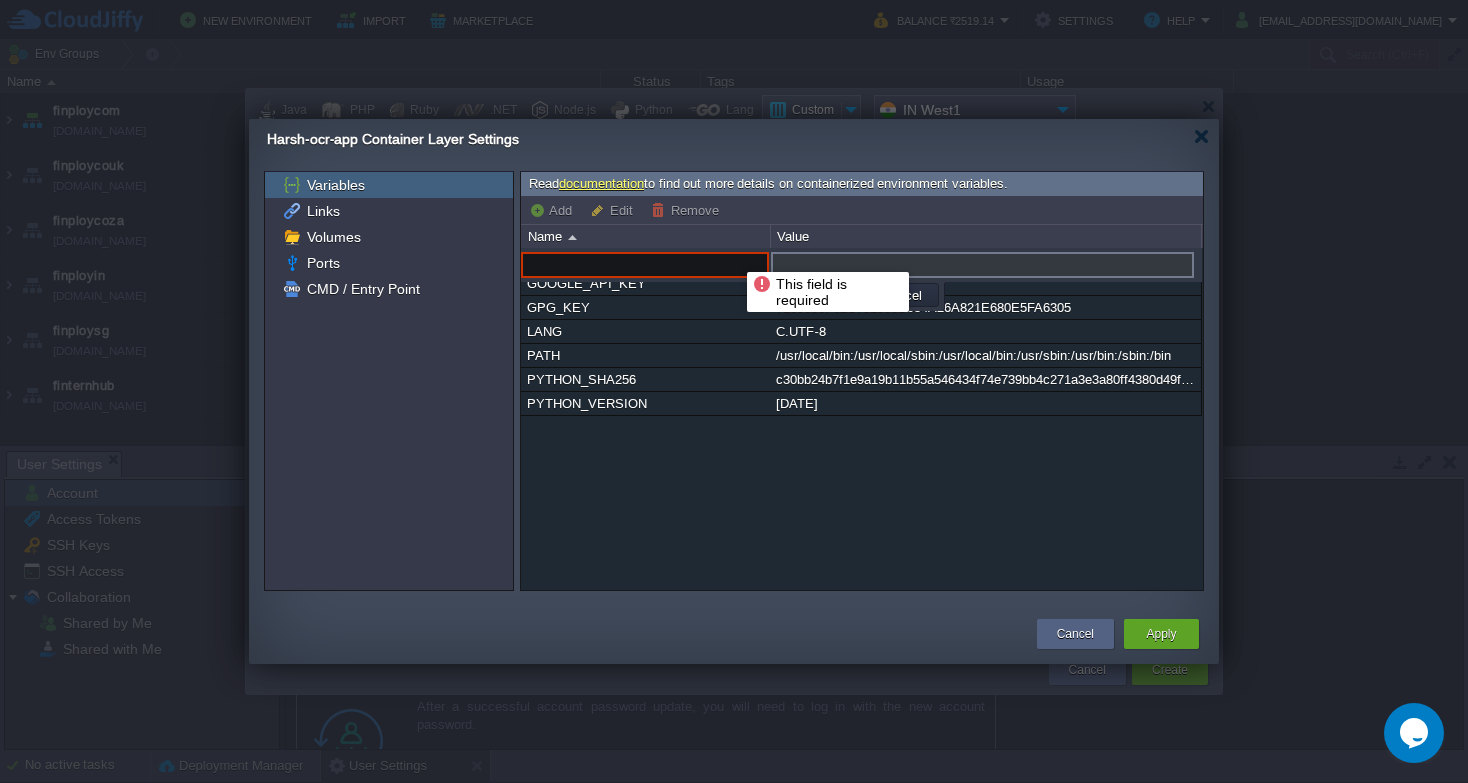 paste on "DB_HOST" 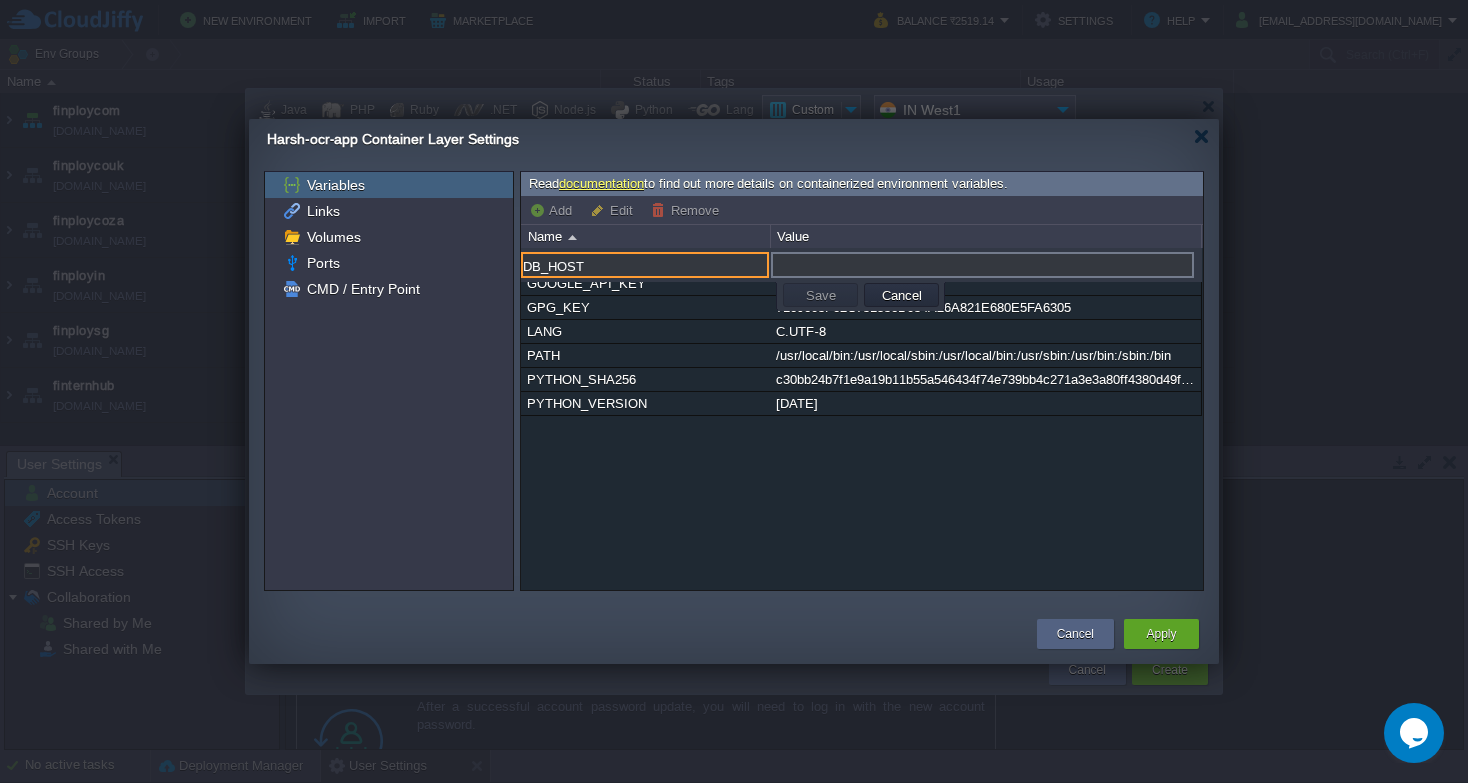 type on "DB_HOST" 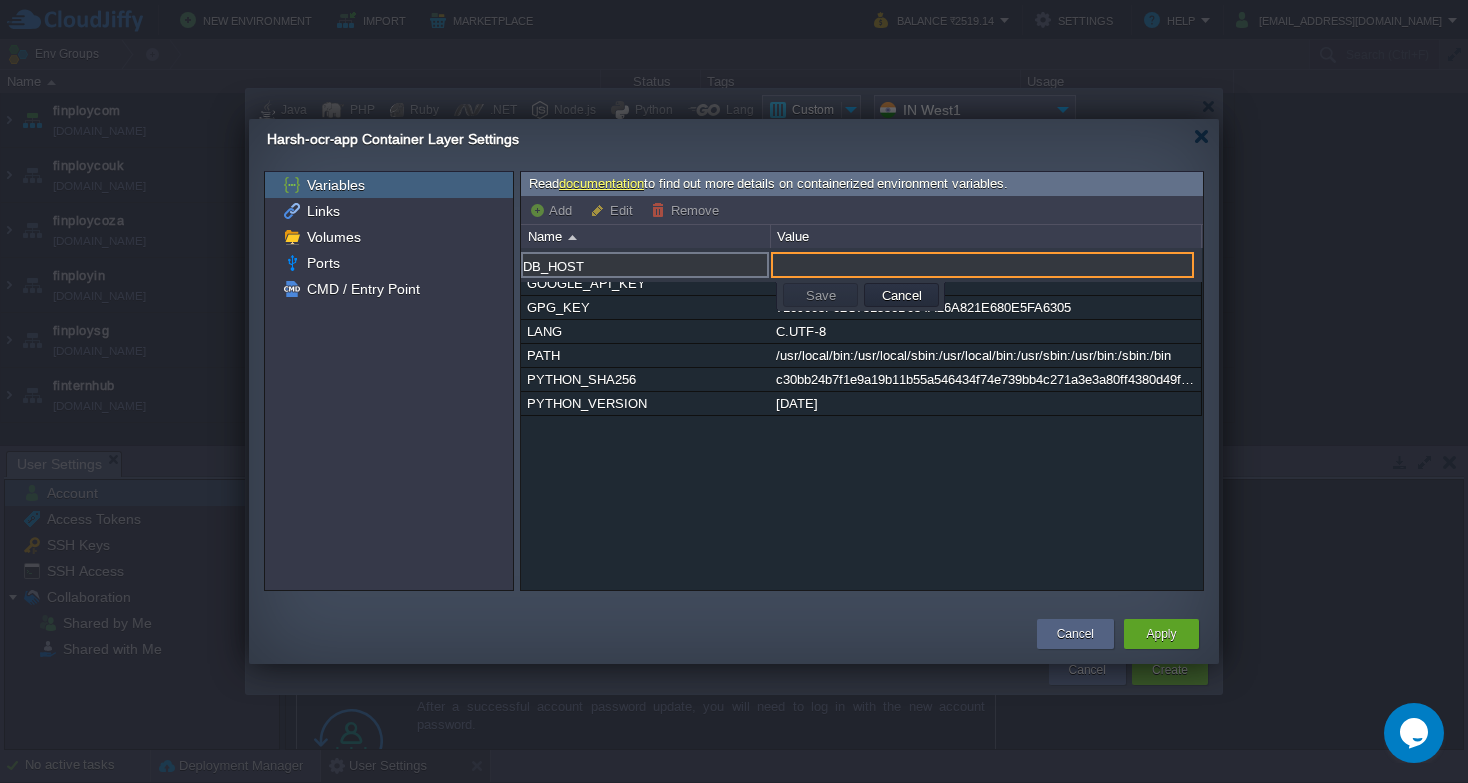 click at bounding box center (982, 265) 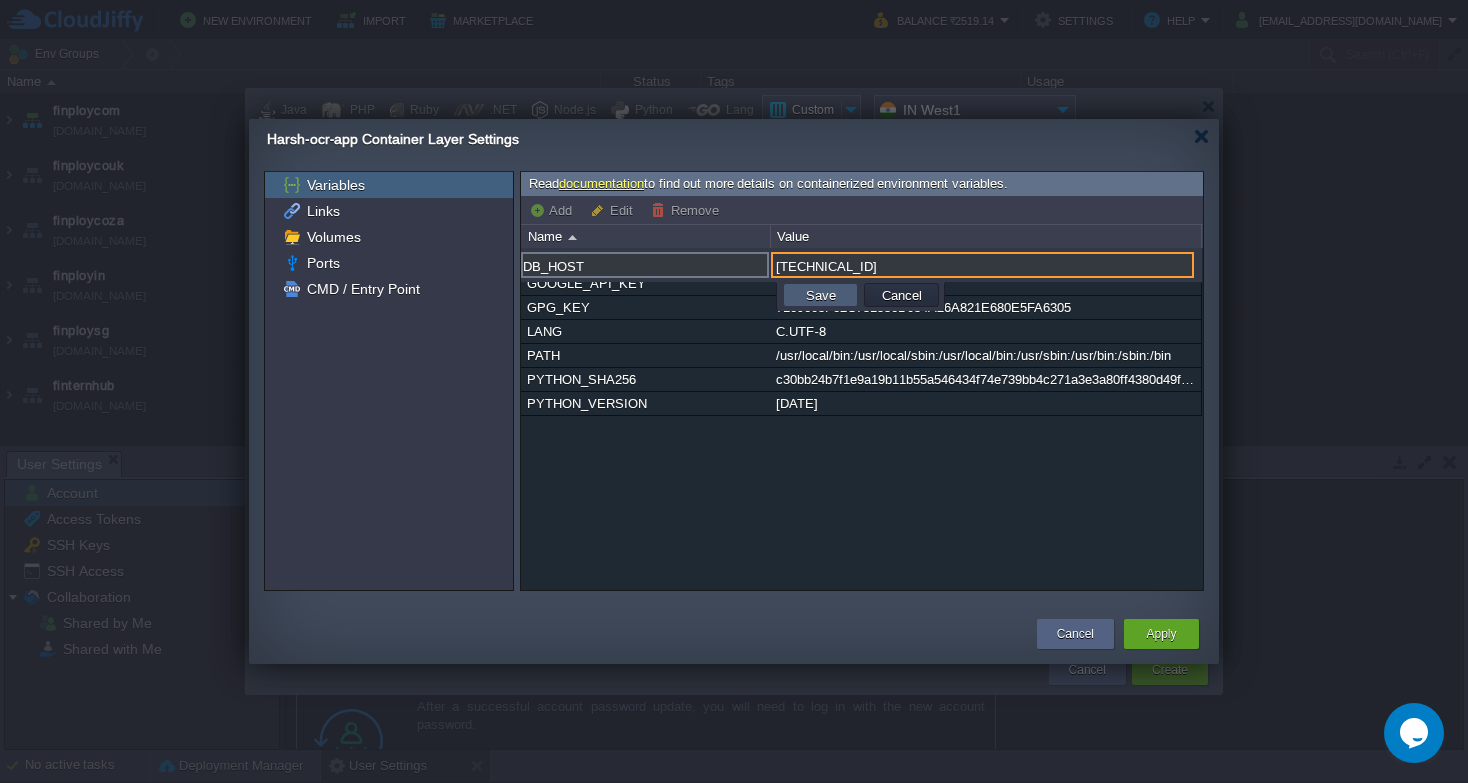 type on "65.0.211.89" 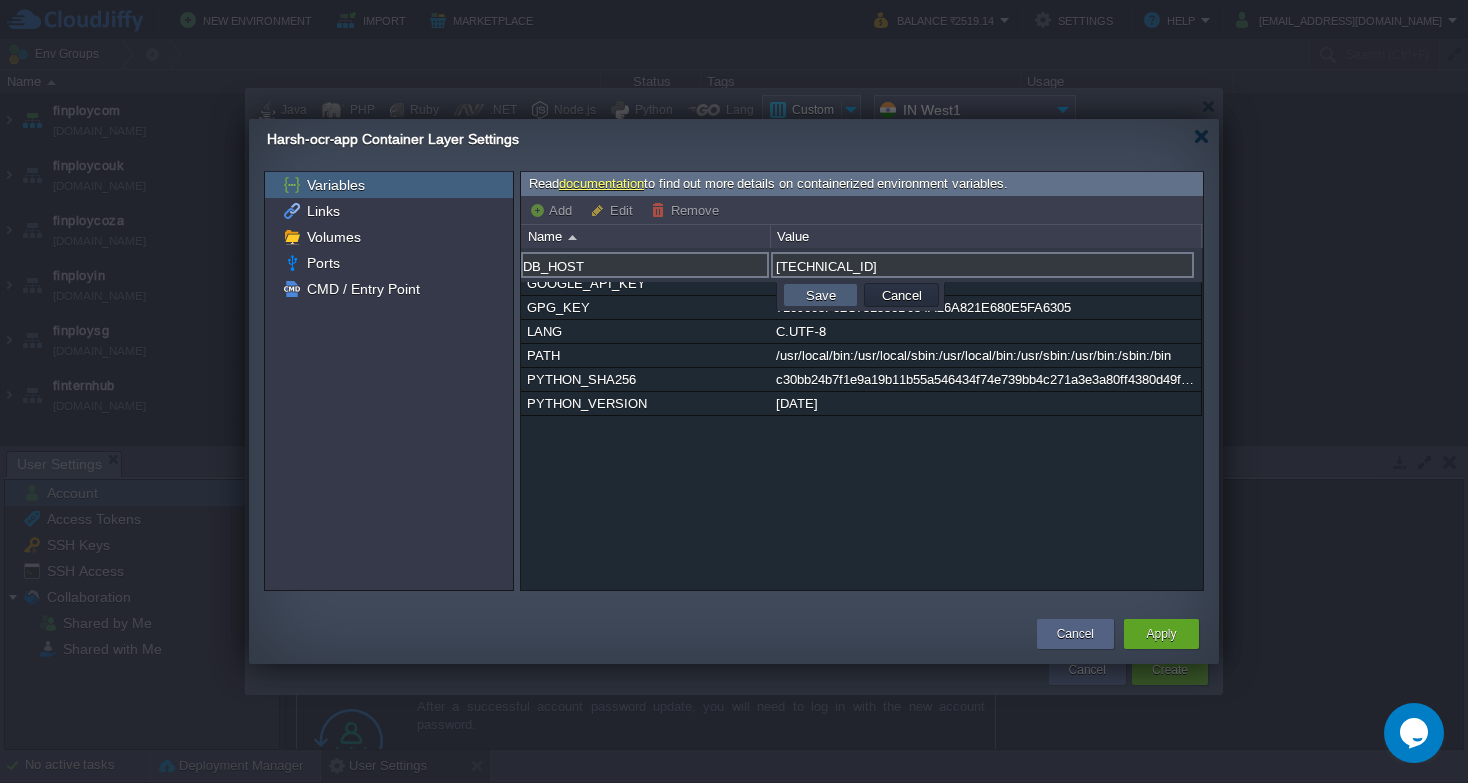 click on "Save" at bounding box center (820, 295) 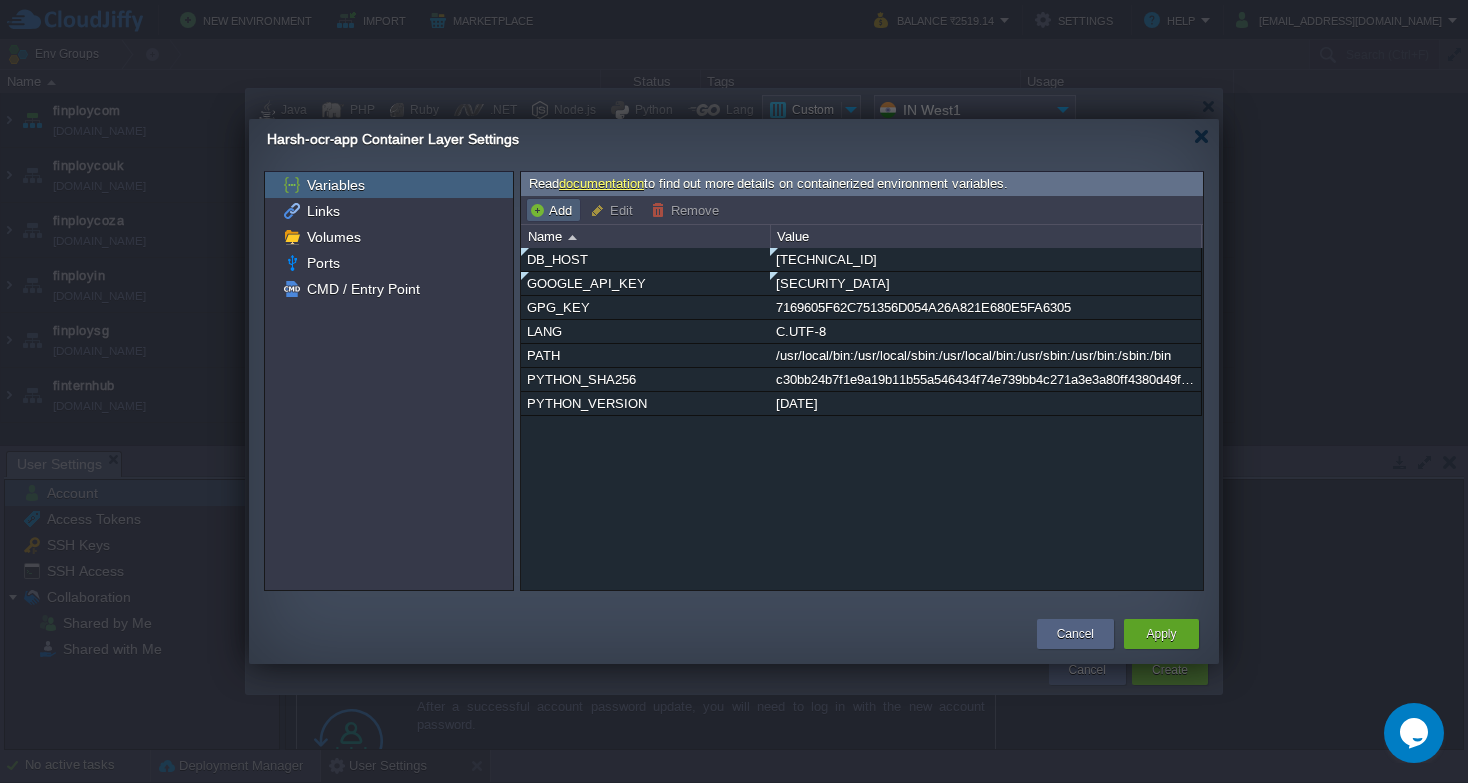 click on "Add" at bounding box center (553, 210) 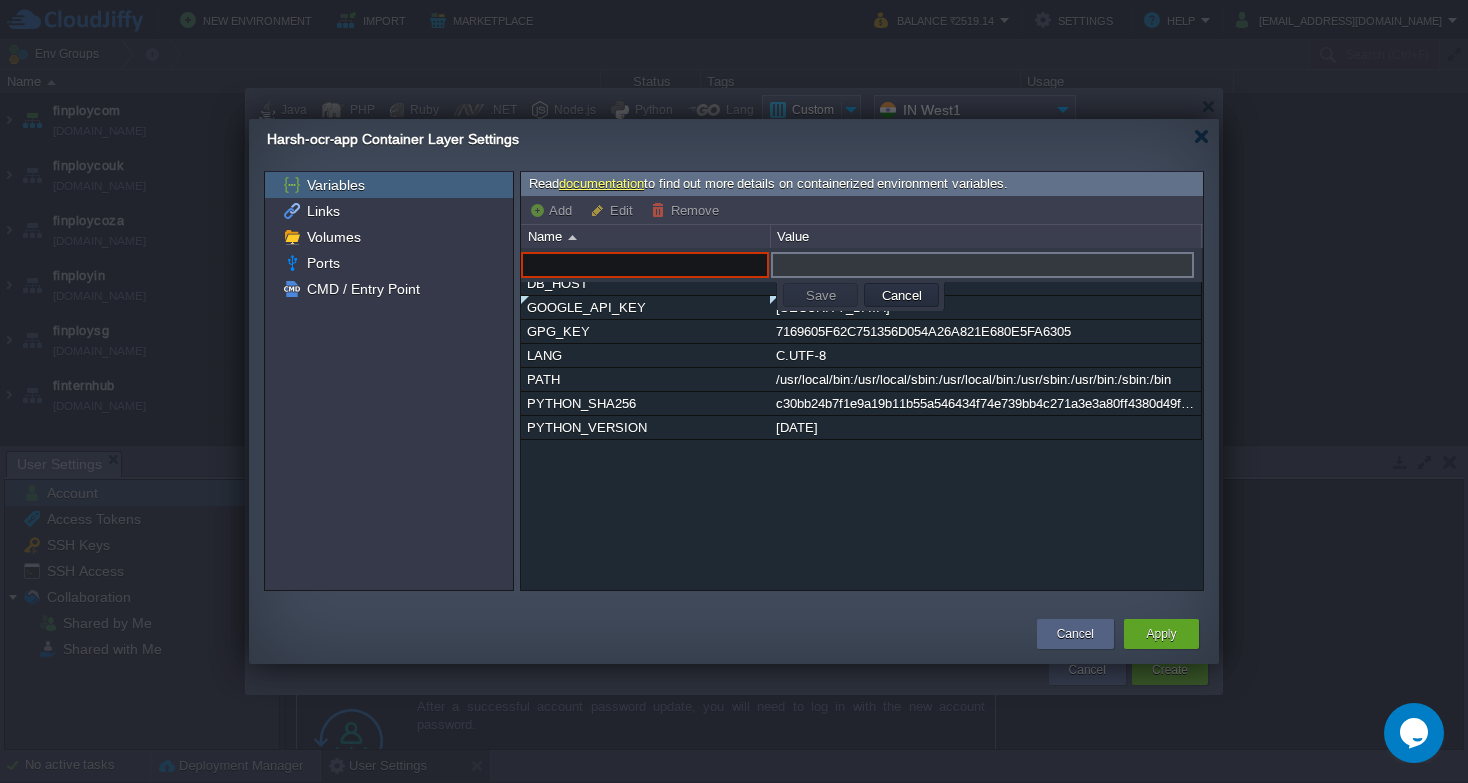 click at bounding box center (645, 265) 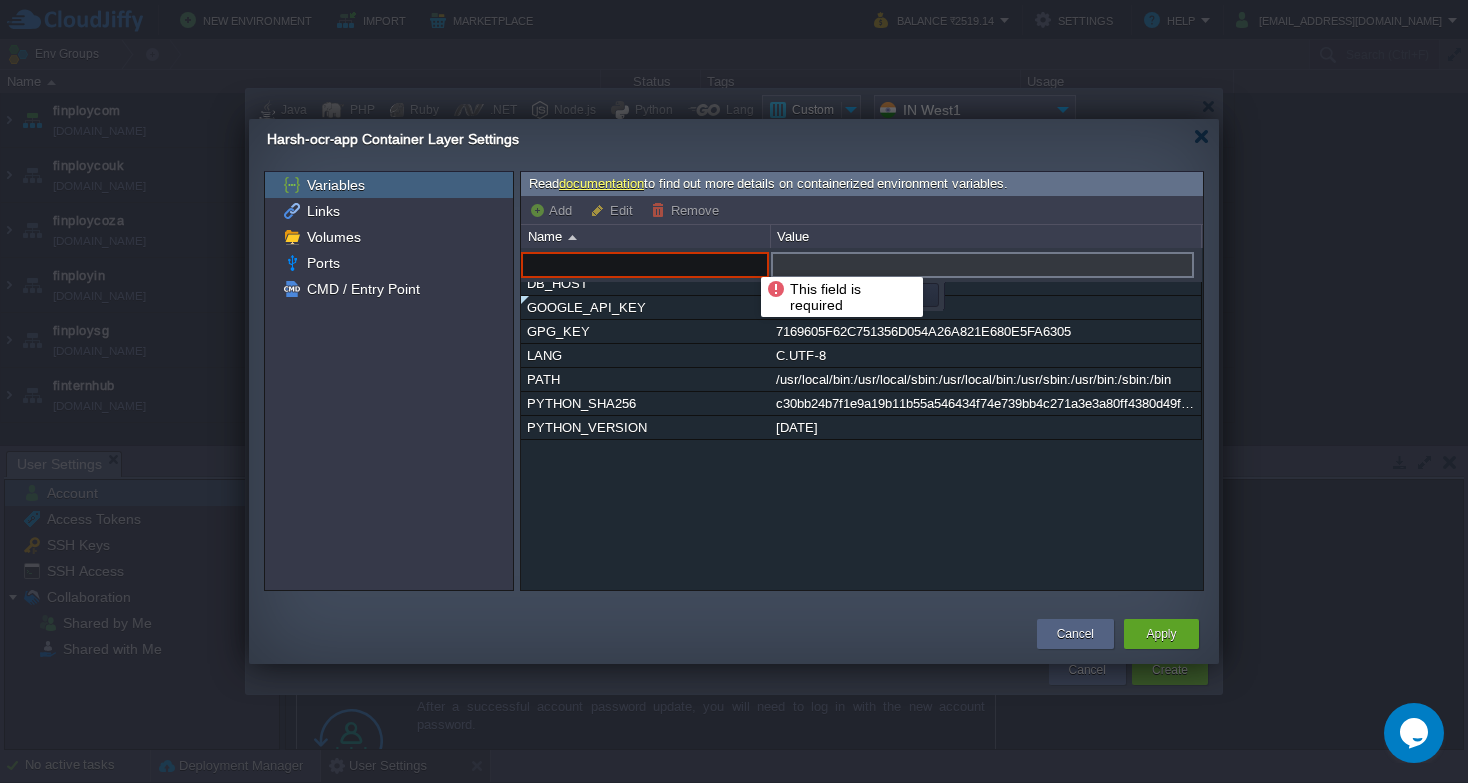paste on "DB_USER" 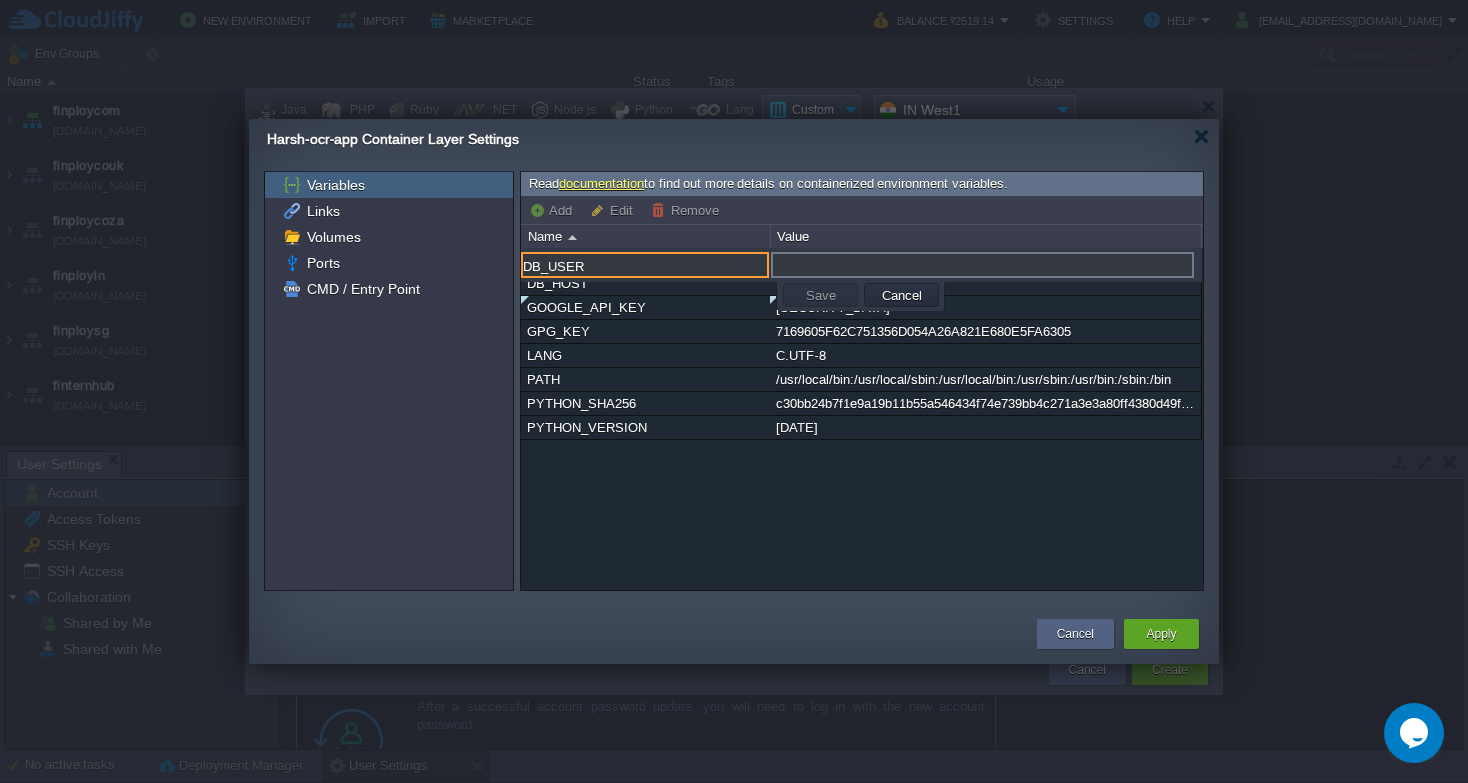 type on "DB_USER" 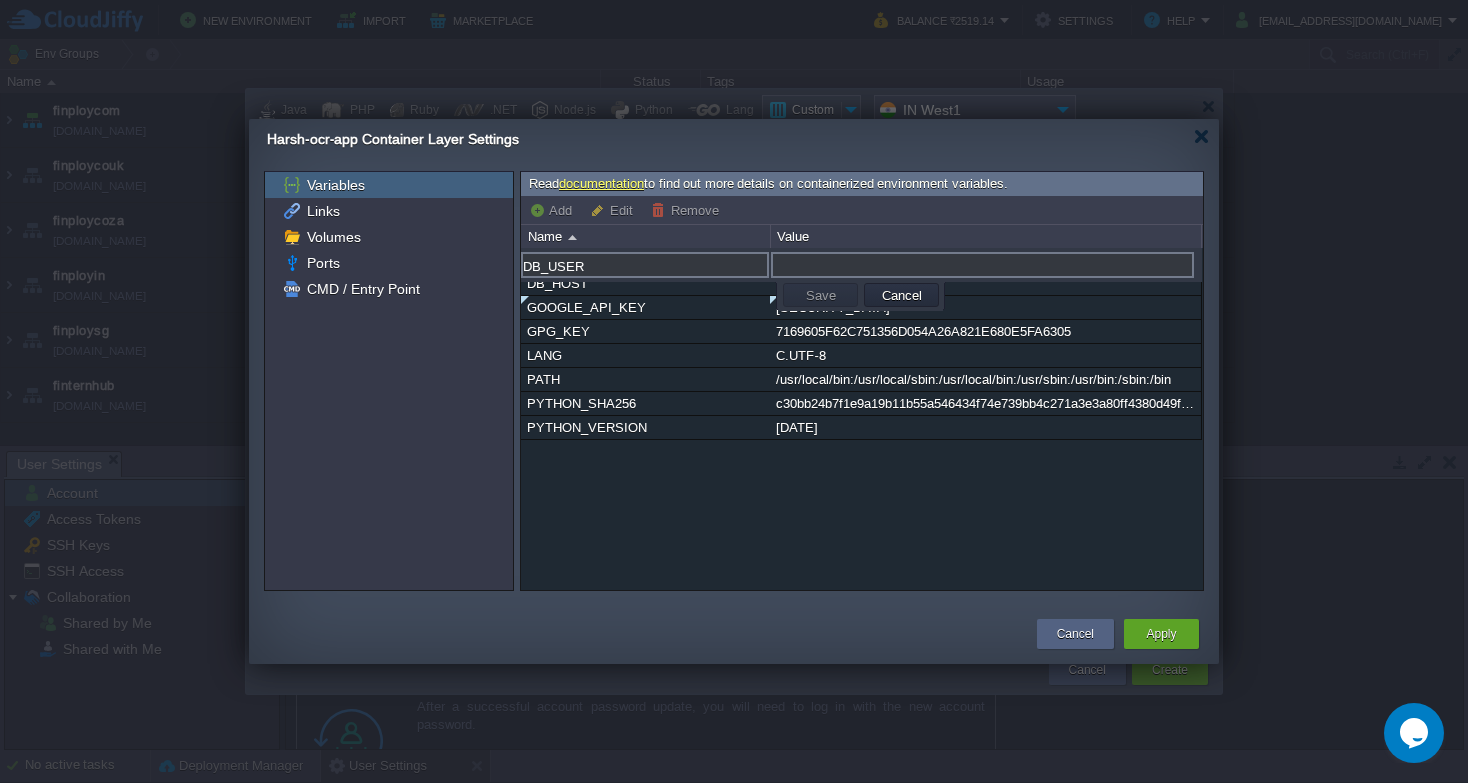 click at bounding box center [982, 265] 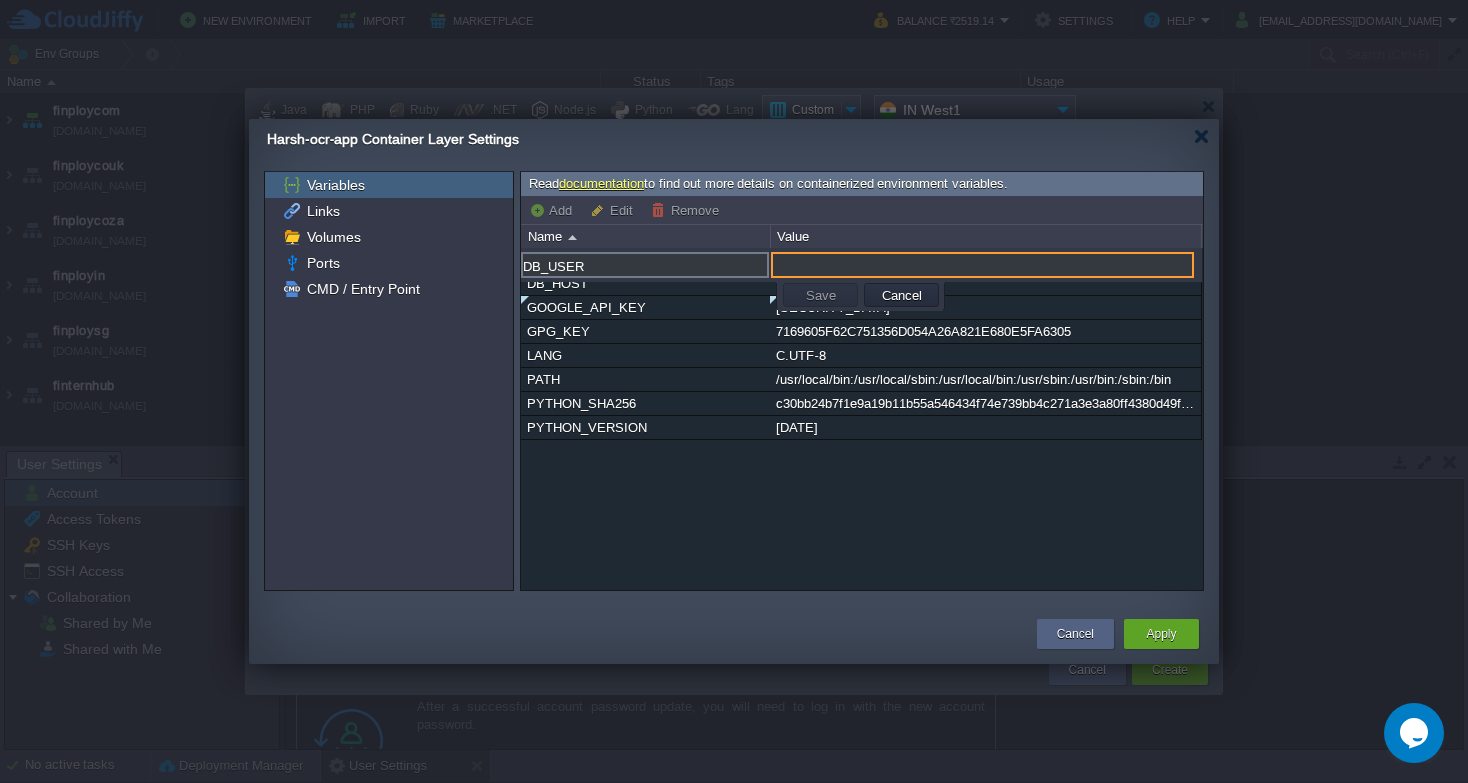paste on "finployza_finploy" 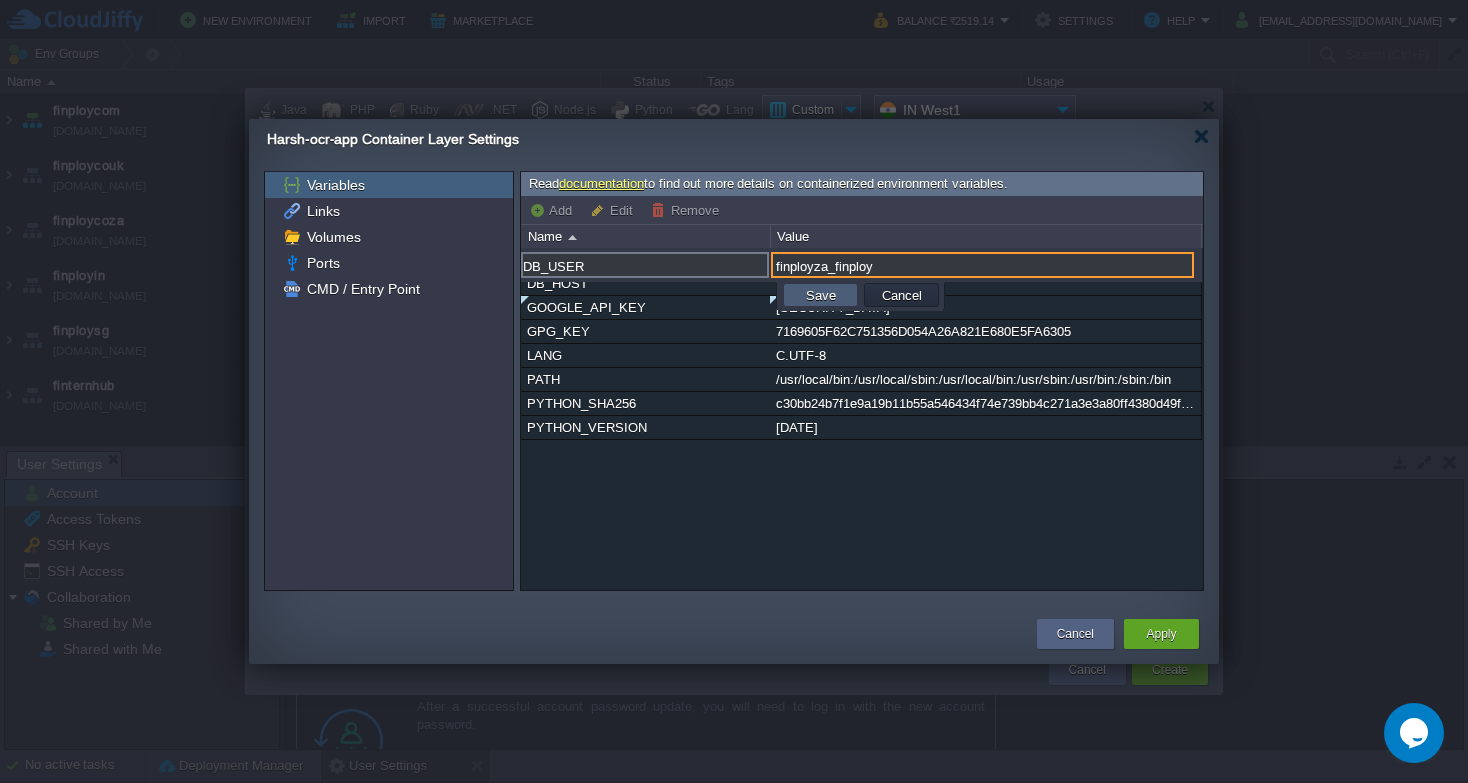 type on "finployza_finploy" 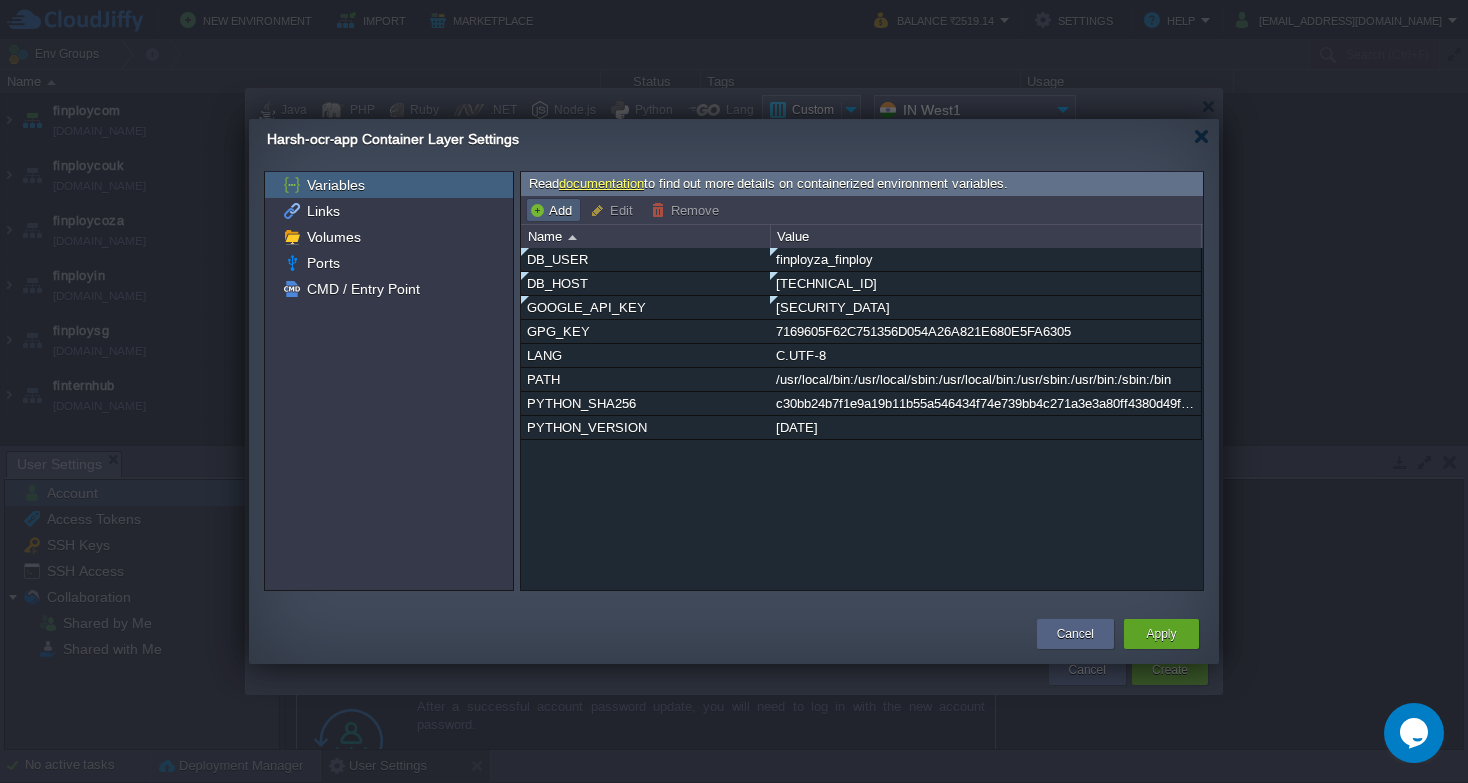 click on "Add" at bounding box center (553, 210) 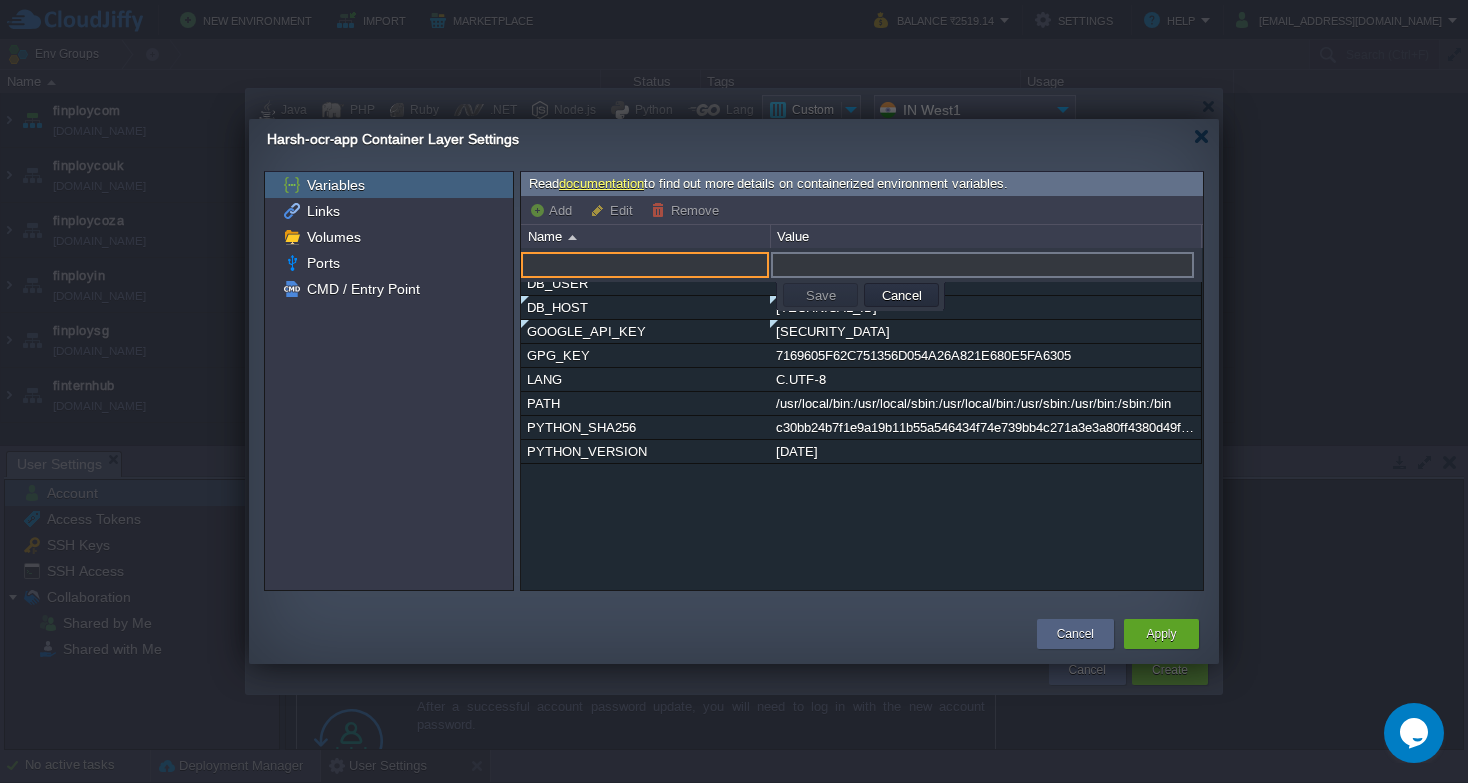 click at bounding box center [645, 265] 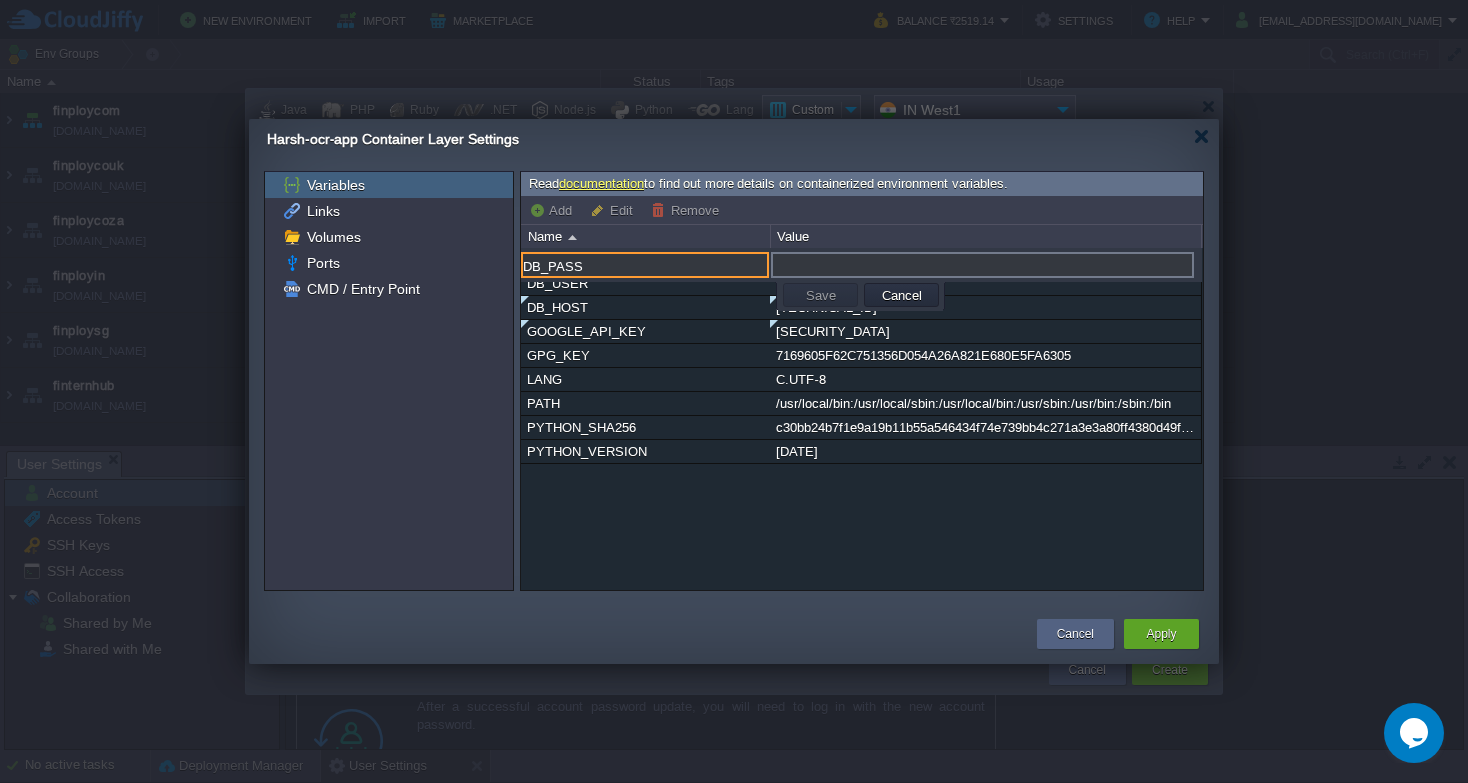 type on "DB_PASS" 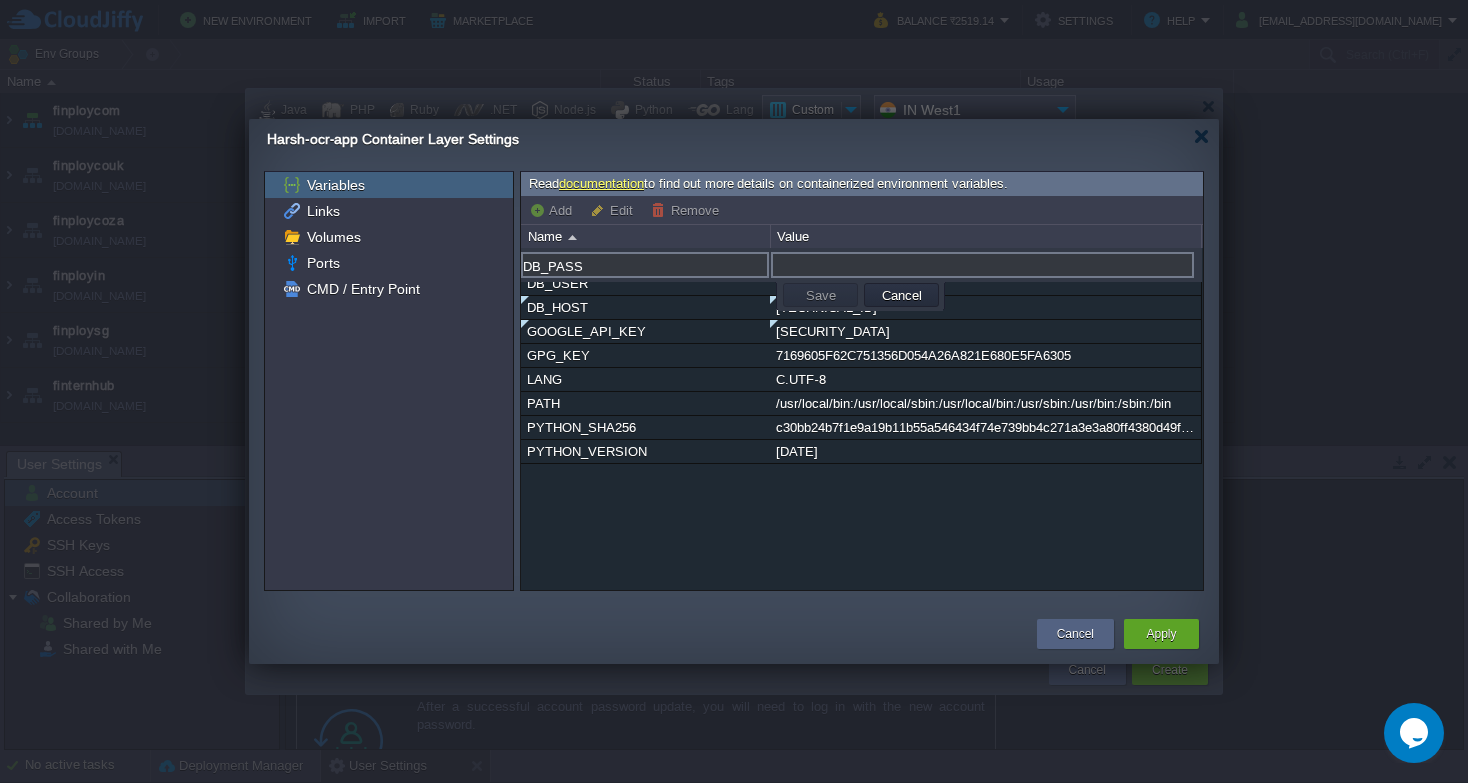 click at bounding box center [982, 265] 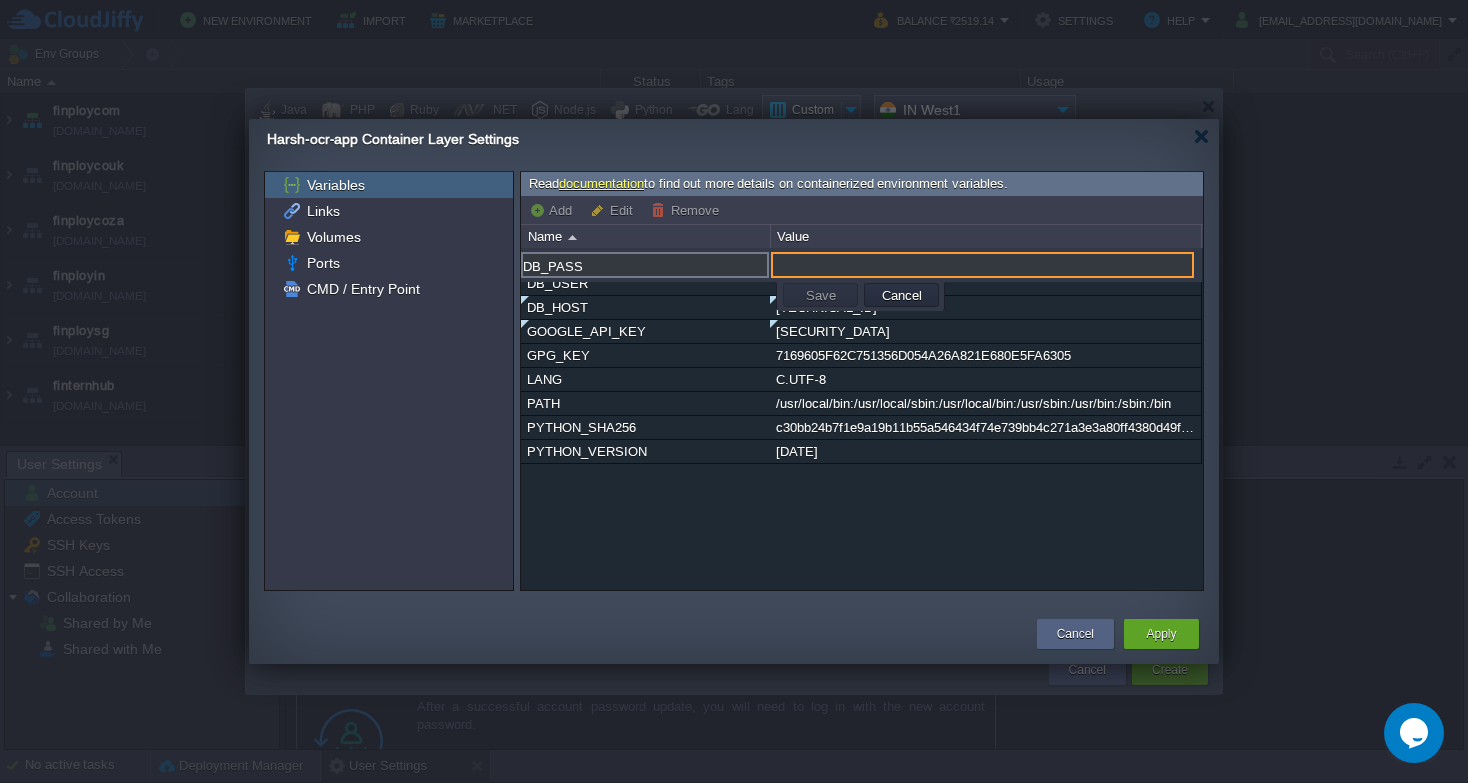 paste on "Taker*458" 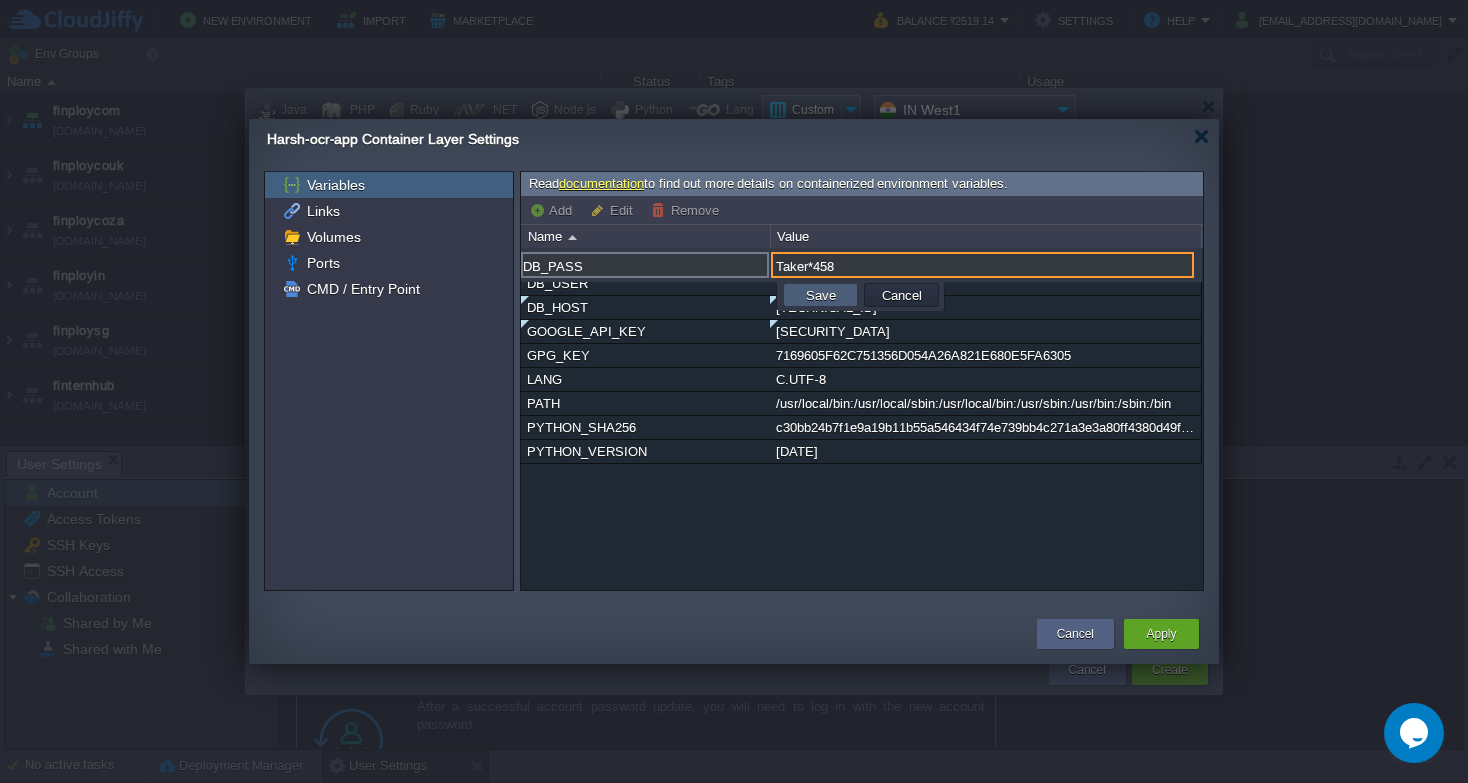 type on "Taker*458" 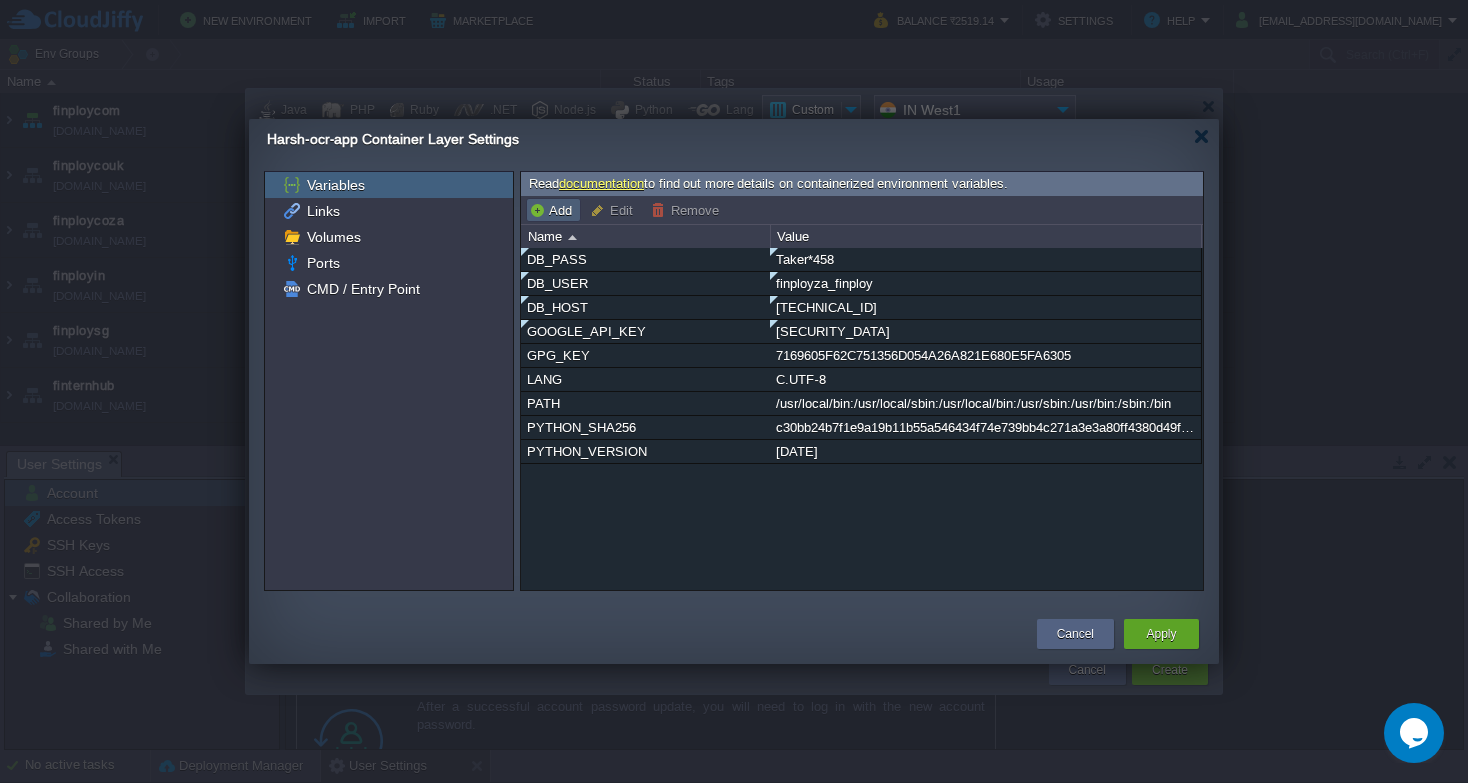 click on "Add" at bounding box center (553, 210) 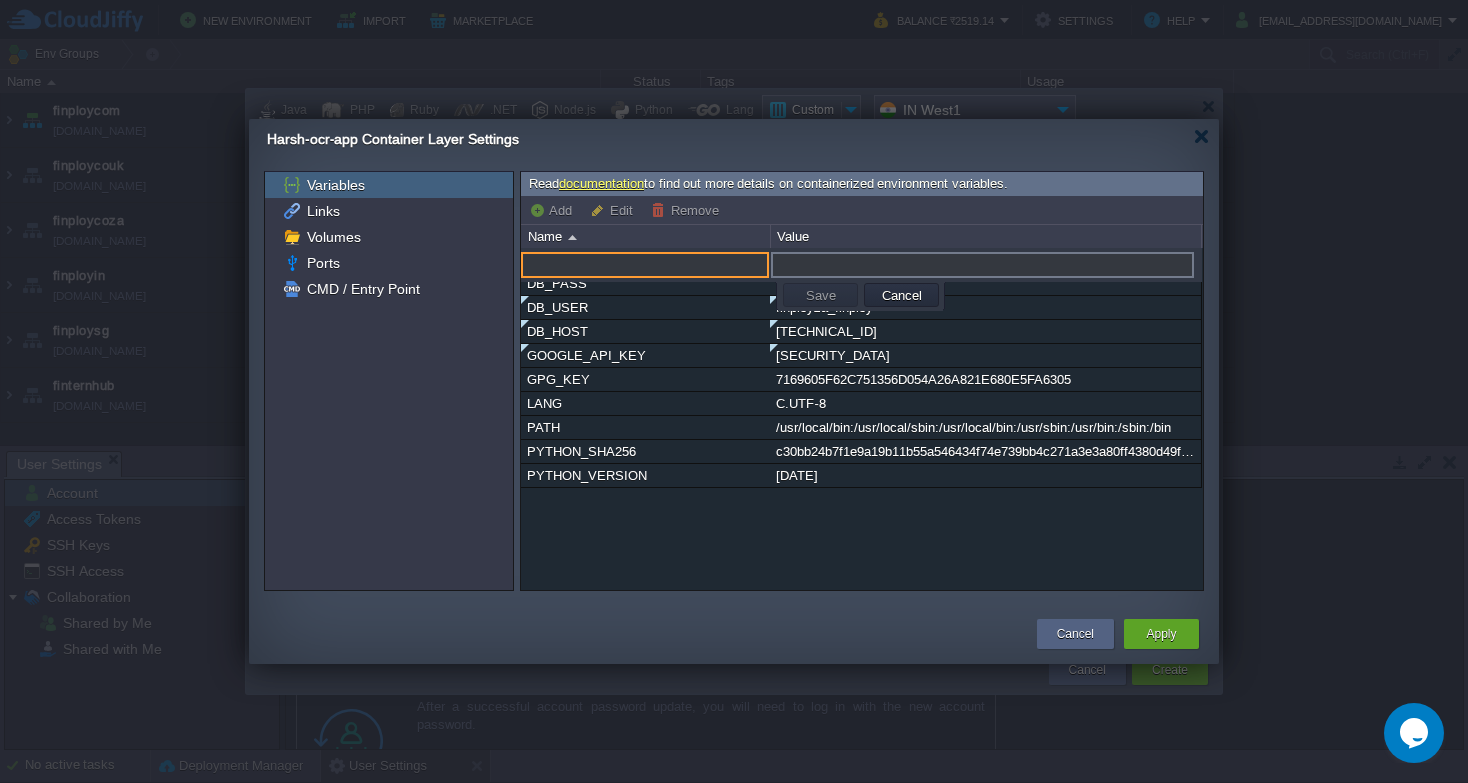 click at bounding box center [645, 265] 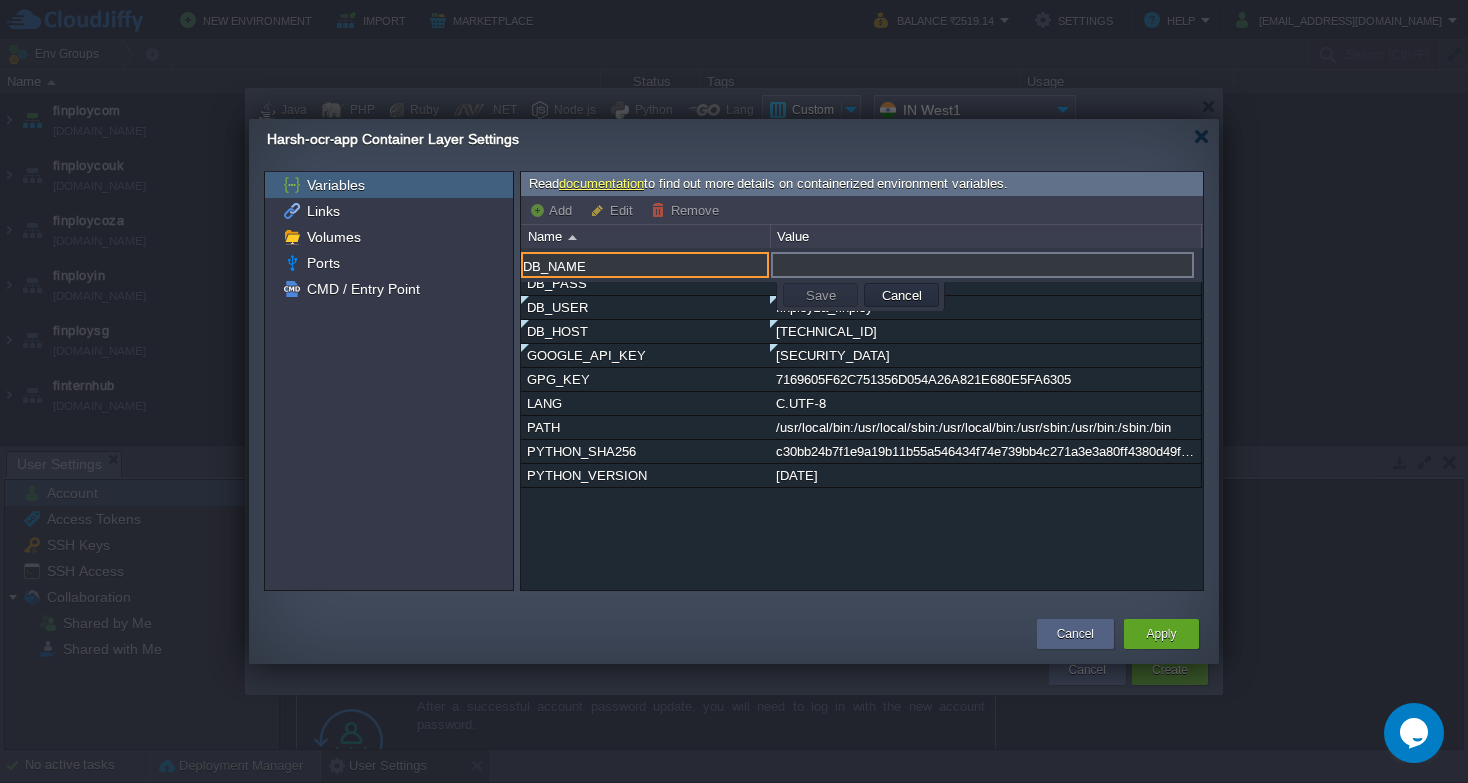 type on "DB_NAME" 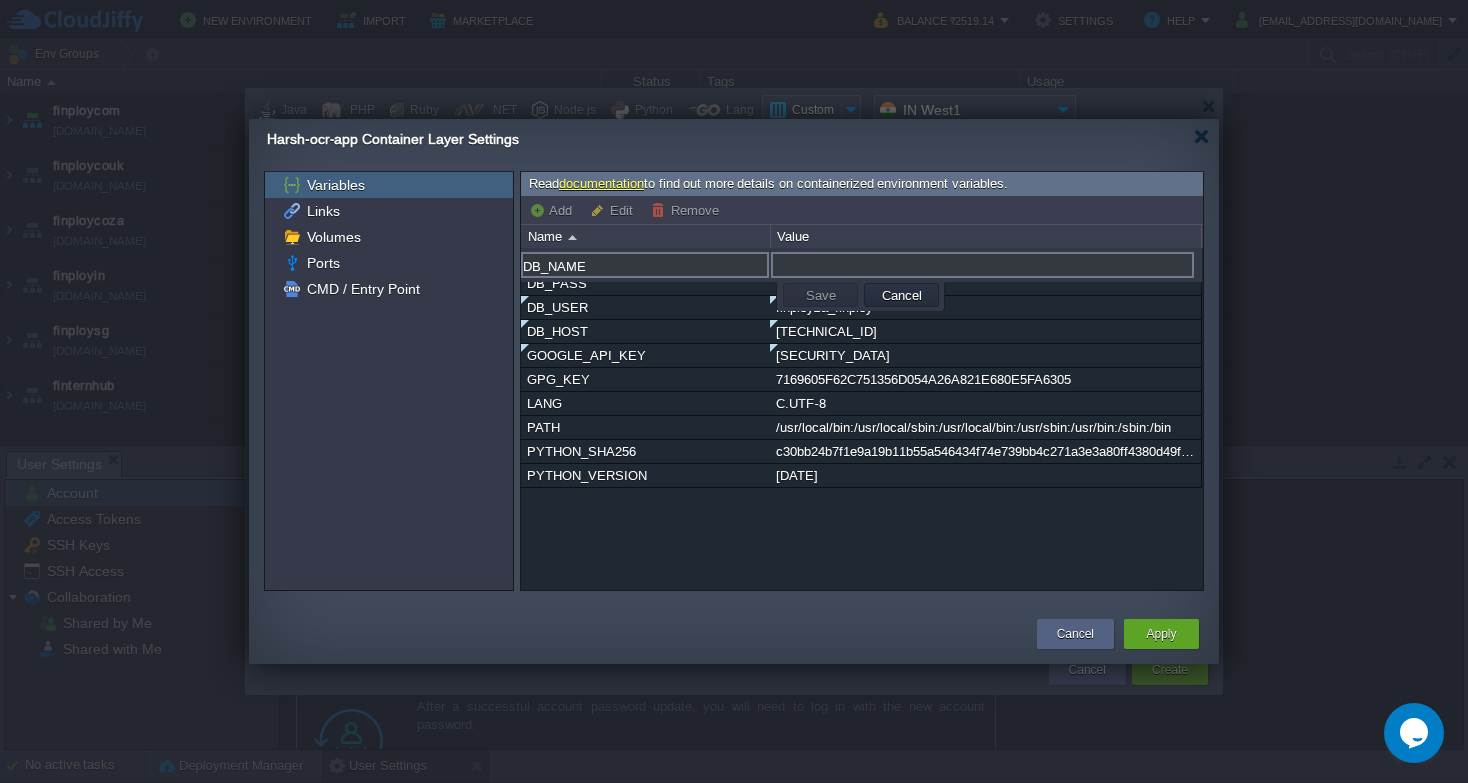 click at bounding box center (982, 265) 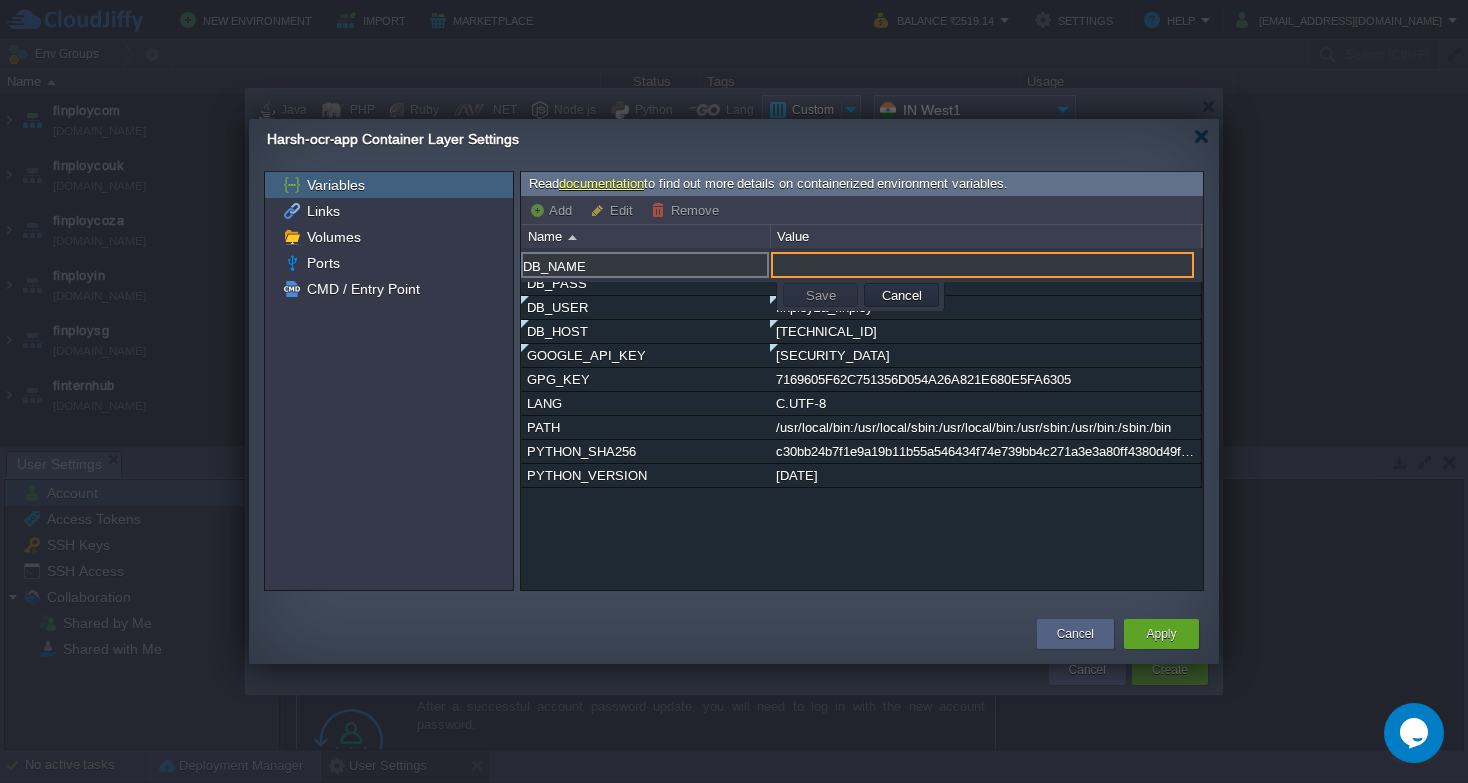 paste on "finployza_whatsapp" 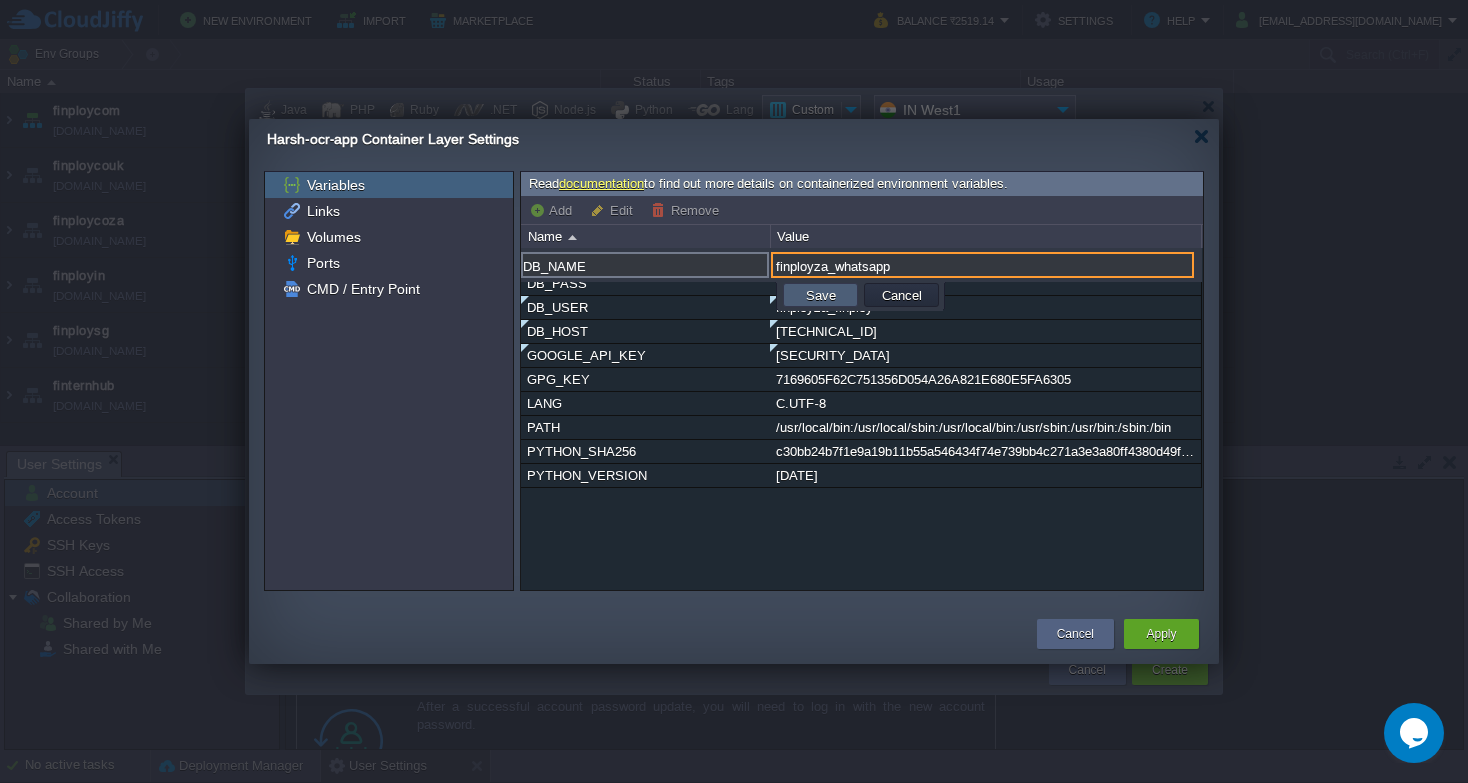 type on "finployza_whatsapp" 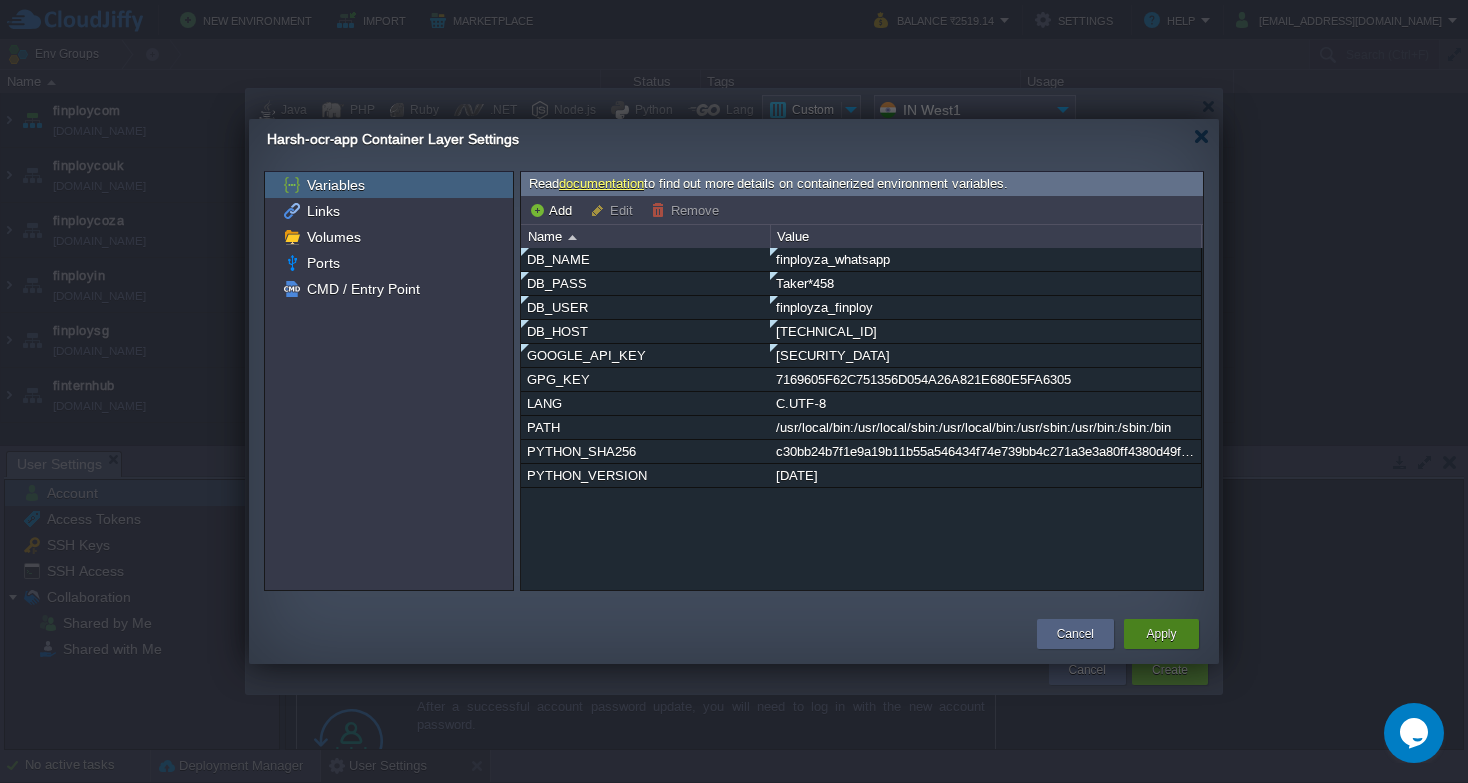 click on "Apply" at bounding box center (1161, 634) 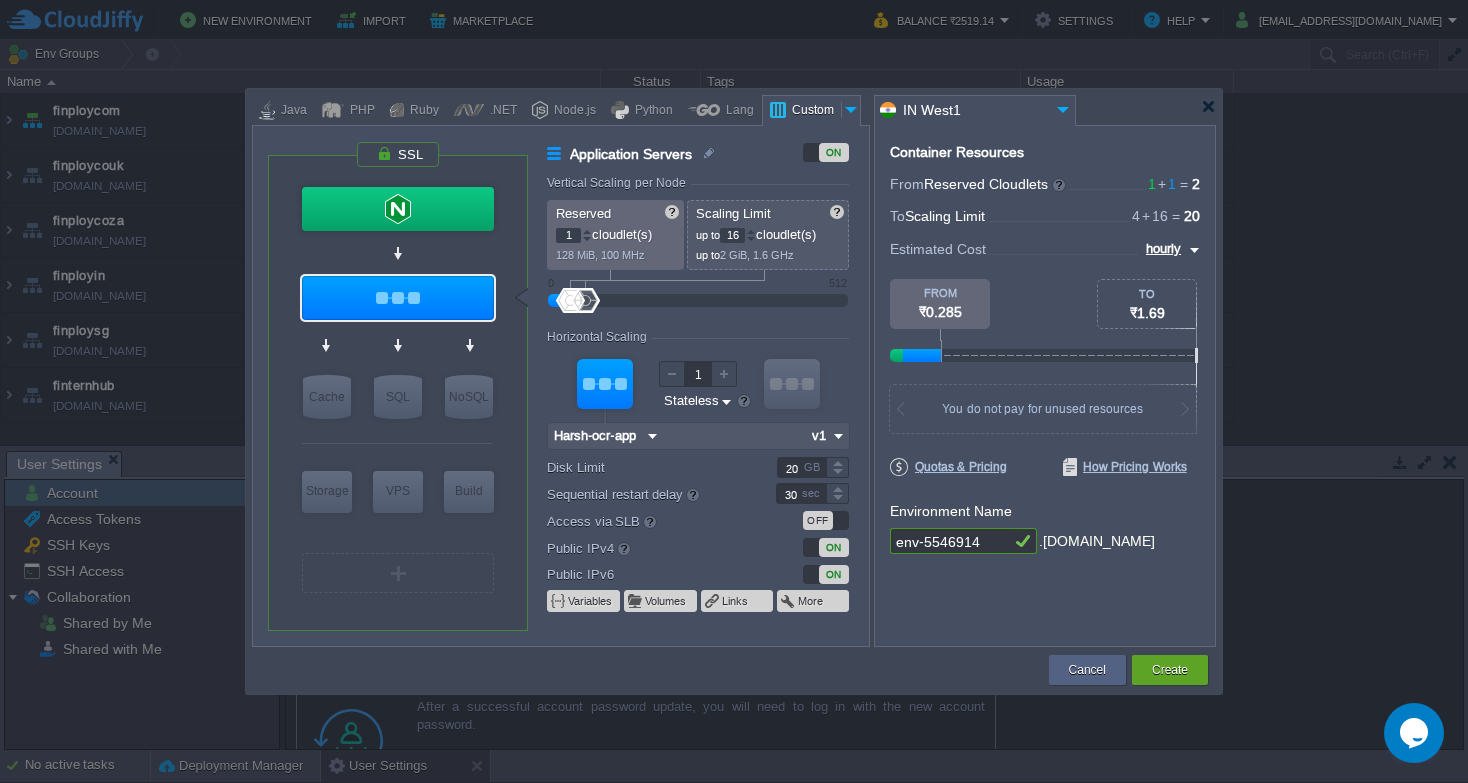 click on "env-5546914" at bounding box center [950, 541] 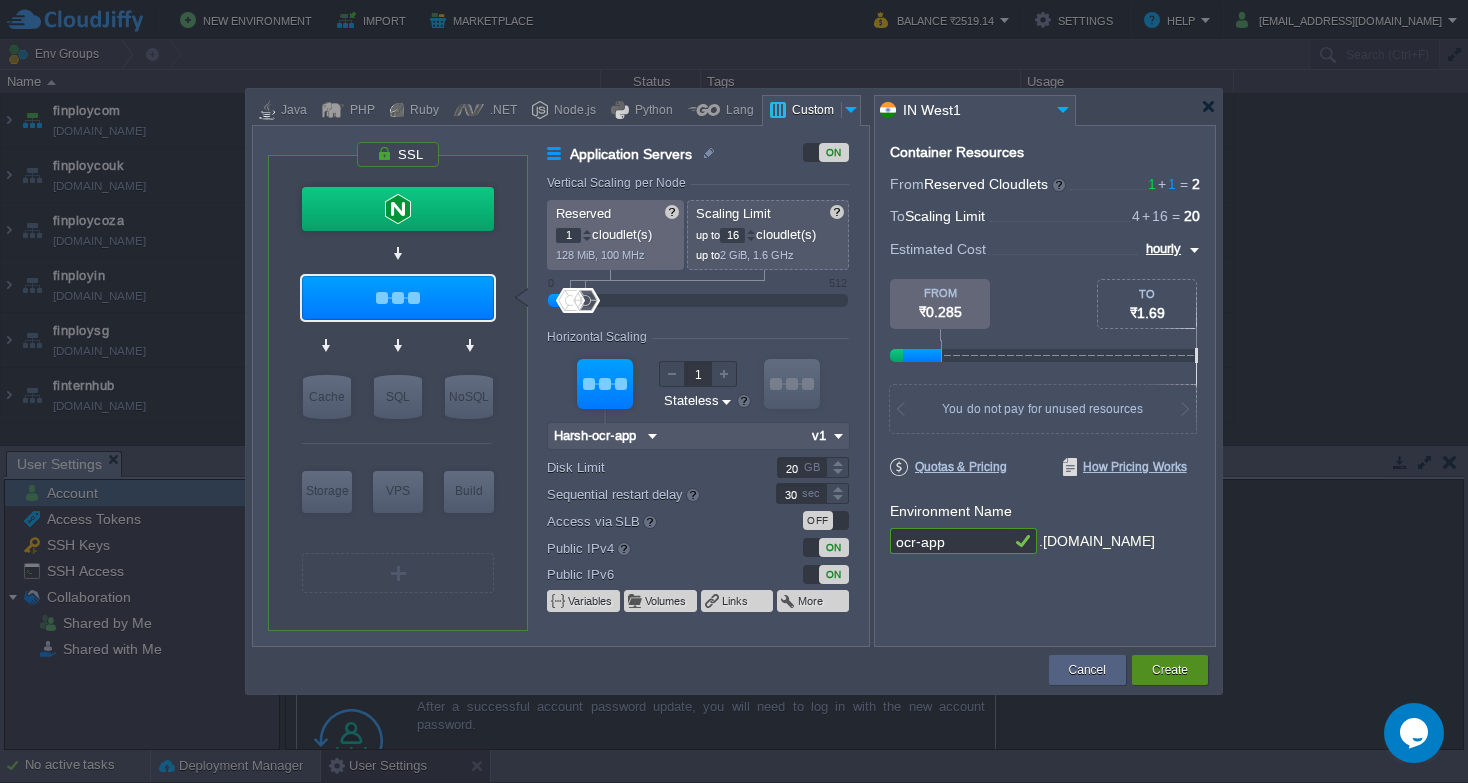 type on "ocr-app" 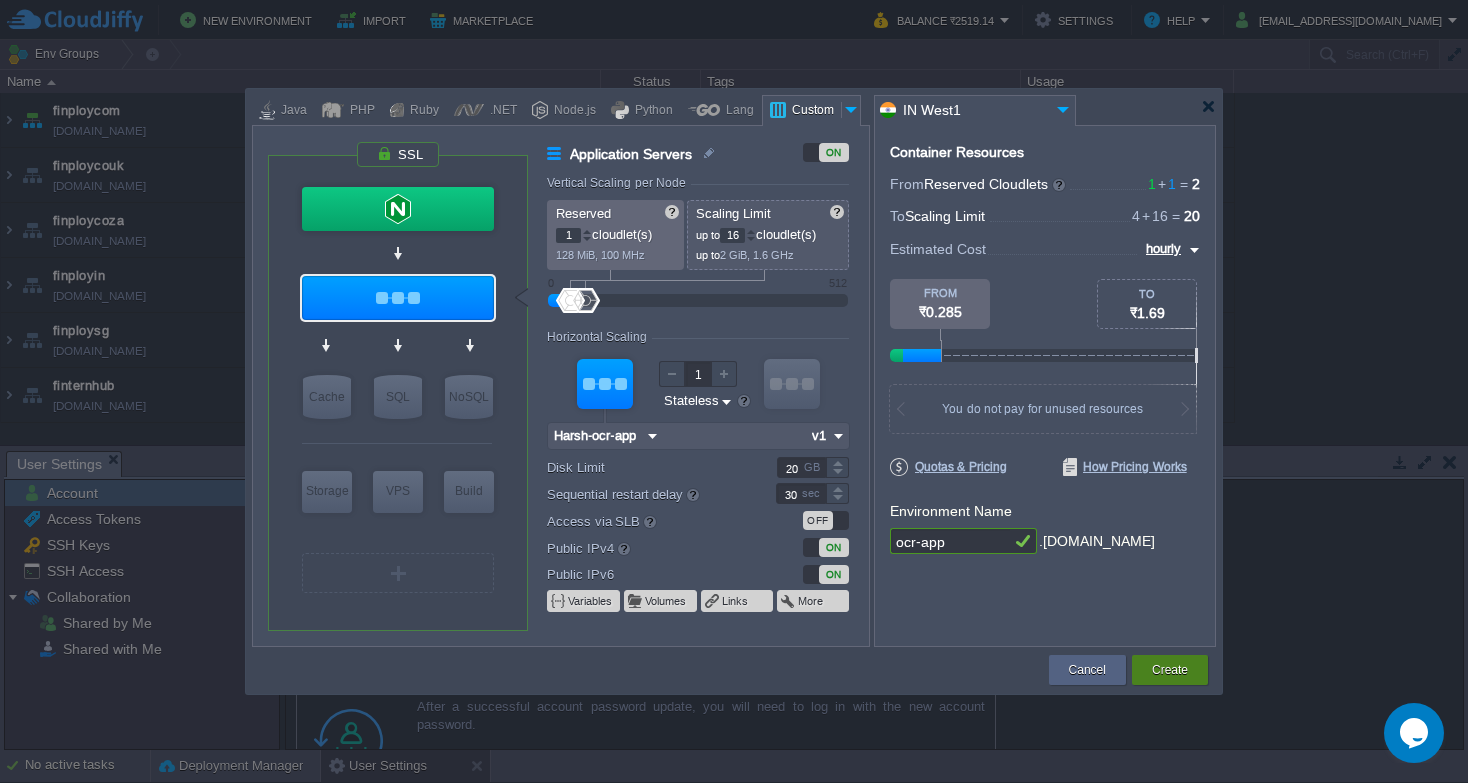 click on "Create" at bounding box center [1170, 670] 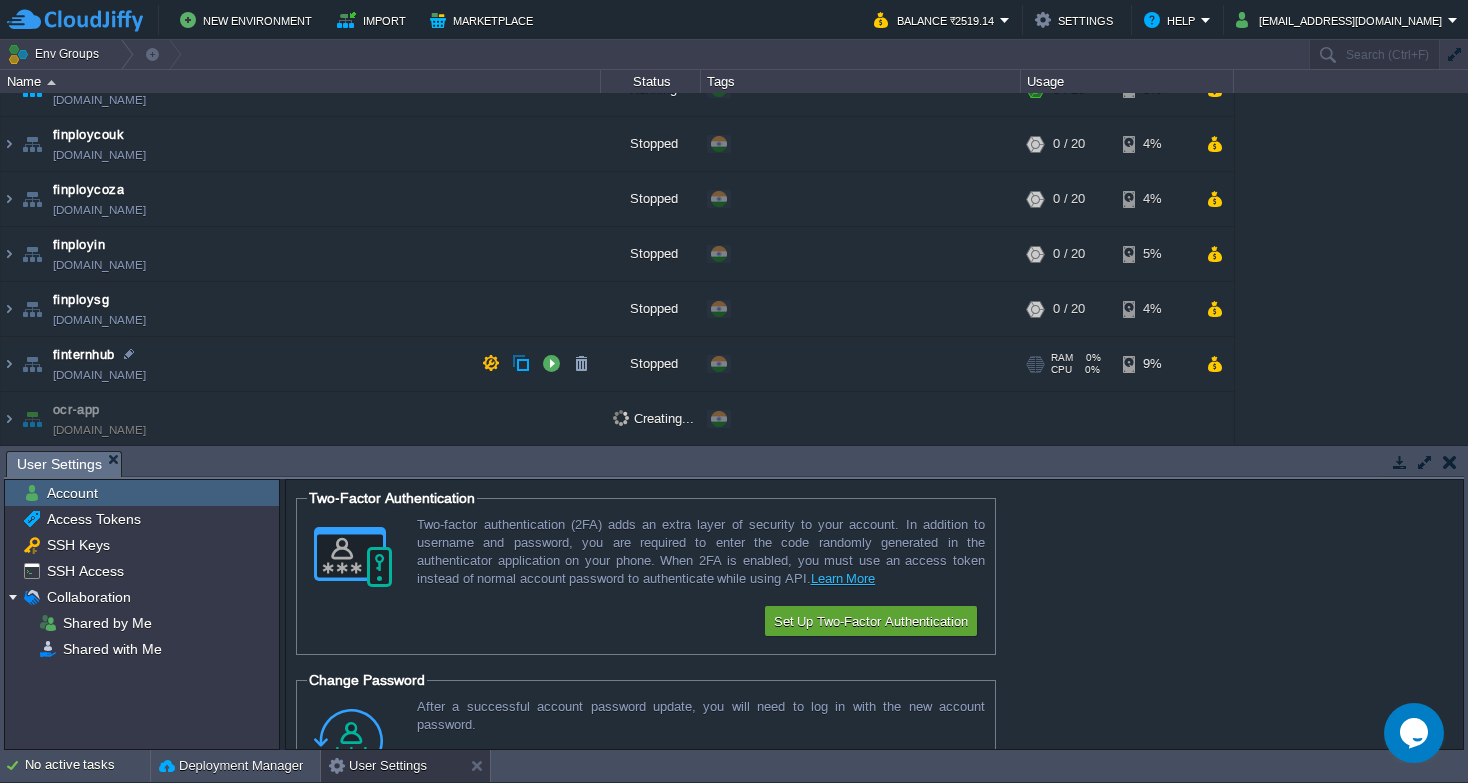 scroll, scrollTop: 32, scrollLeft: 0, axis: vertical 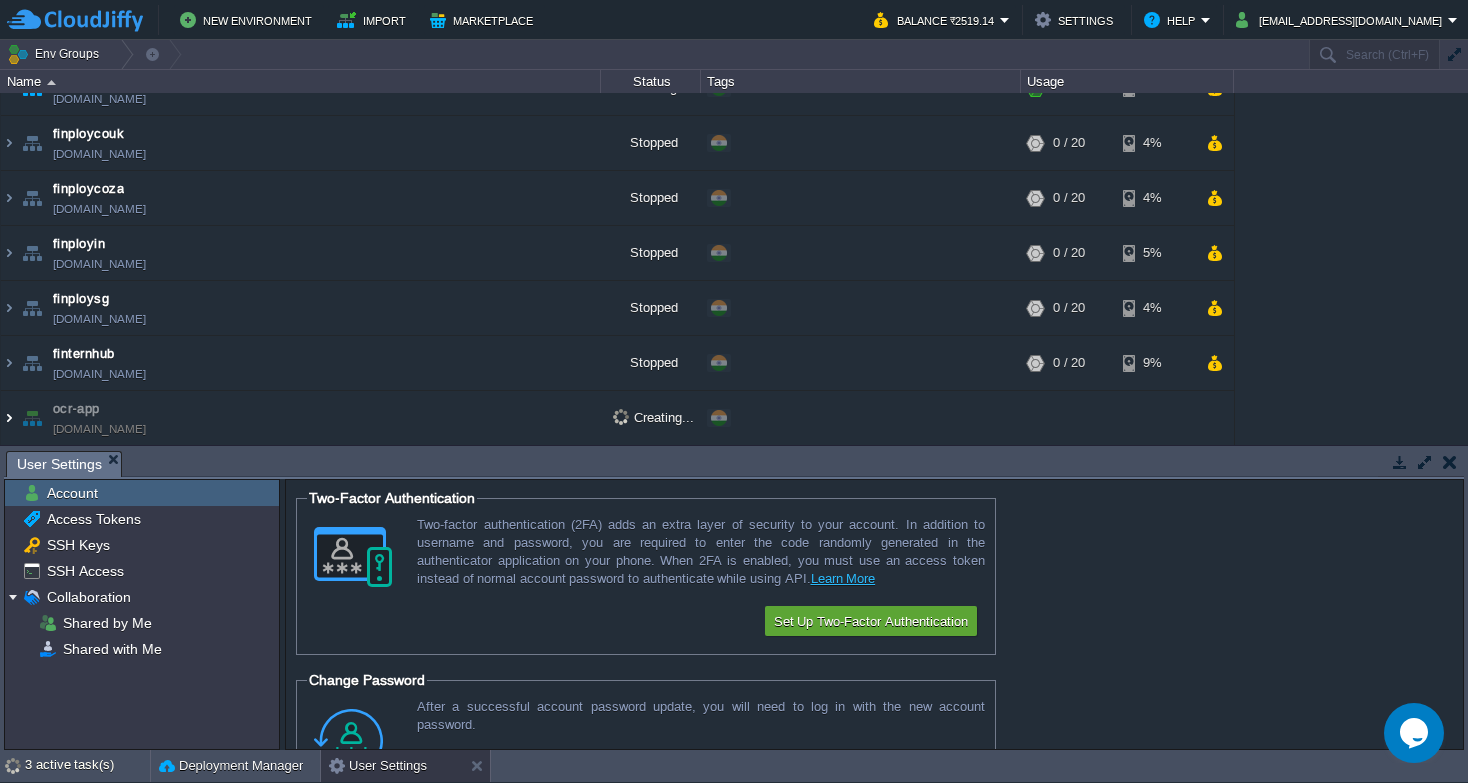 click at bounding box center (9, 418) 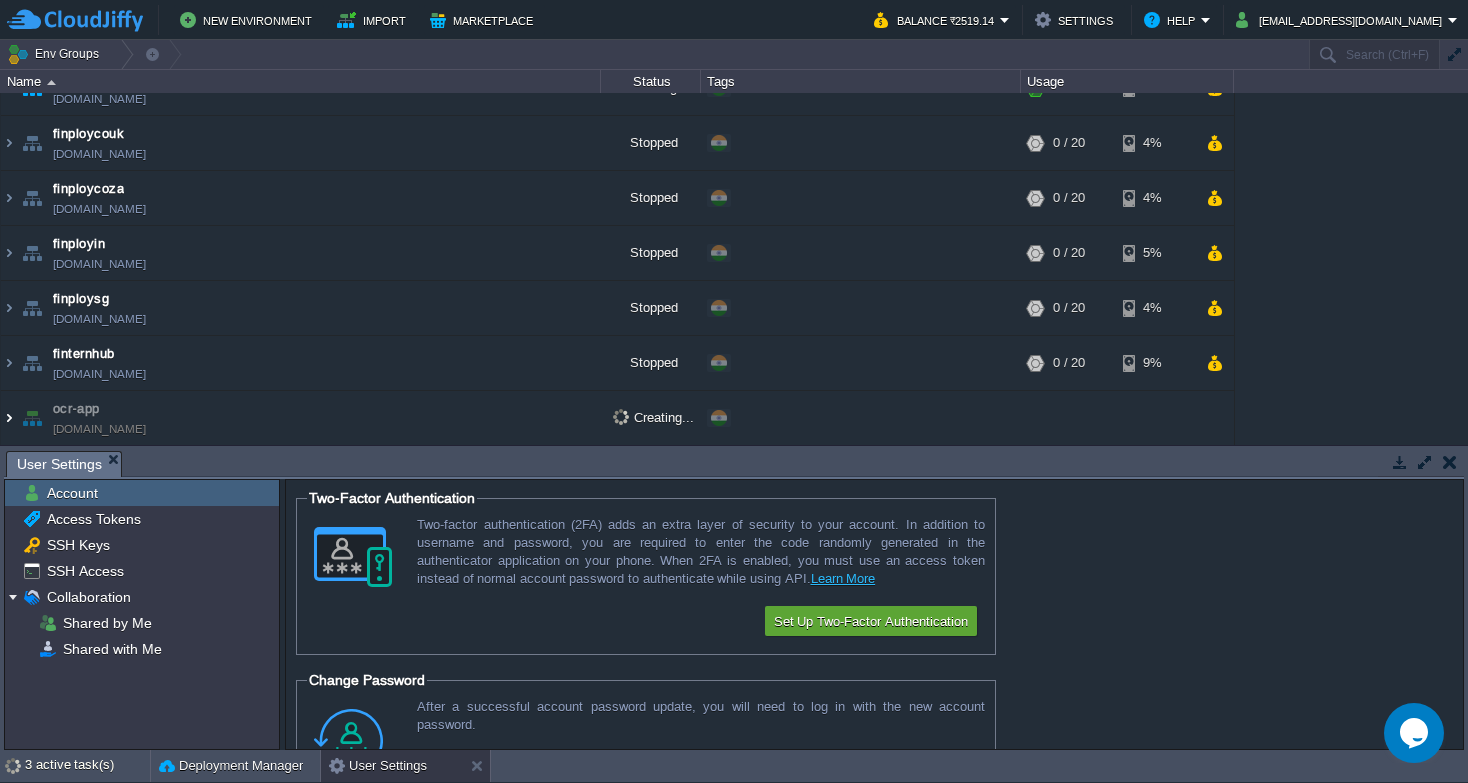 click at bounding box center (9, 418) 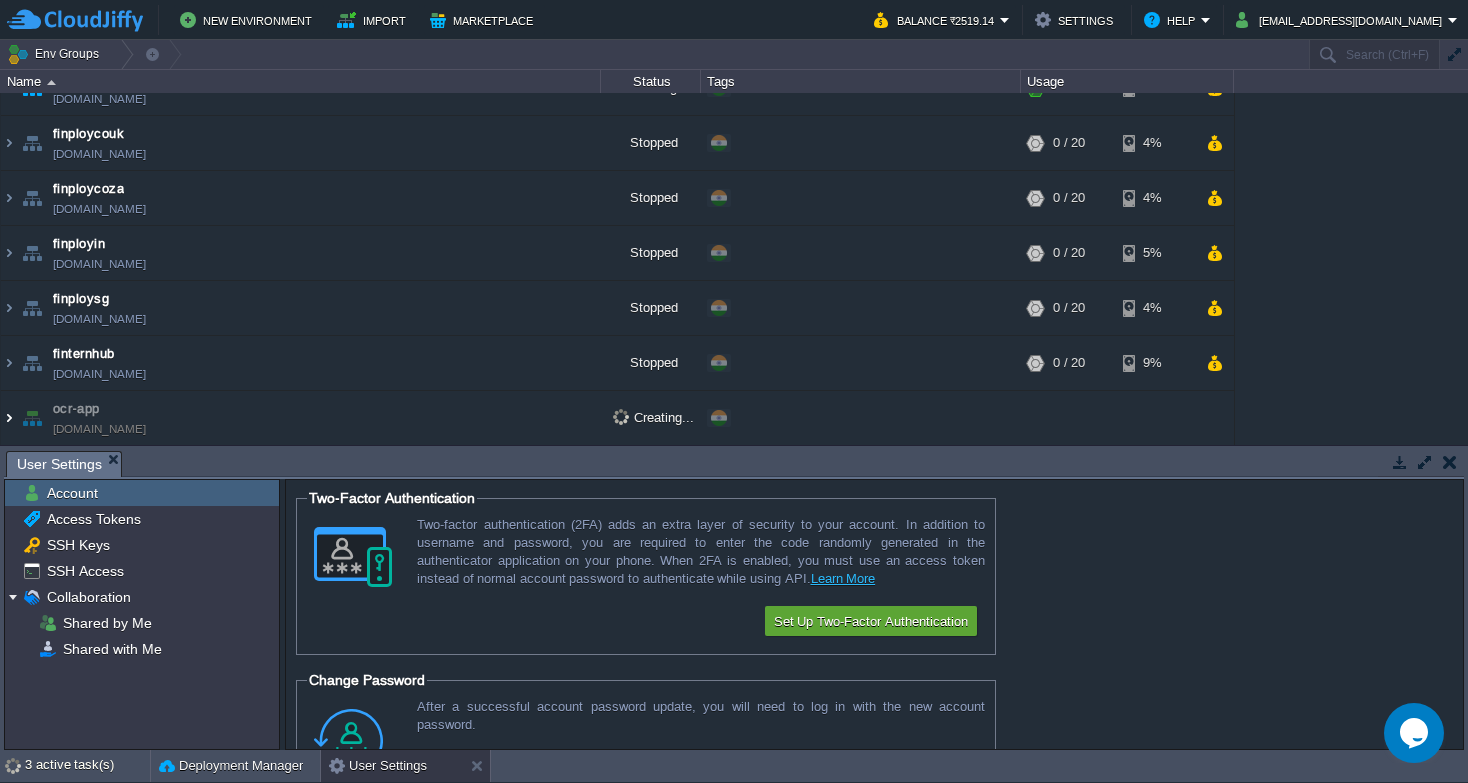 click at bounding box center [9, 418] 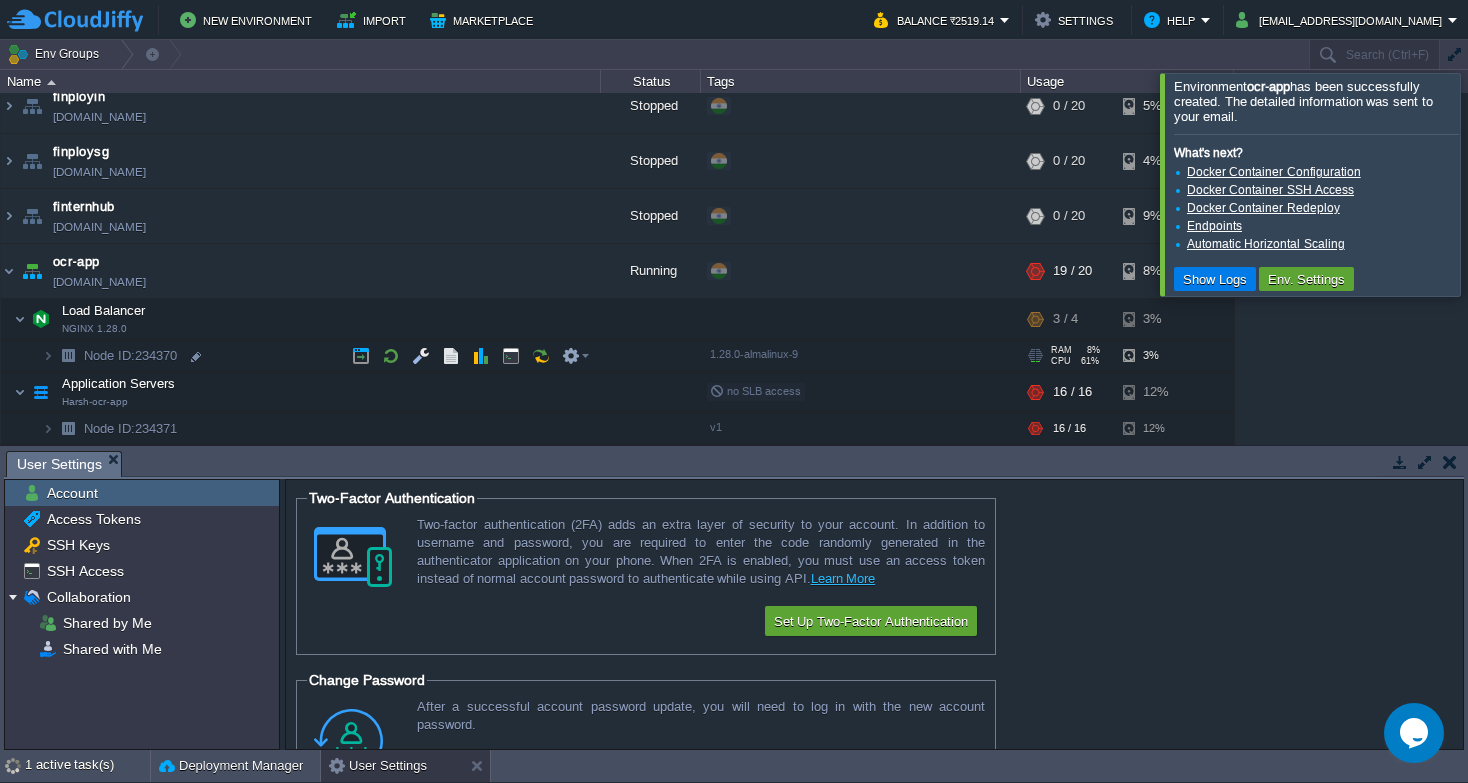 scroll, scrollTop: 177, scrollLeft: 0, axis: vertical 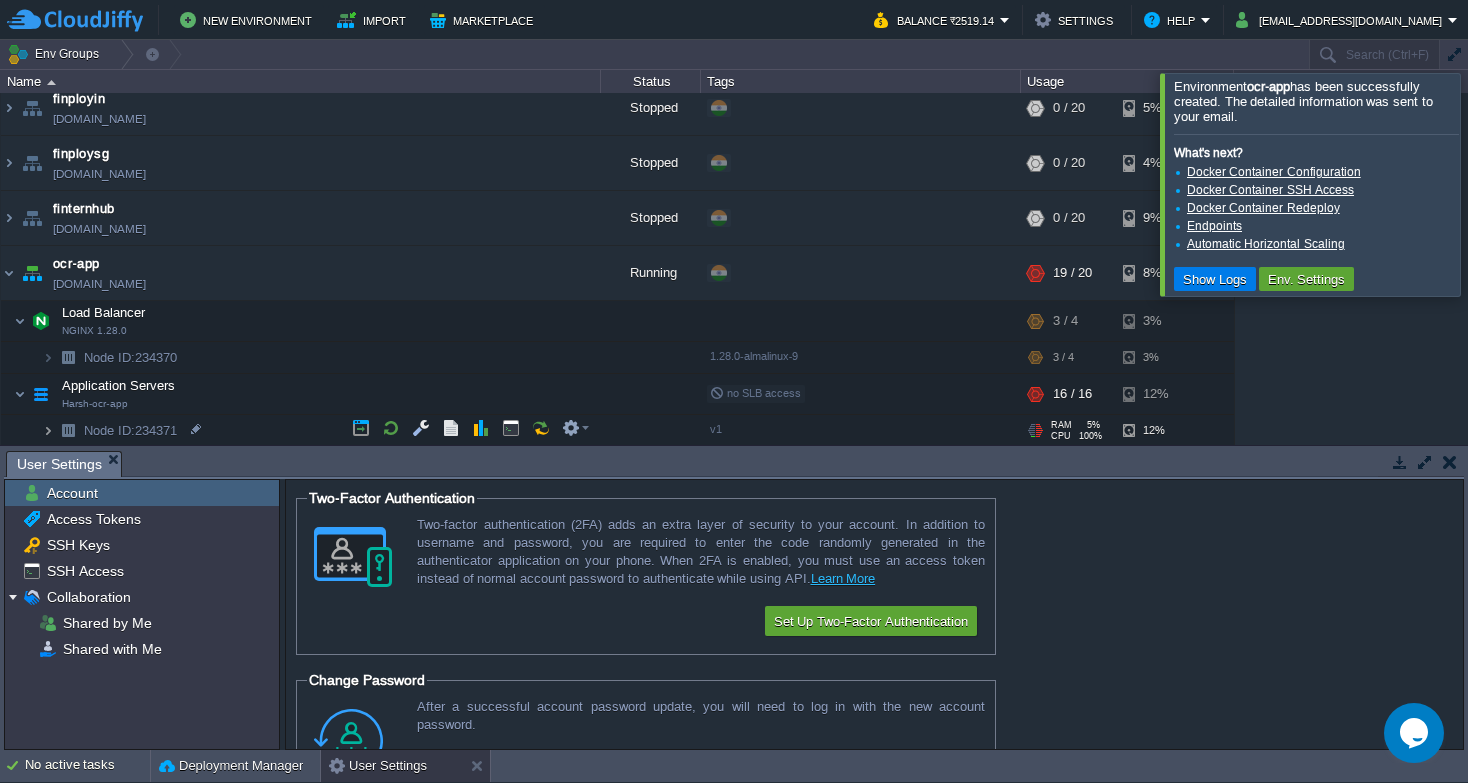 click at bounding box center (48, 430) 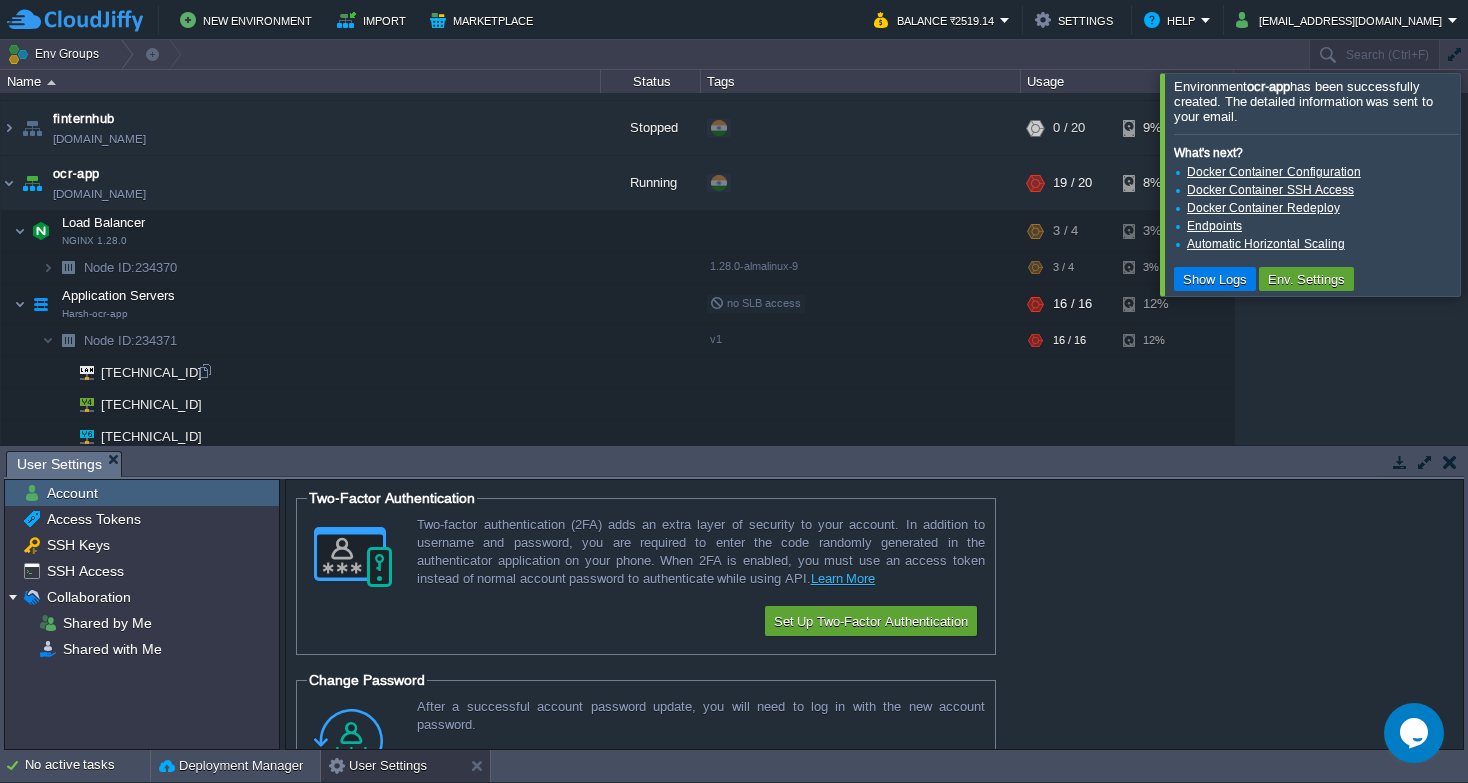 scroll, scrollTop: 273, scrollLeft: 0, axis: vertical 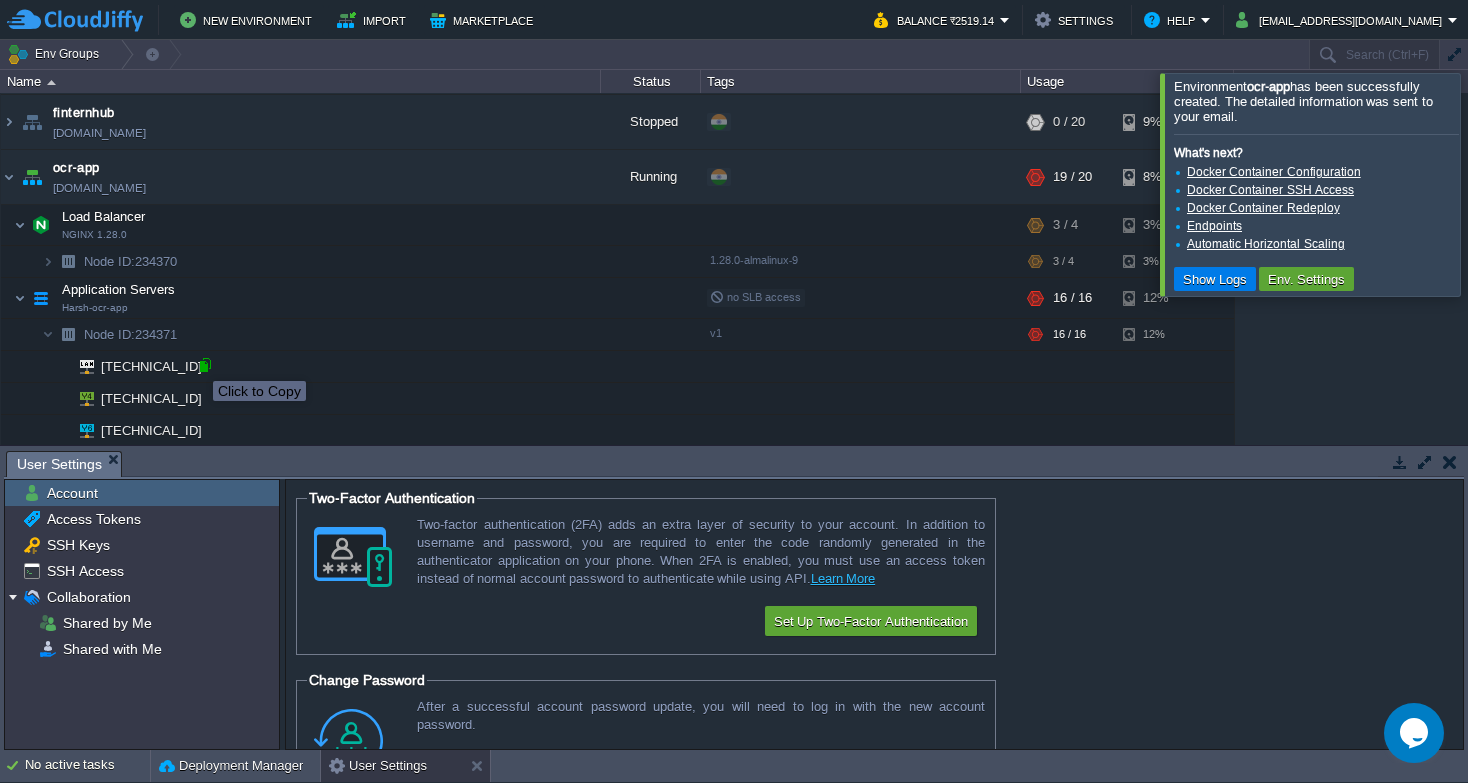 click at bounding box center [205, 365] 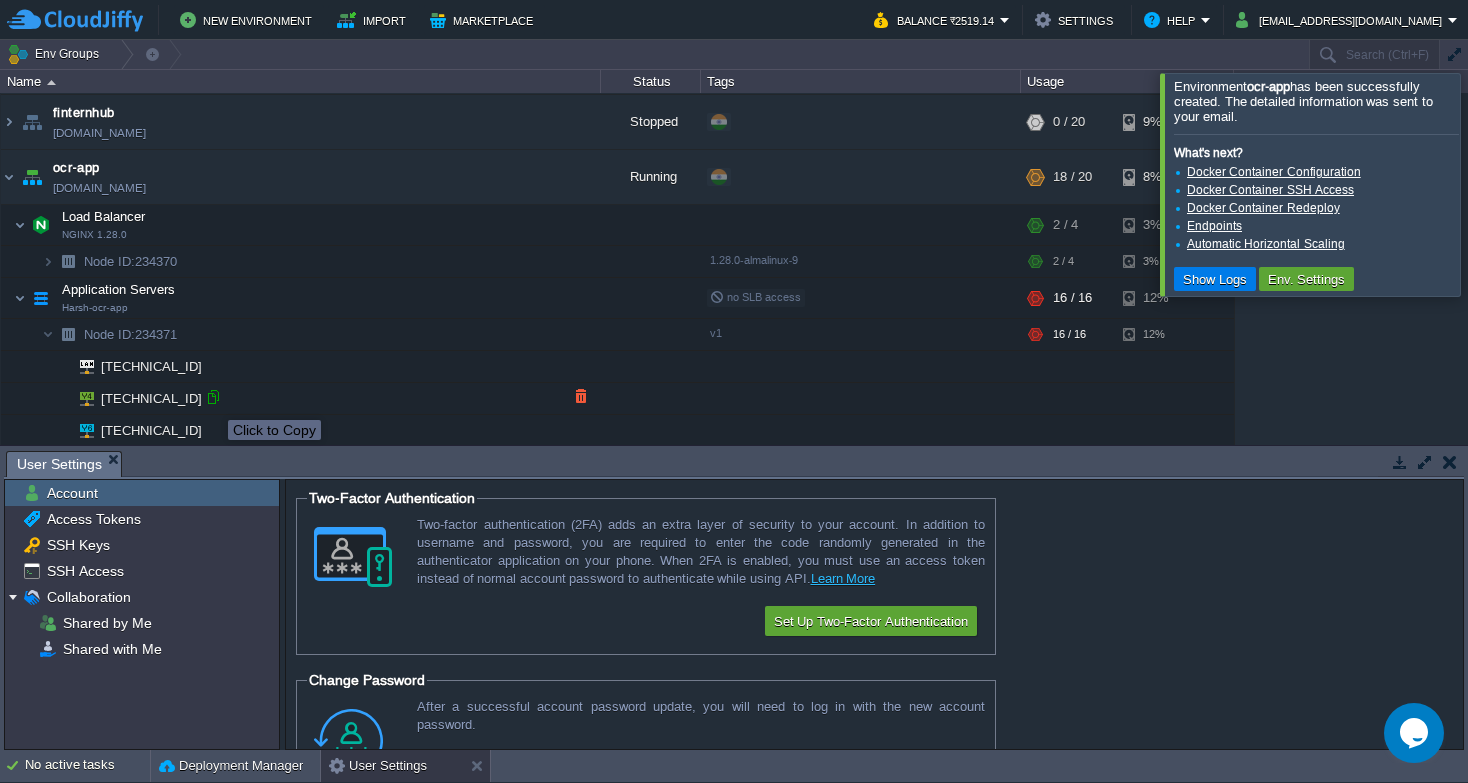 click at bounding box center [213, 397] 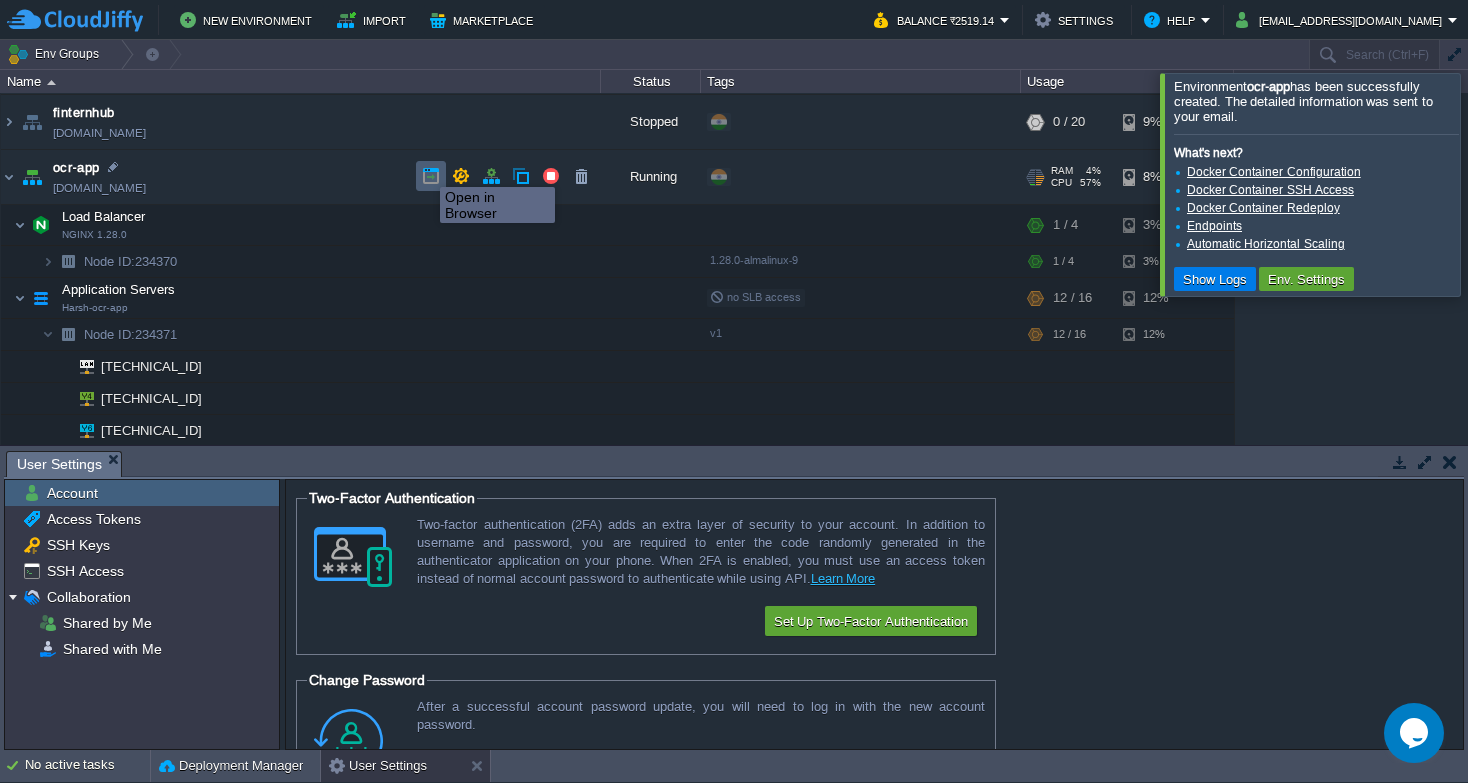 click at bounding box center [431, 176] 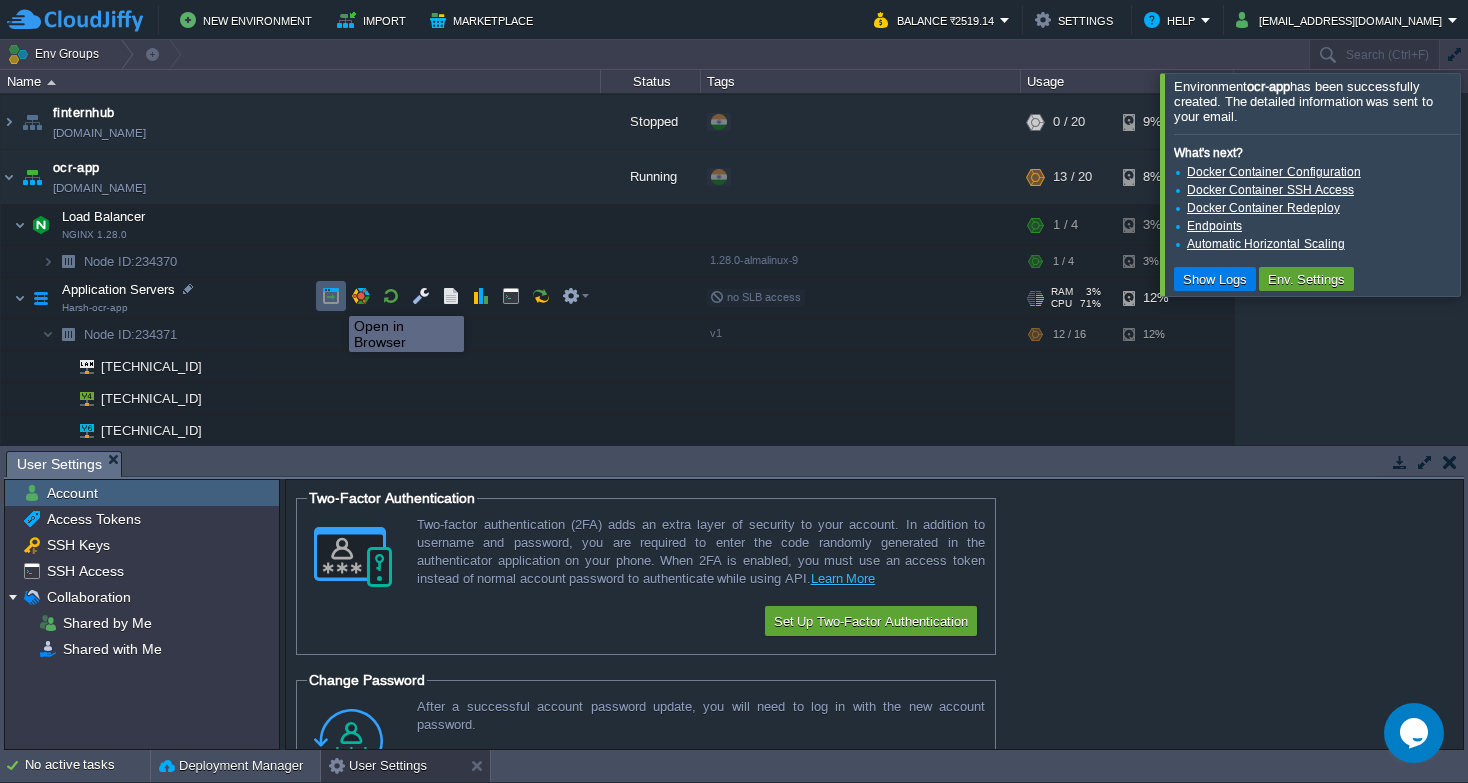 click at bounding box center [331, 296] 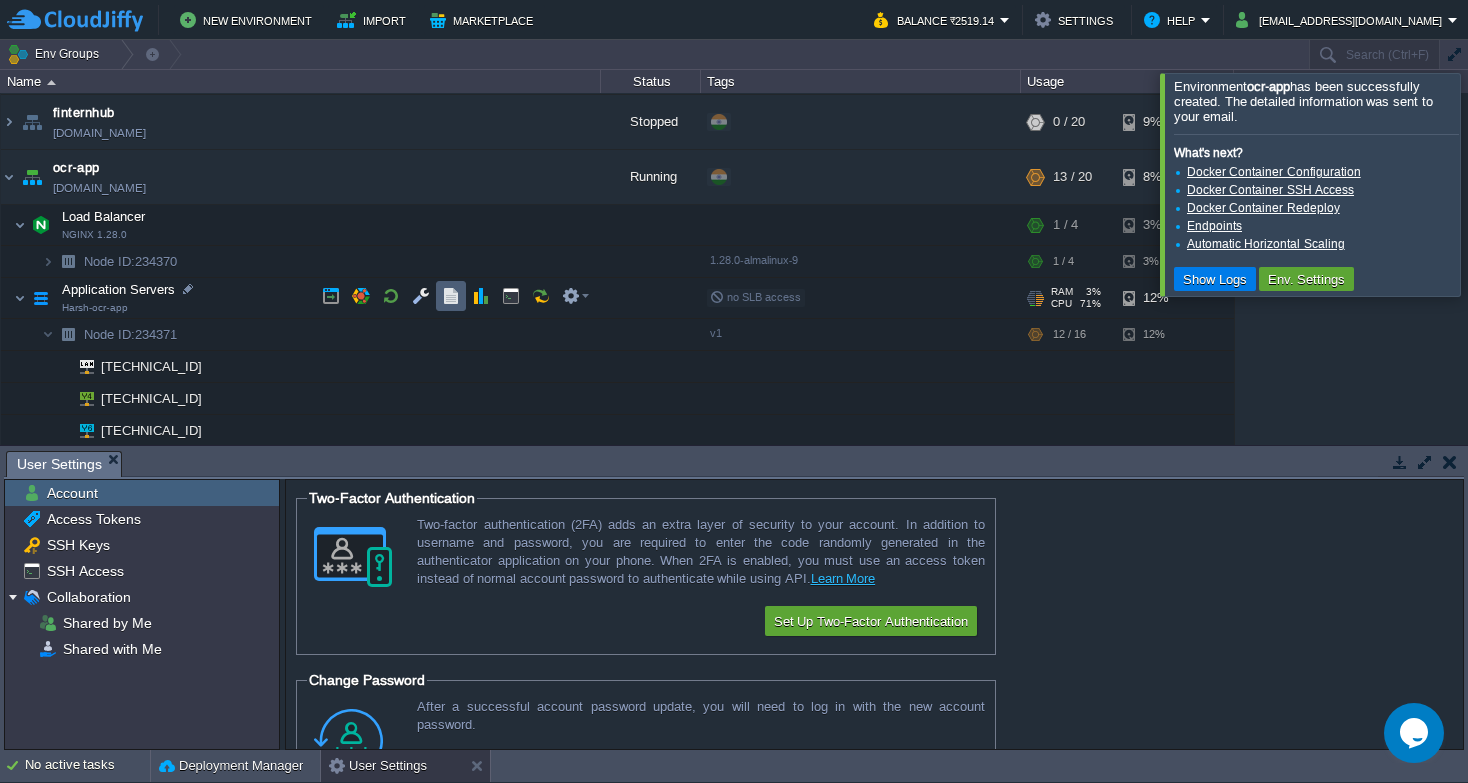 click at bounding box center (451, 296) 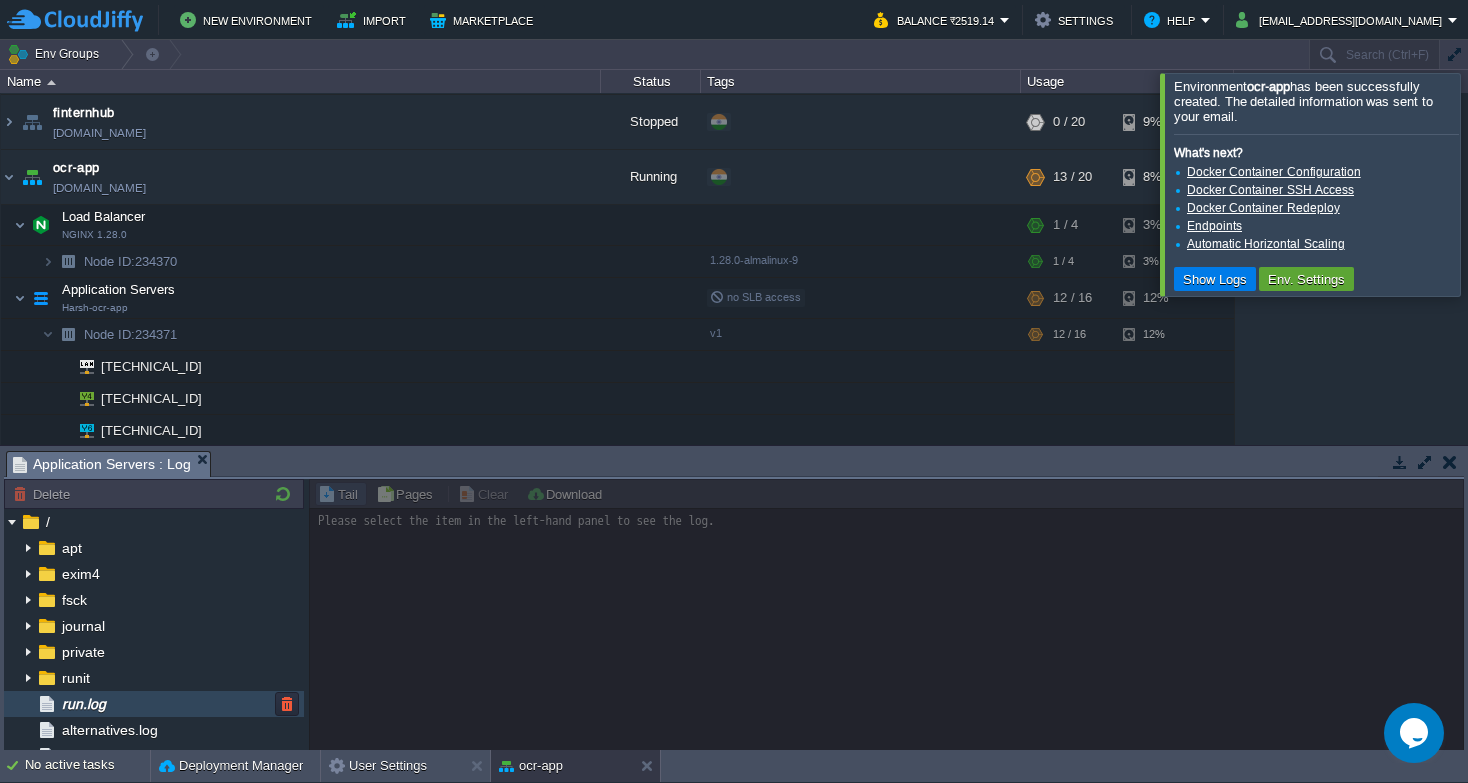 click on "run.log" at bounding box center (154, 704) 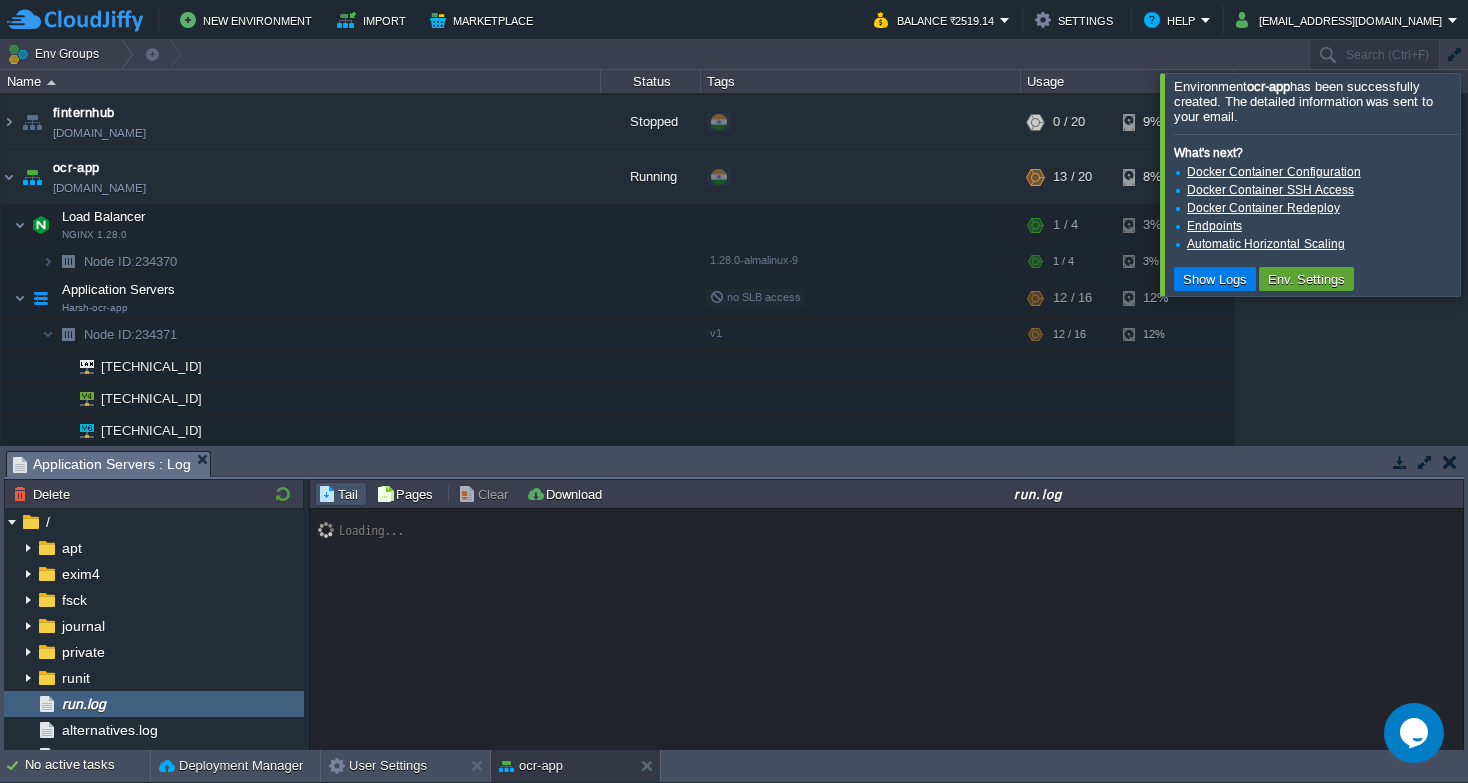 click at bounding box center (1492, 184) 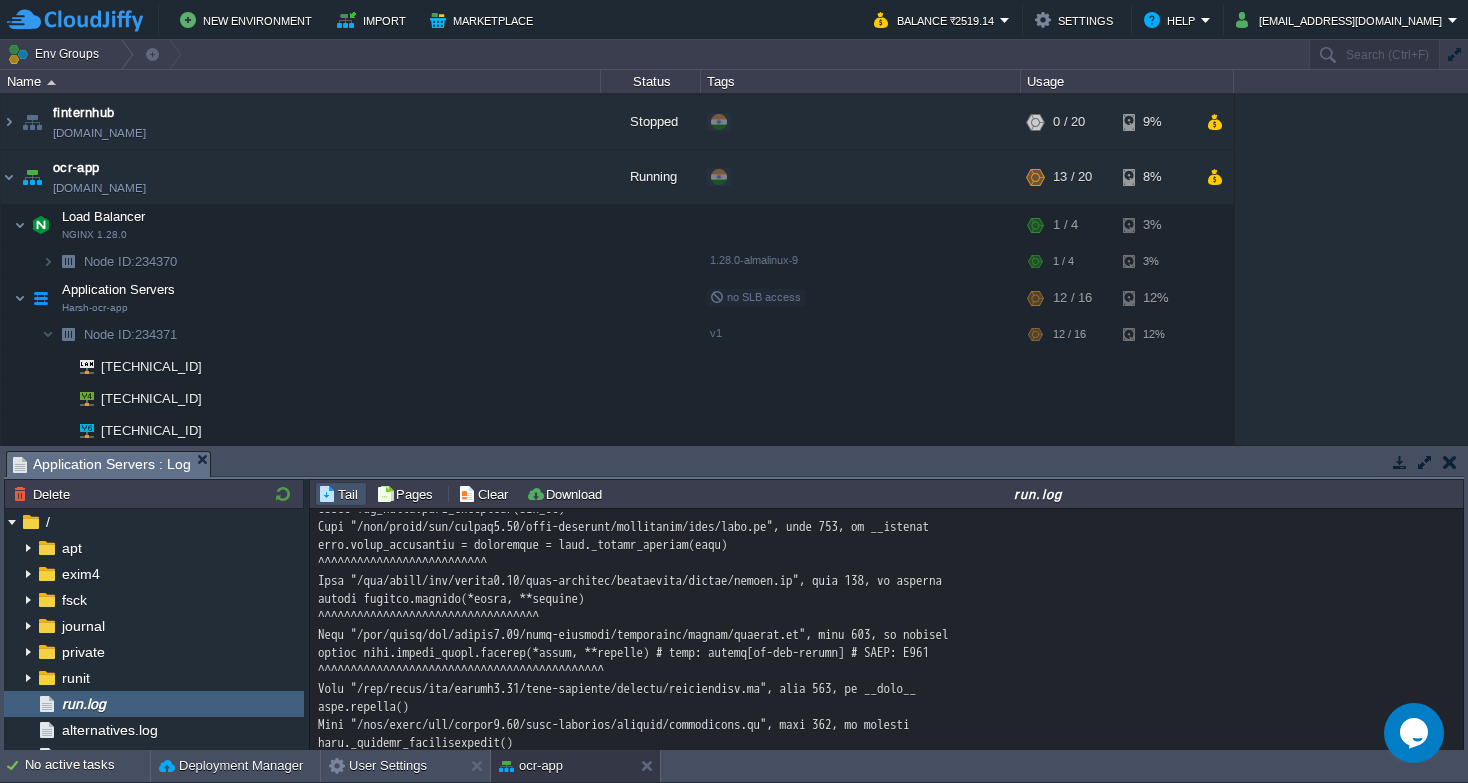 scroll, scrollTop: 1677, scrollLeft: 0, axis: vertical 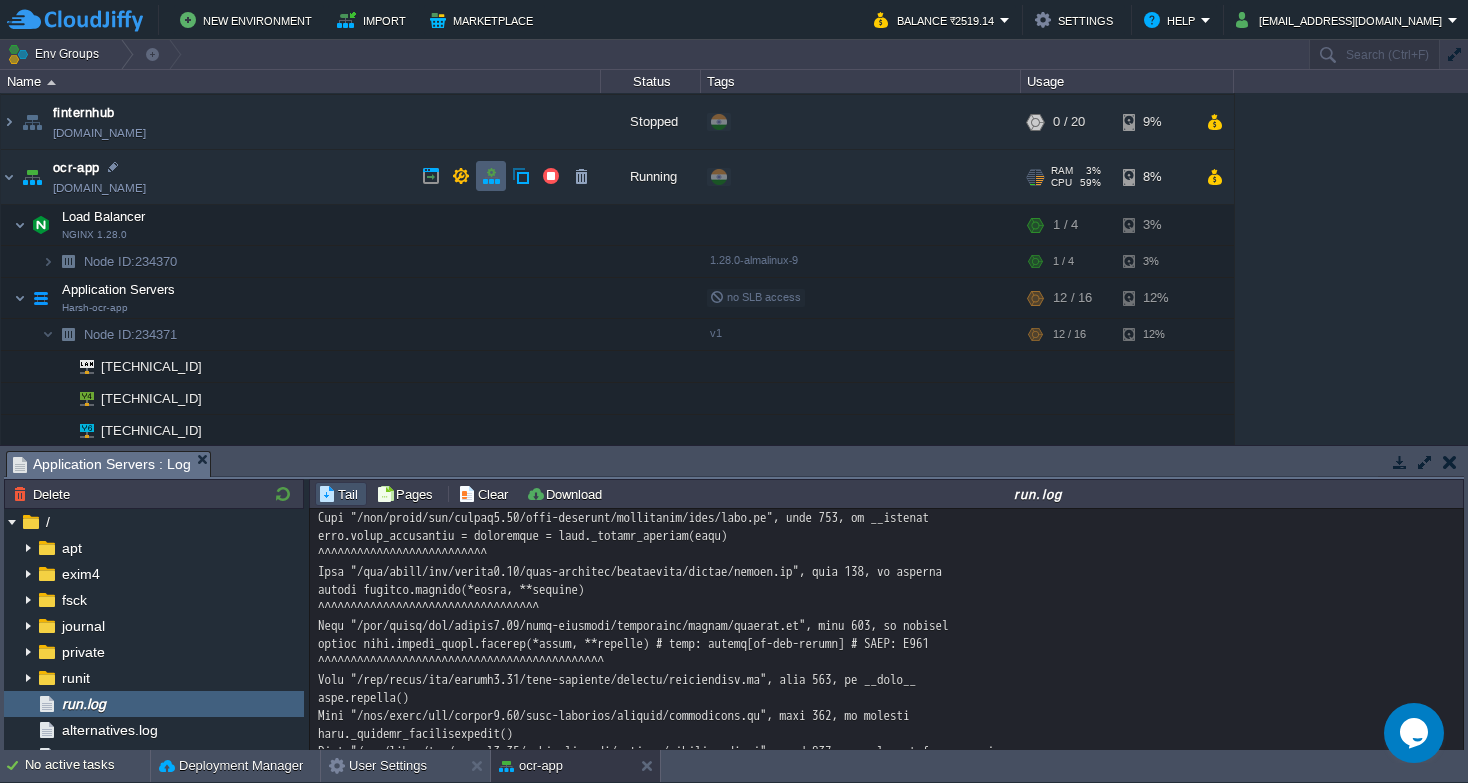 click at bounding box center (491, 176) 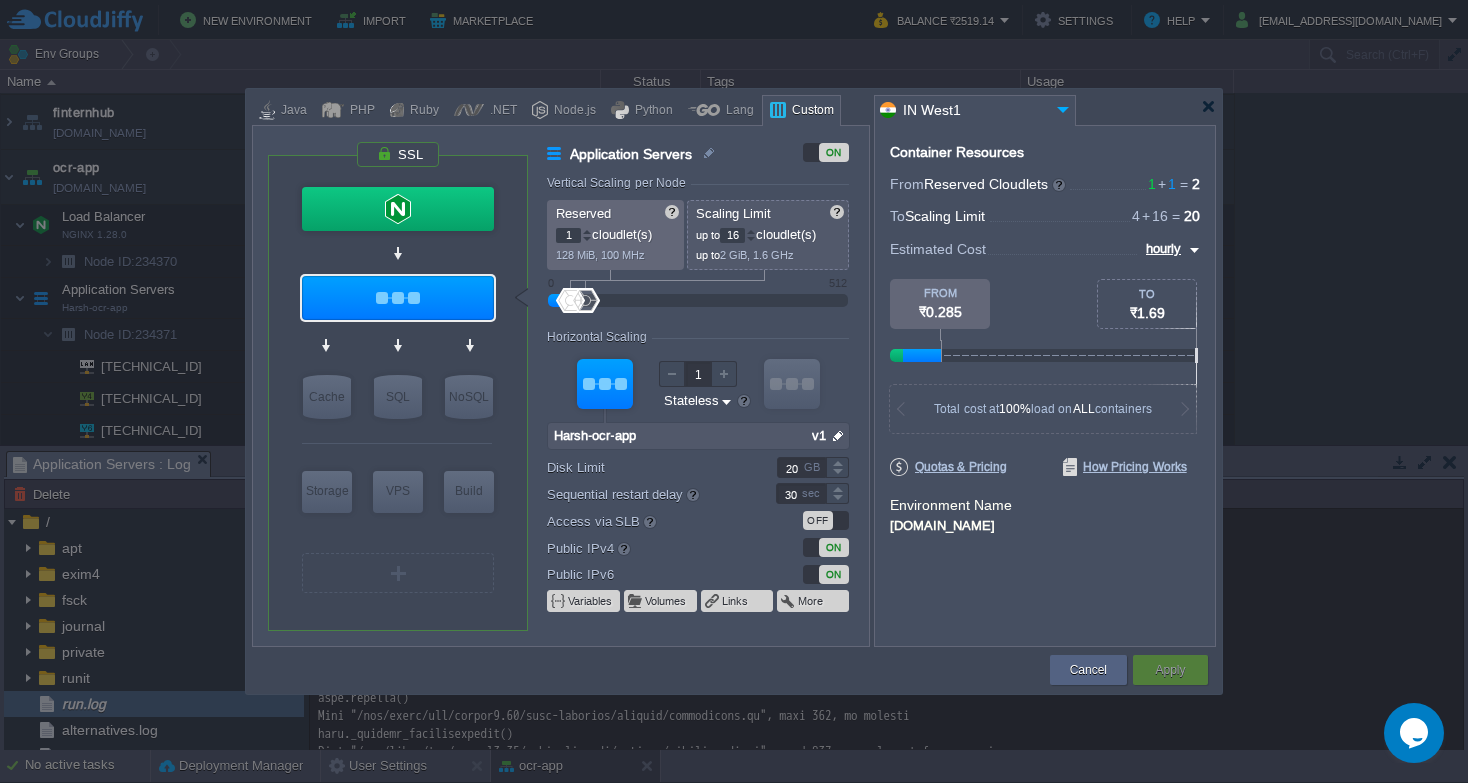 click at bounding box center [838, 436] 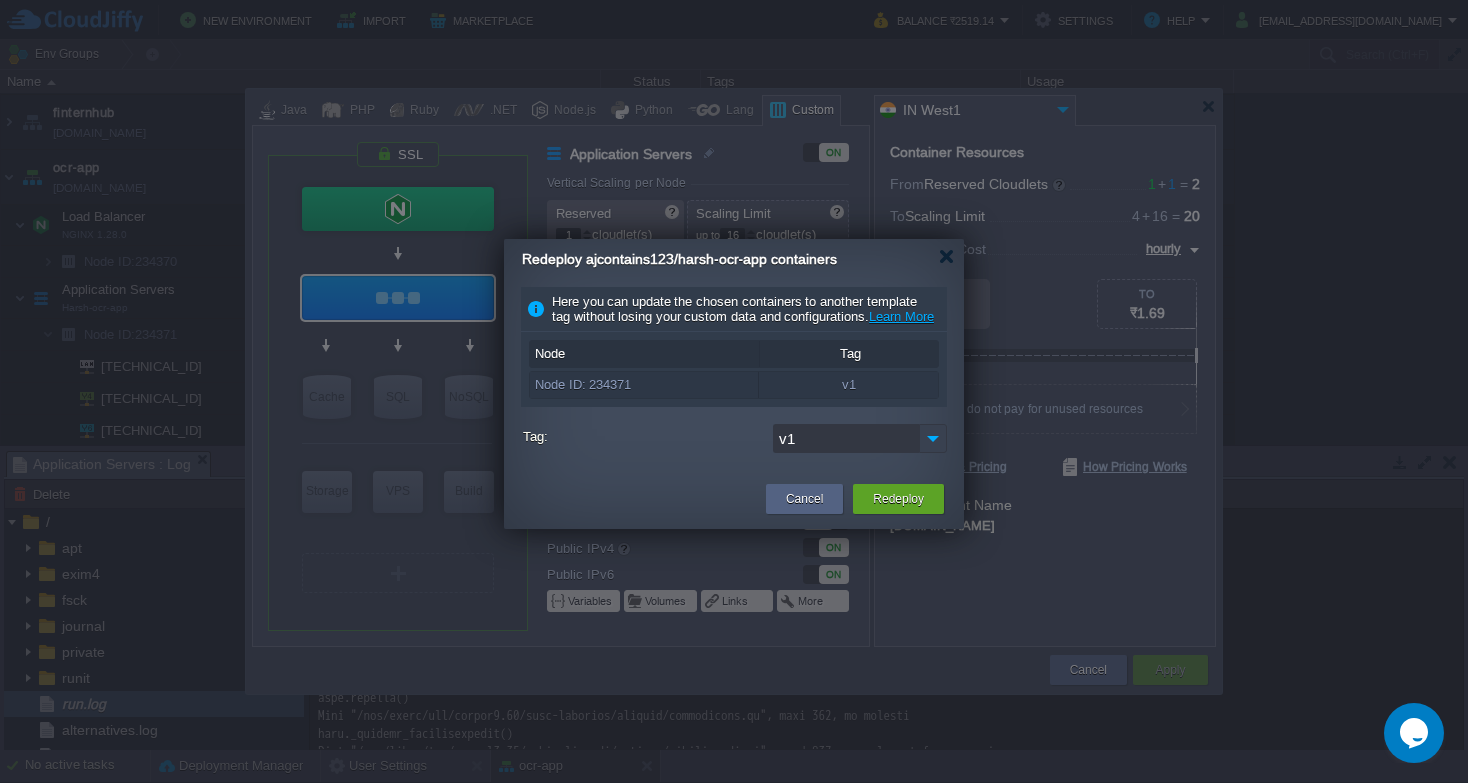click at bounding box center [933, 438] 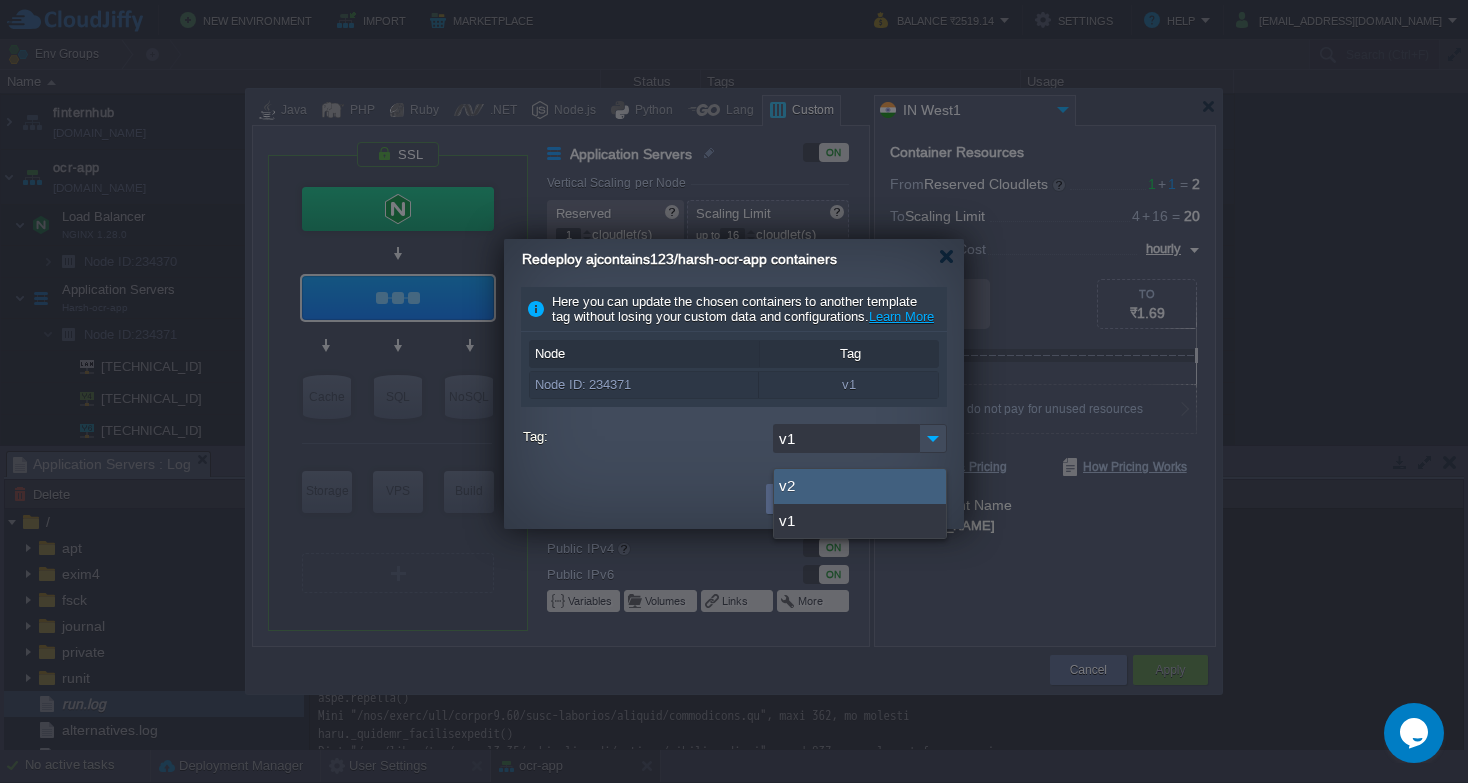 click on "v2" at bounding box center [860, 486] 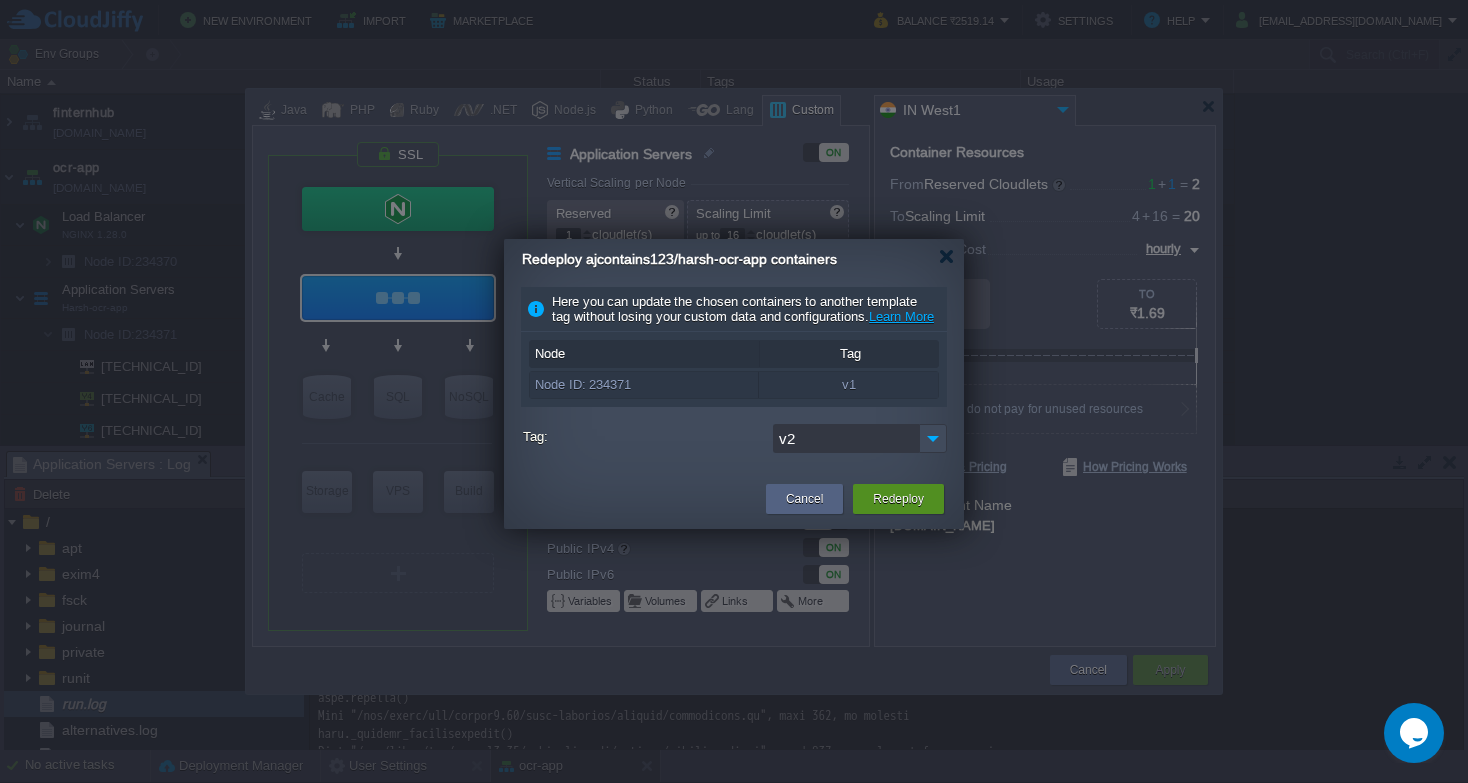 click on "Redeploy" at bounding box center (898, 499) 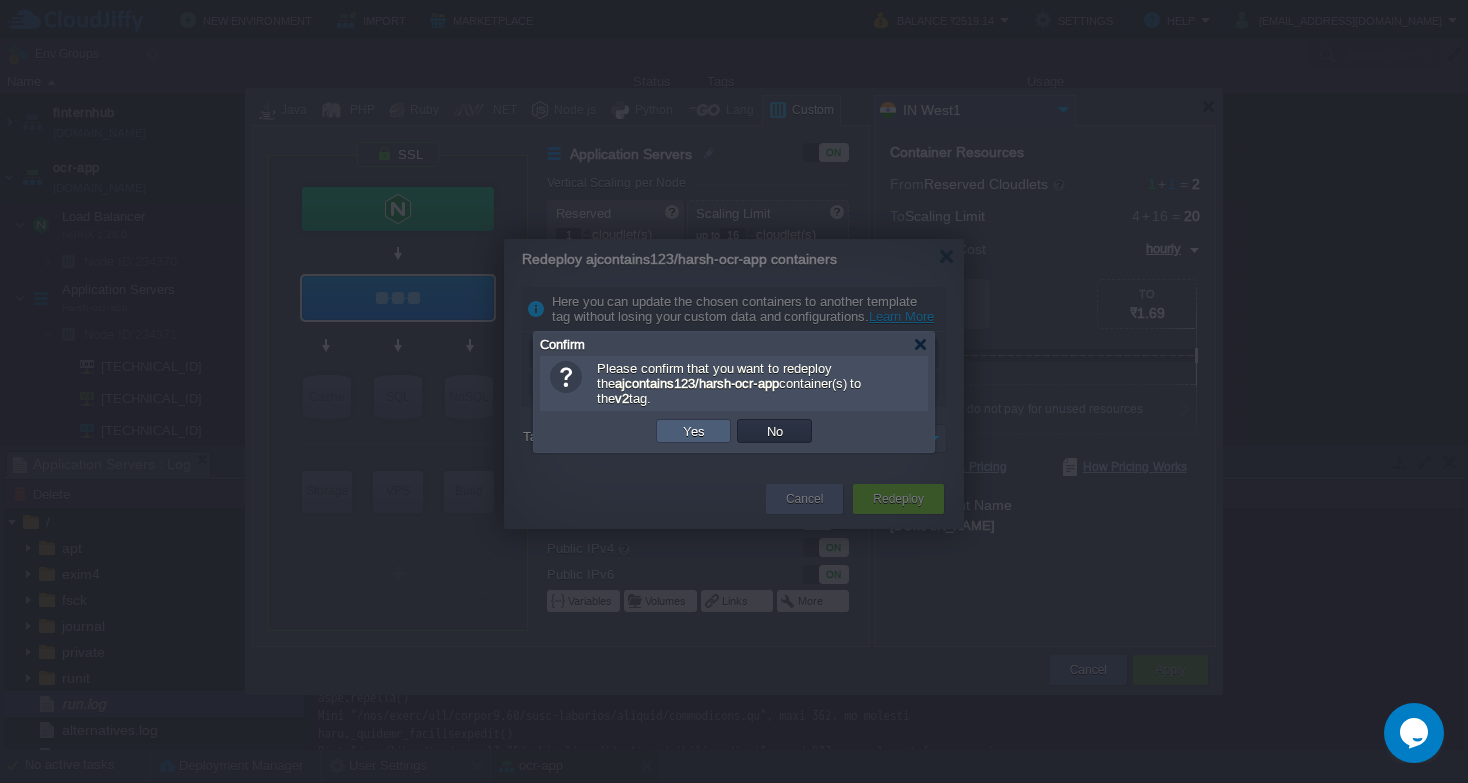 click on "Yes" at bounding box center (693, 431) 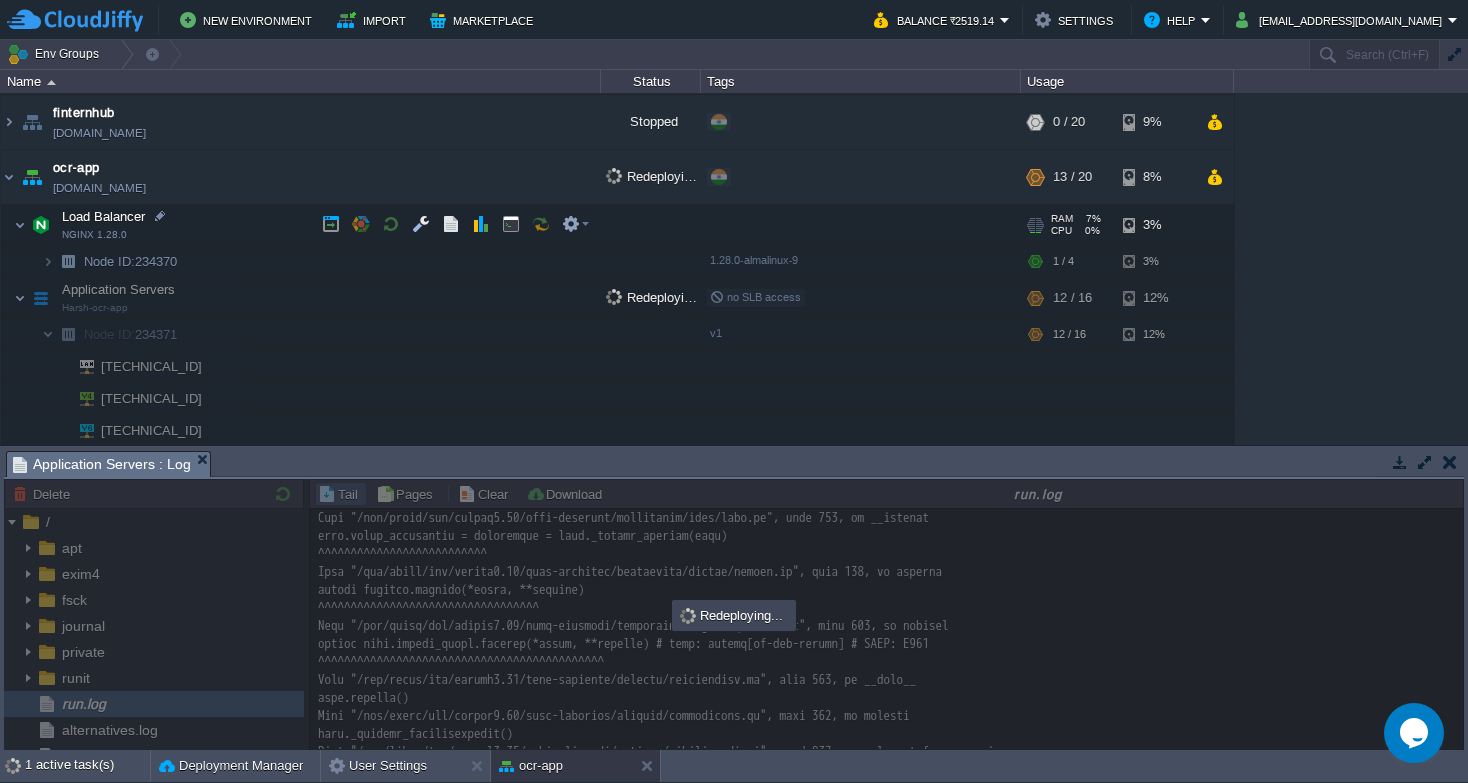 scroll, scrollTop: 1677, scrollLeft: 0, axis: vertical 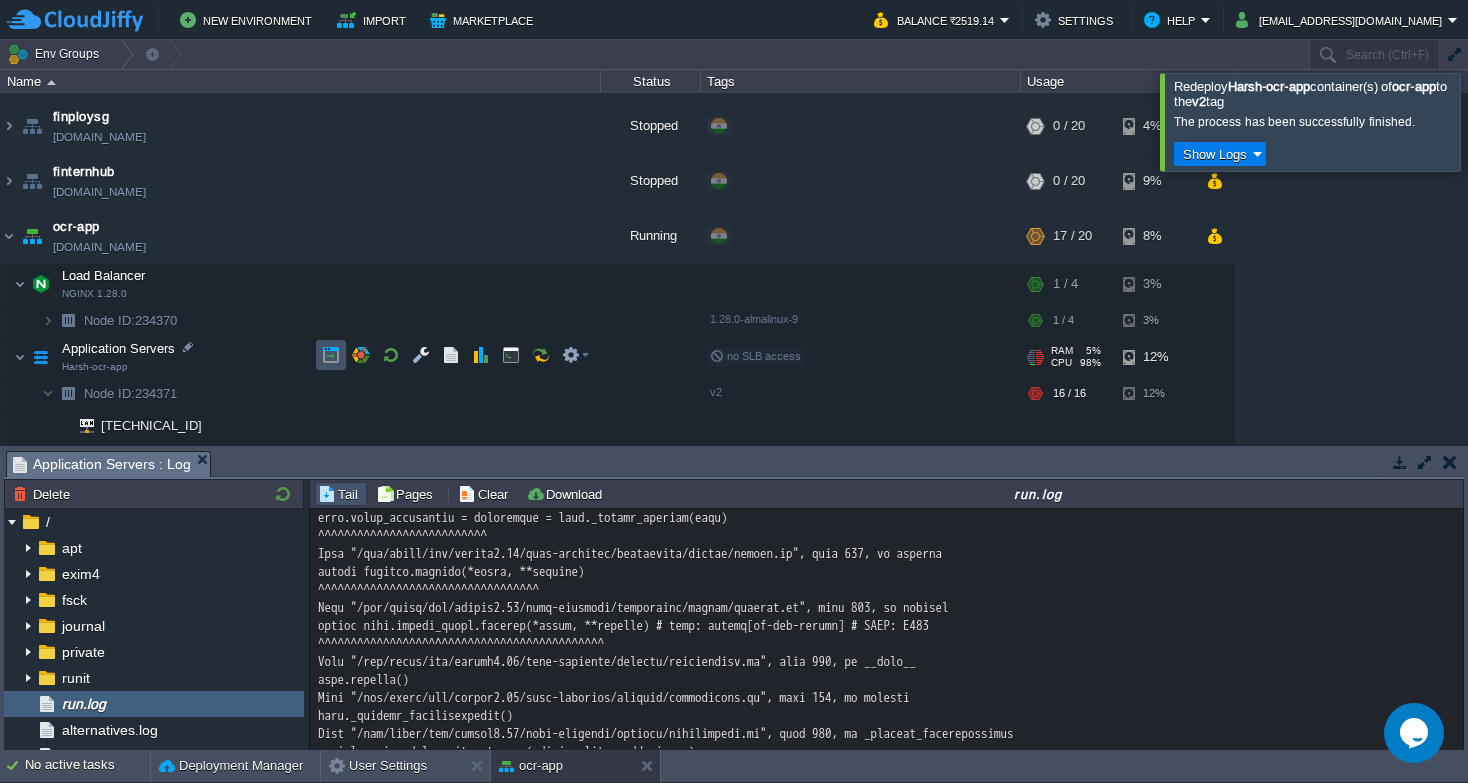 click at bounding box center (331, 355) 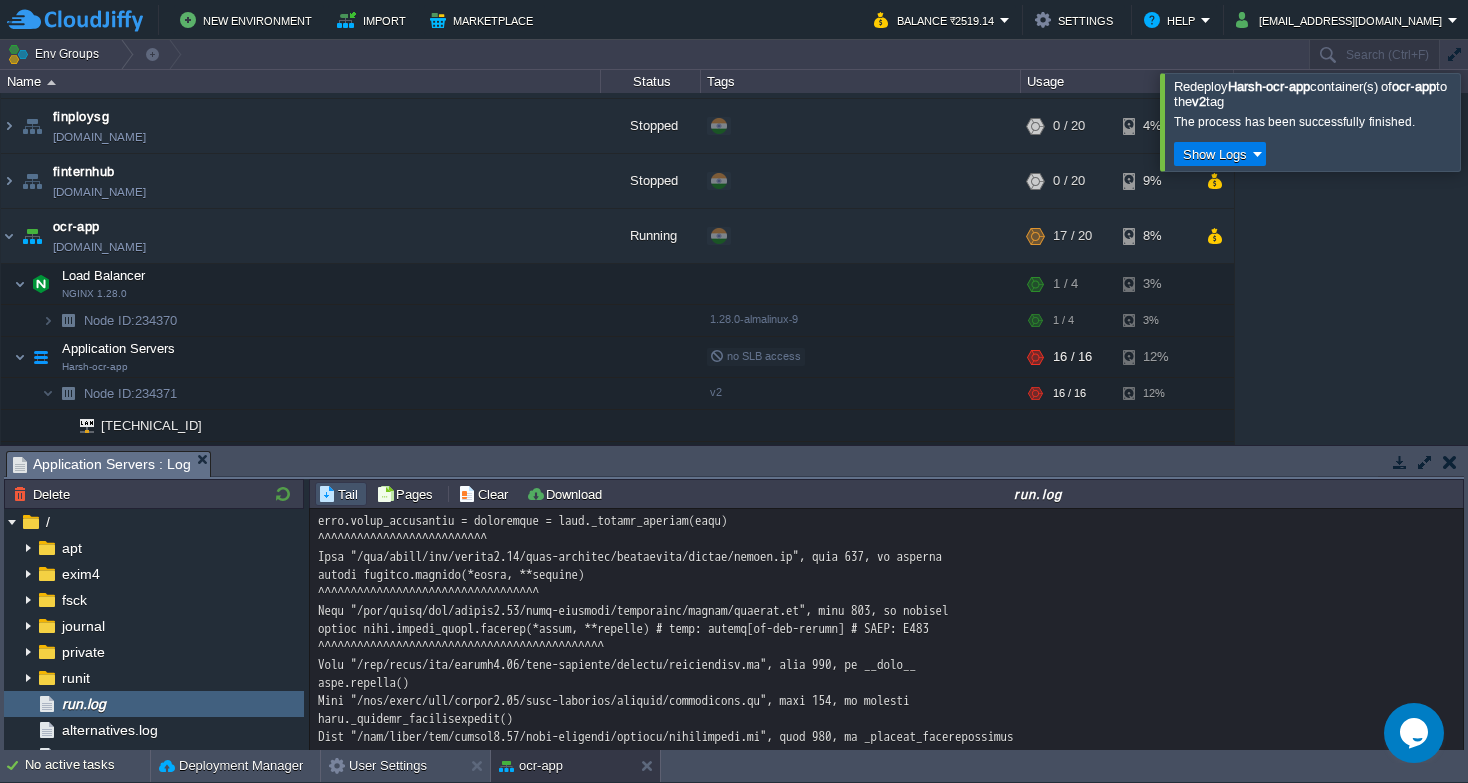 scroll, scrollTop: 1677, scrollLeft: 0, axis: vertical 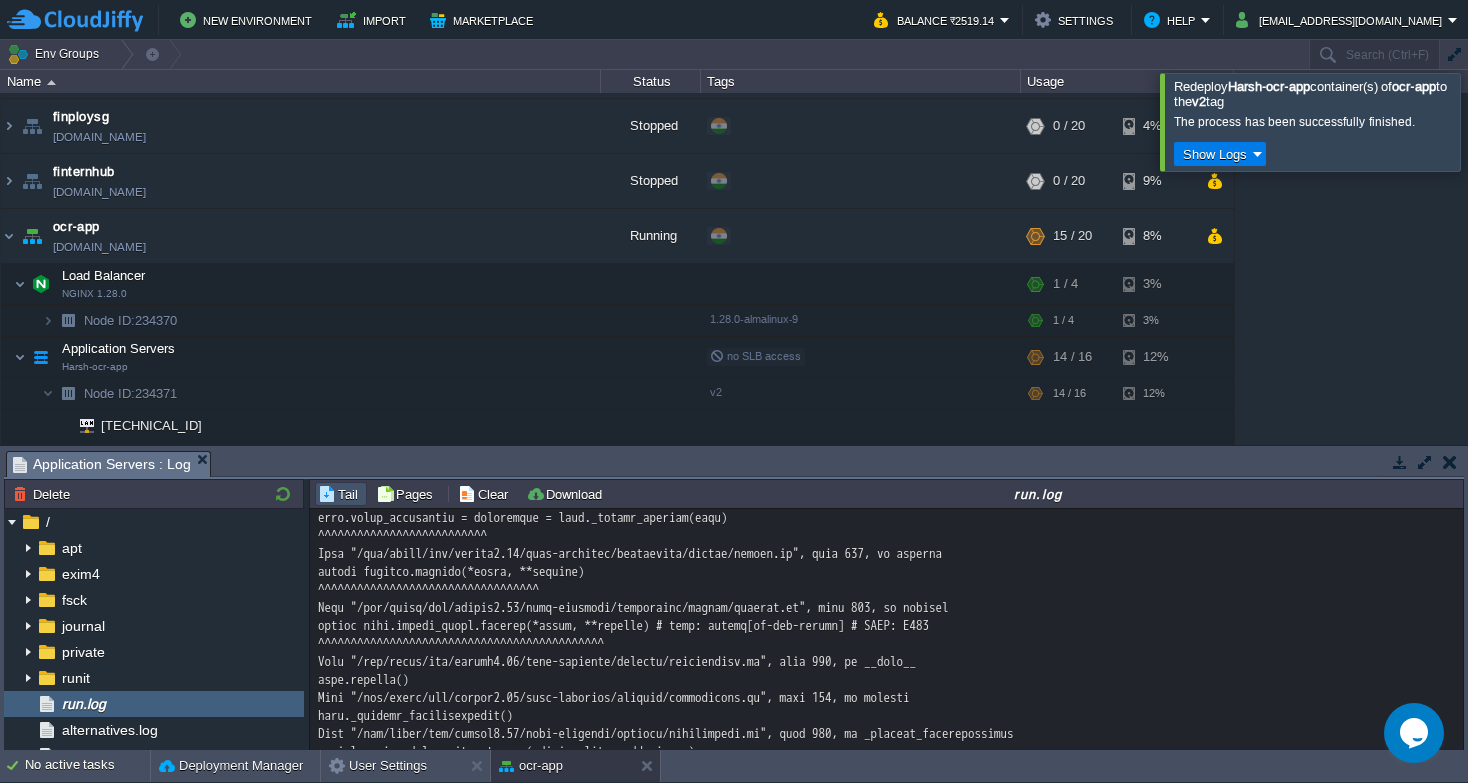 click at bounding box center (1492, 121) 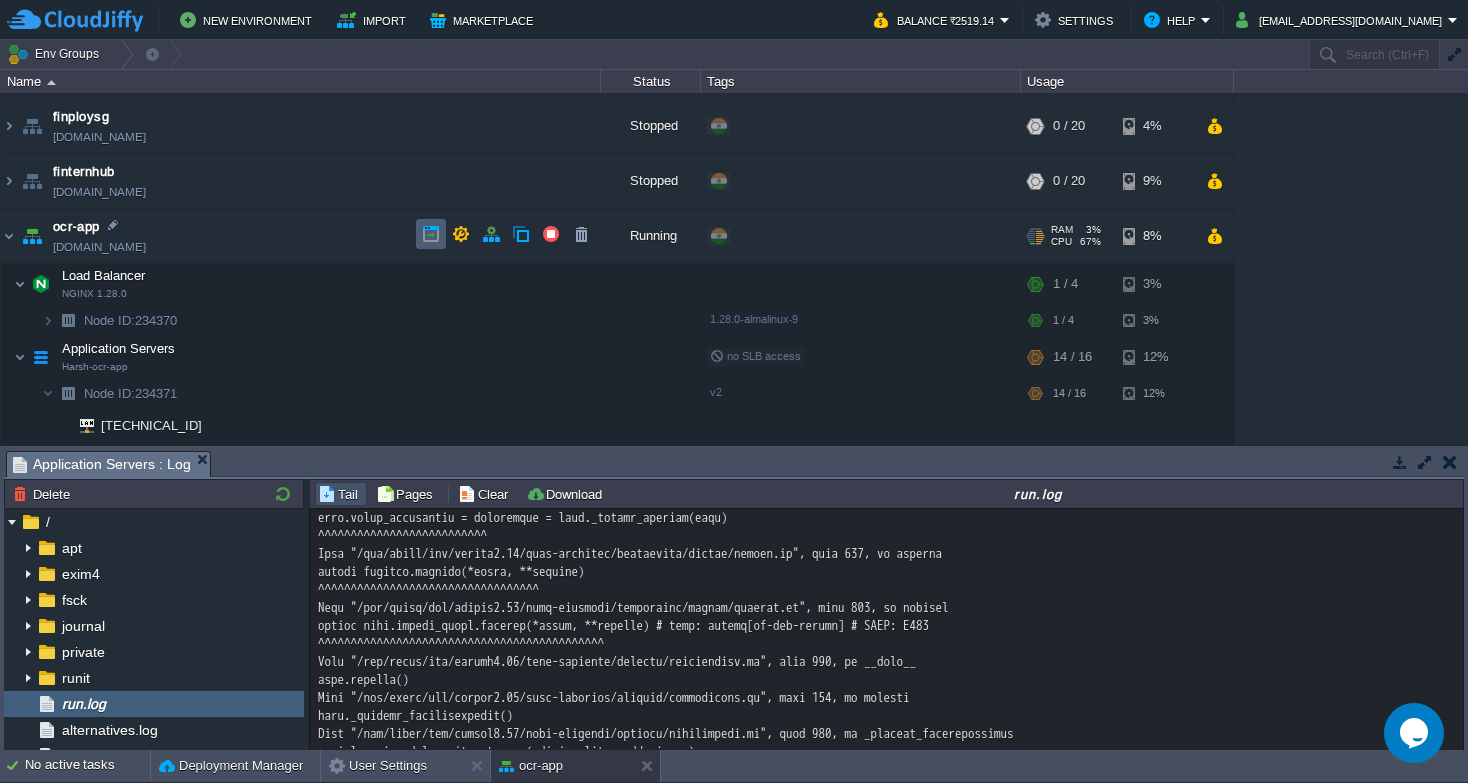 click at bounding box center (431, 234) 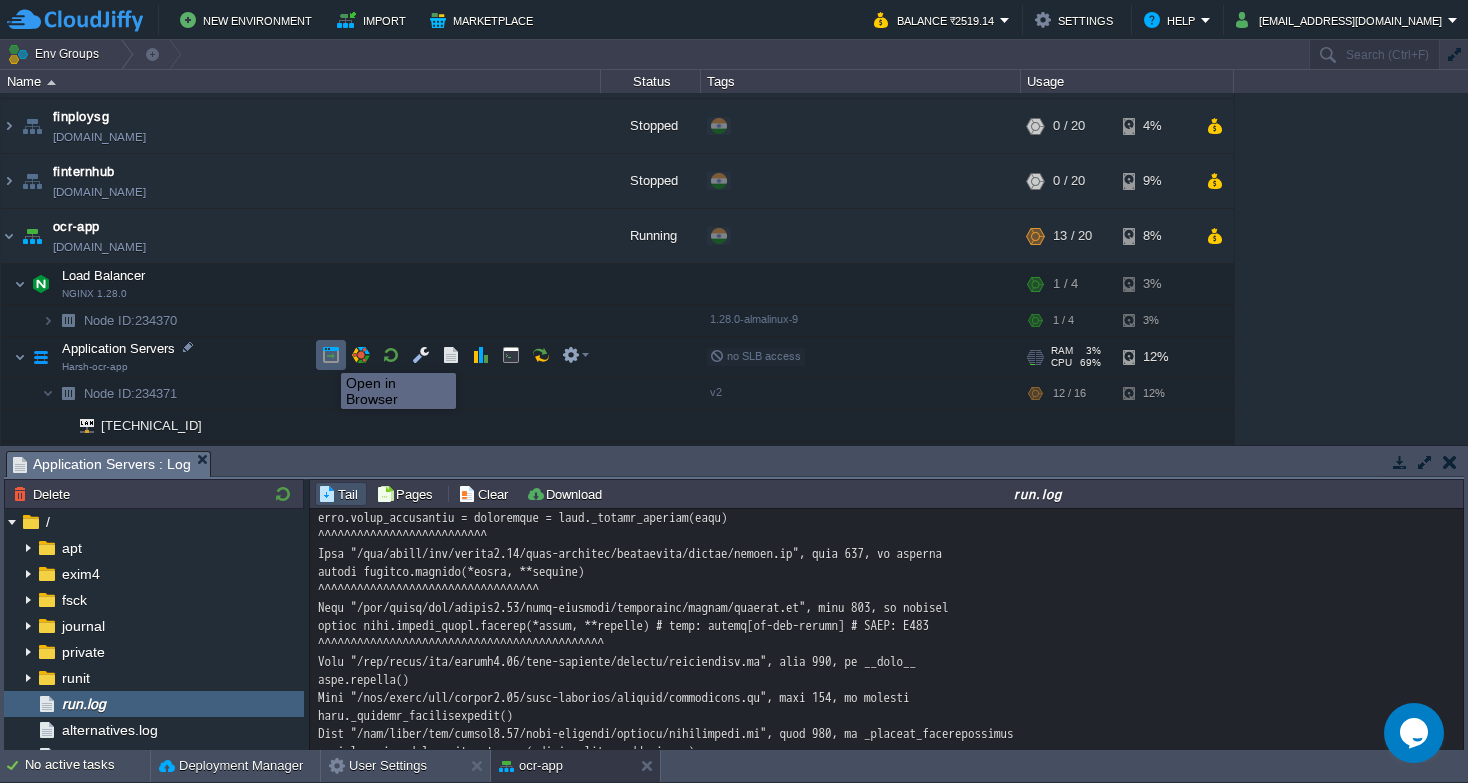 click at bounding box center [331, 355] 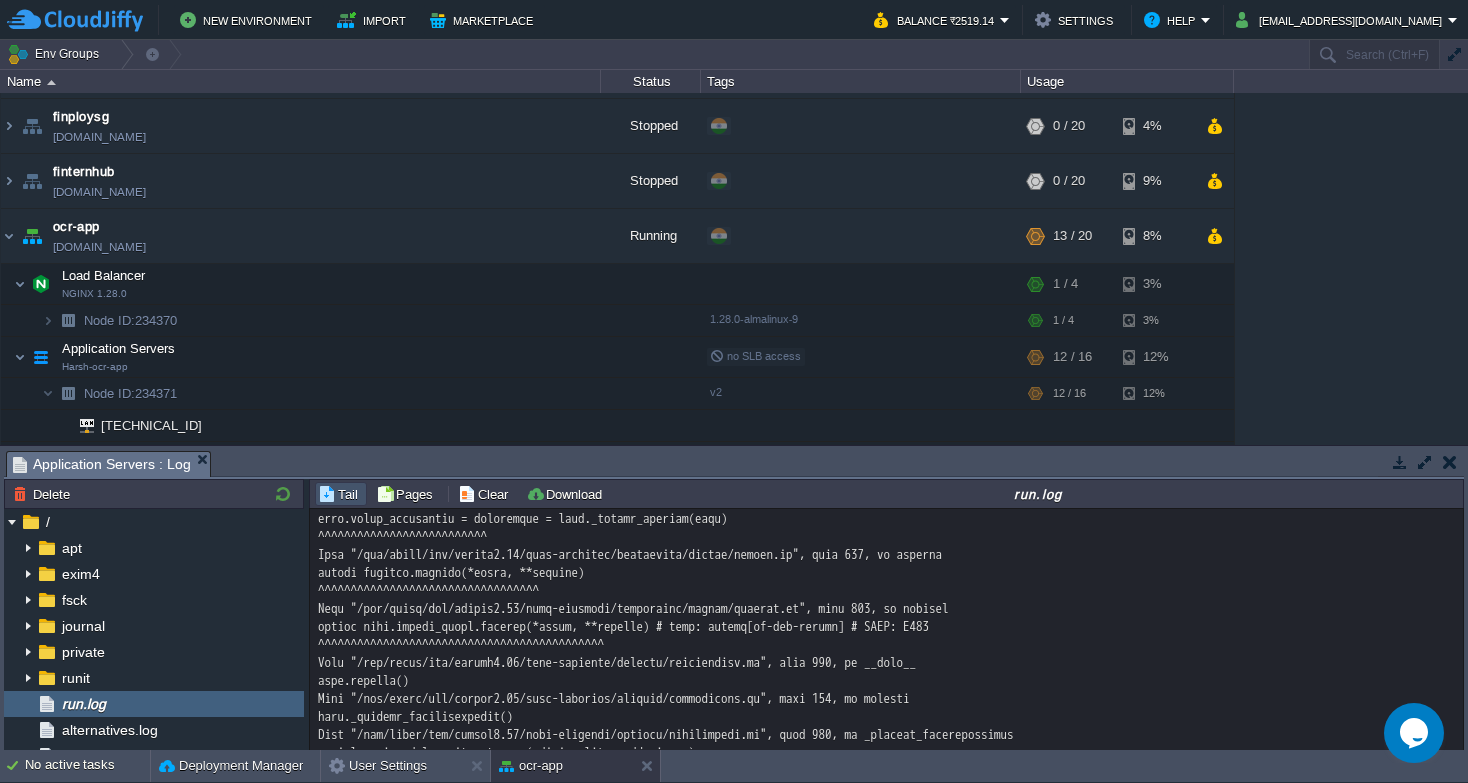 scroll, scrollTop: 1677, scrollLeft: 0, axis: vertical 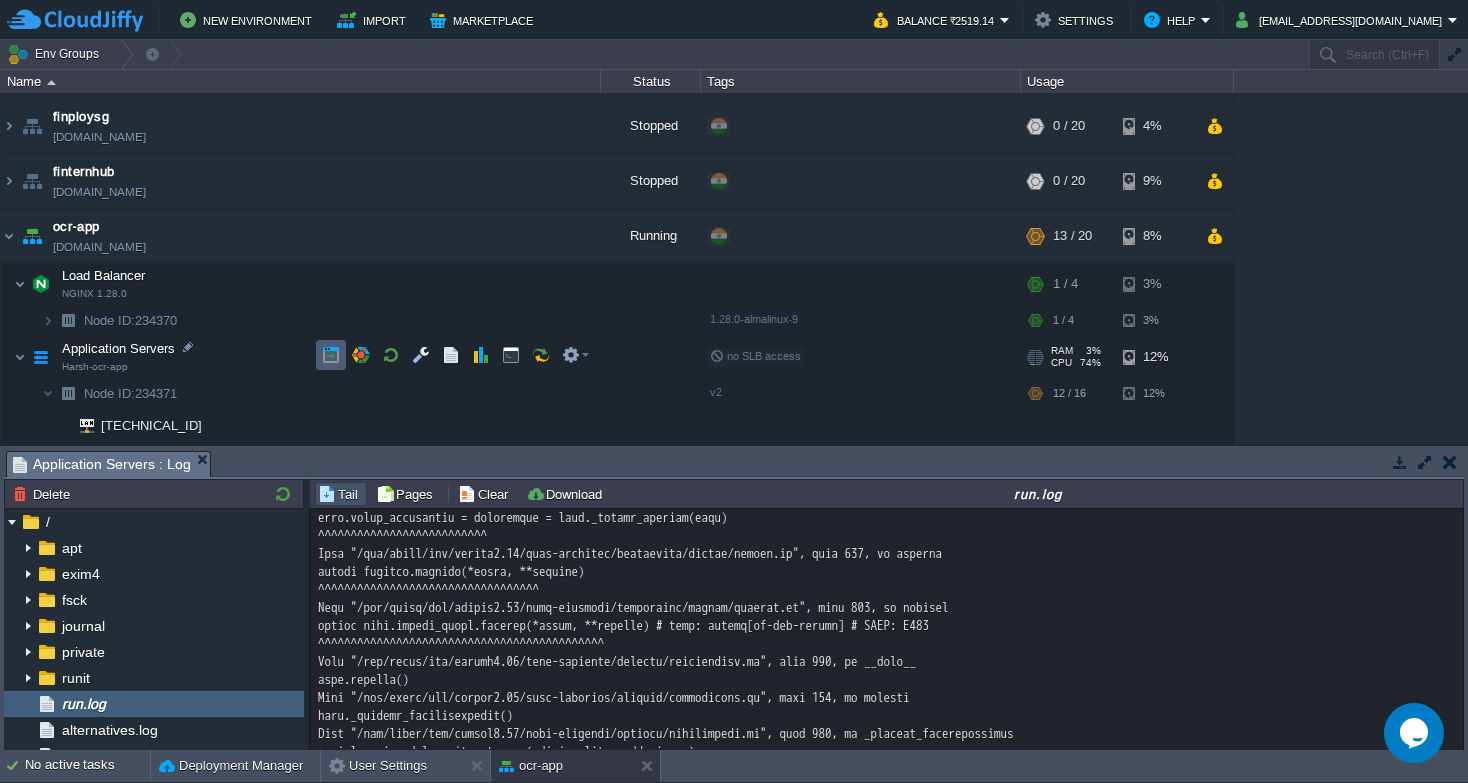 click at bounding box center (331, 355) 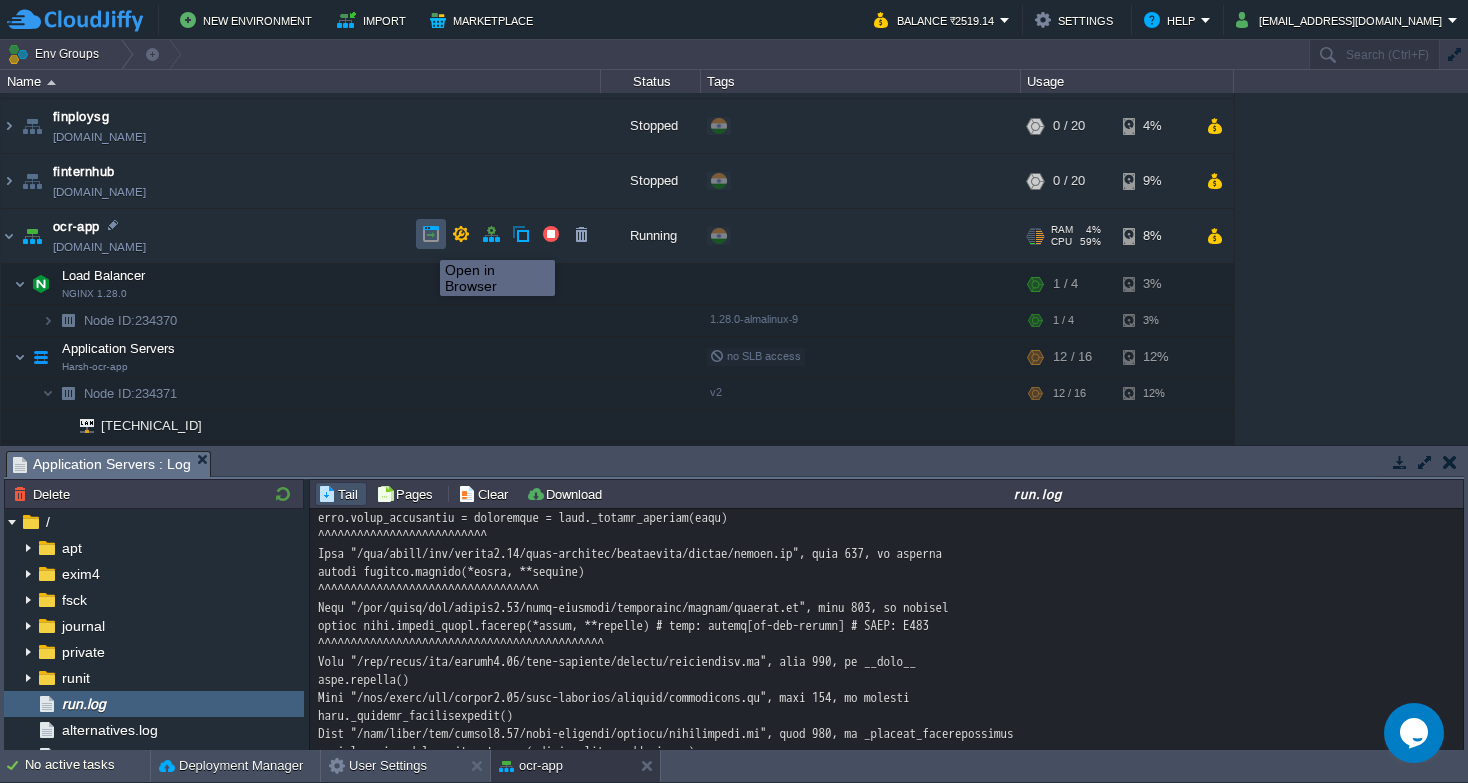 click at bounding box center [431, 234] 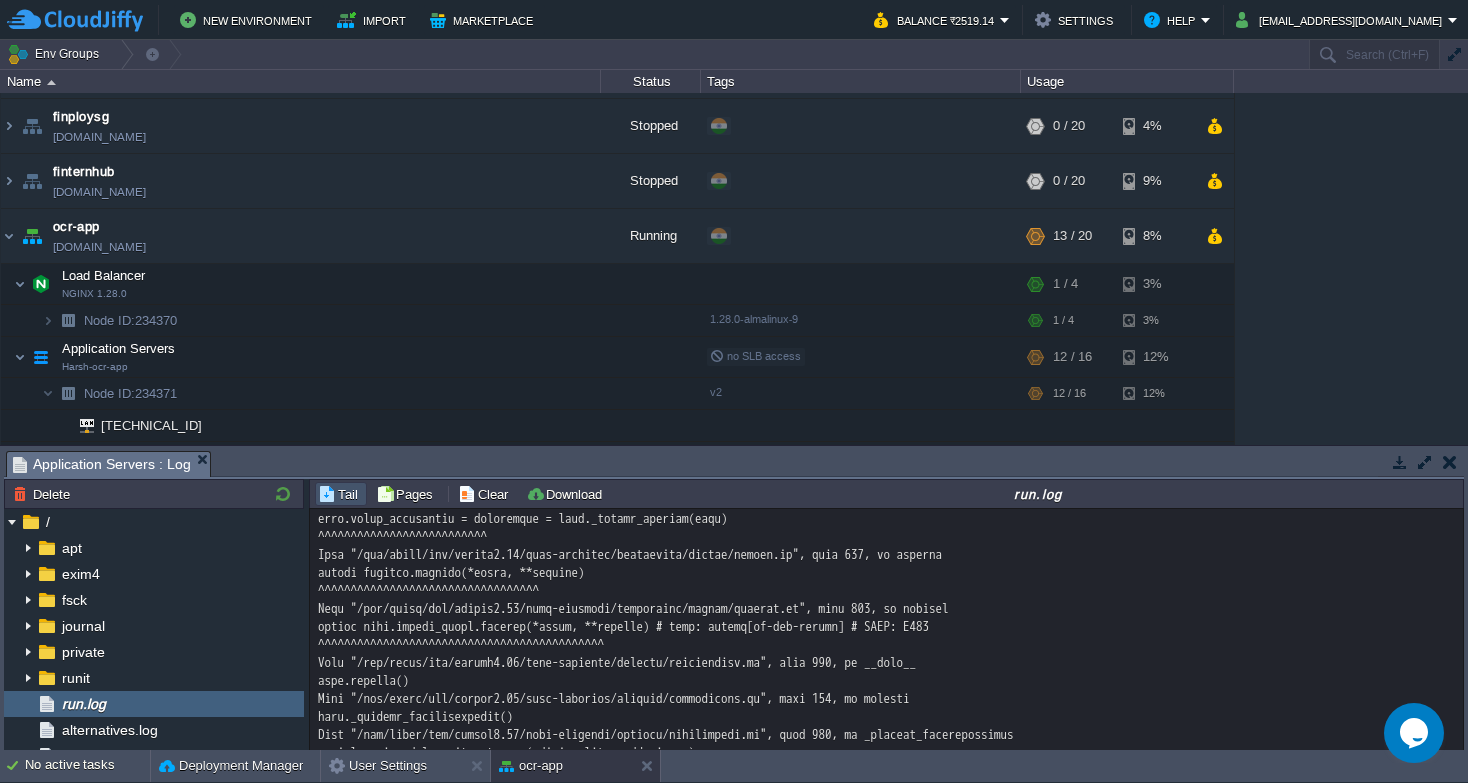 scroll, scrollTop: 1677, scrollLeft: 0, axis: vertical 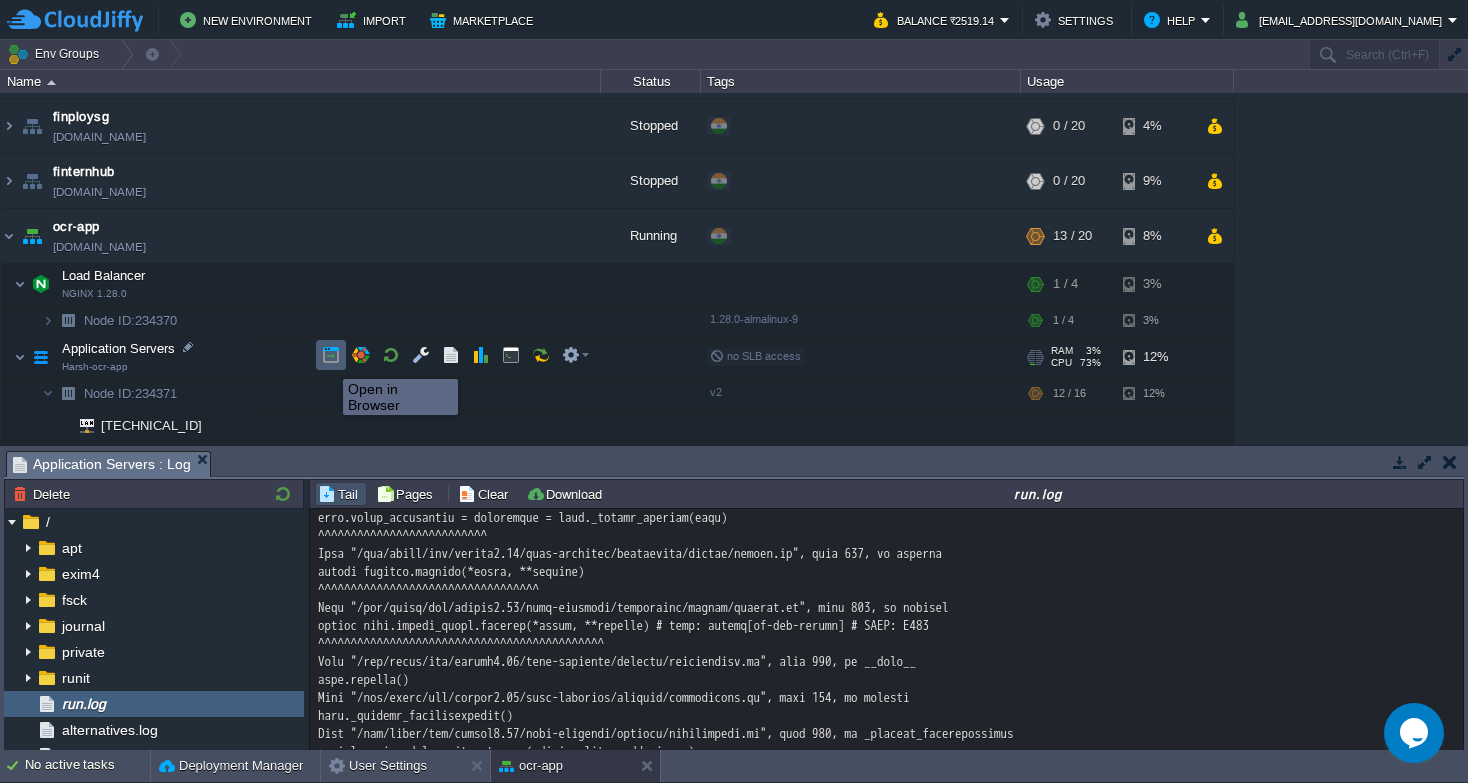 click at bounding box center (331, 355) 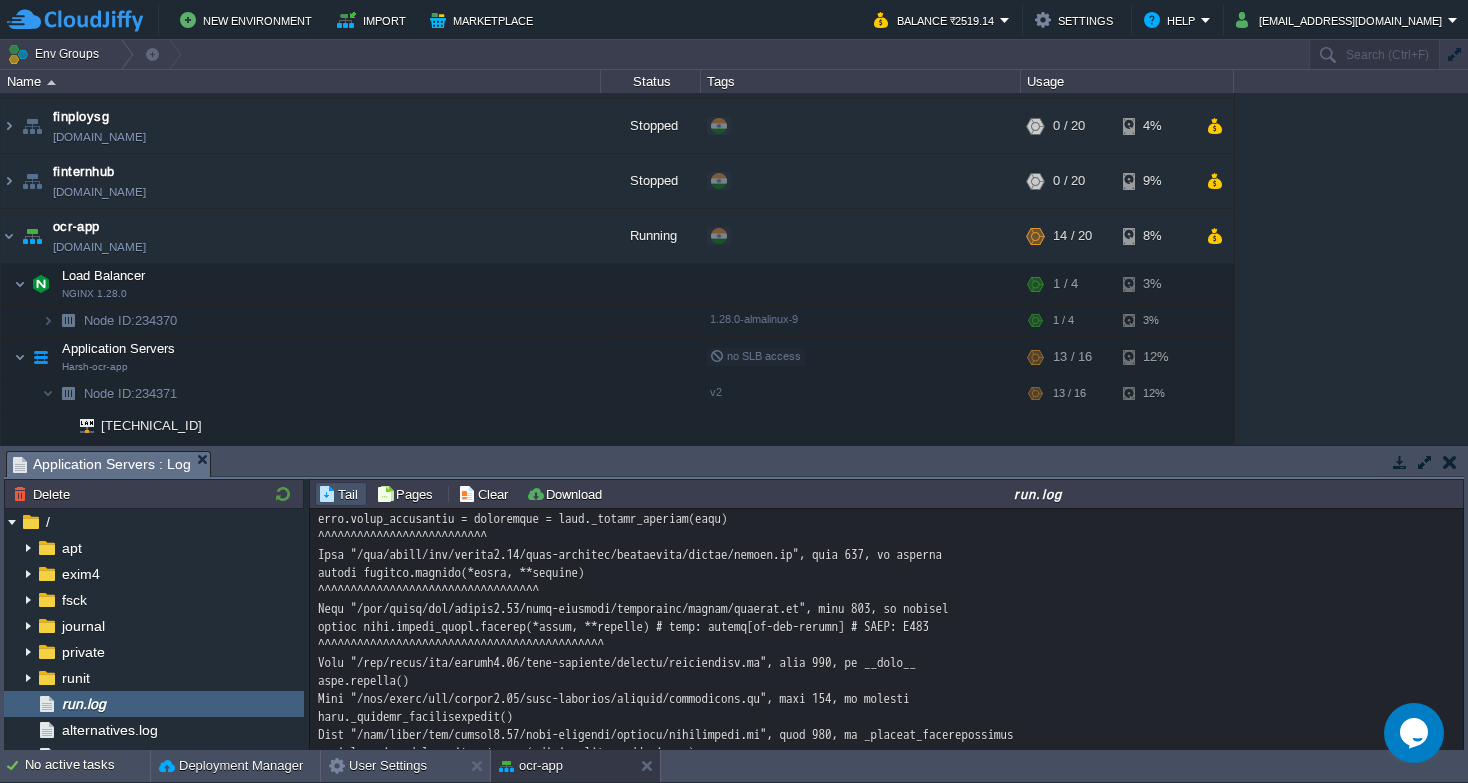 scroll, scrollTop: 1677, scrollLeft: 0, axis: vertical 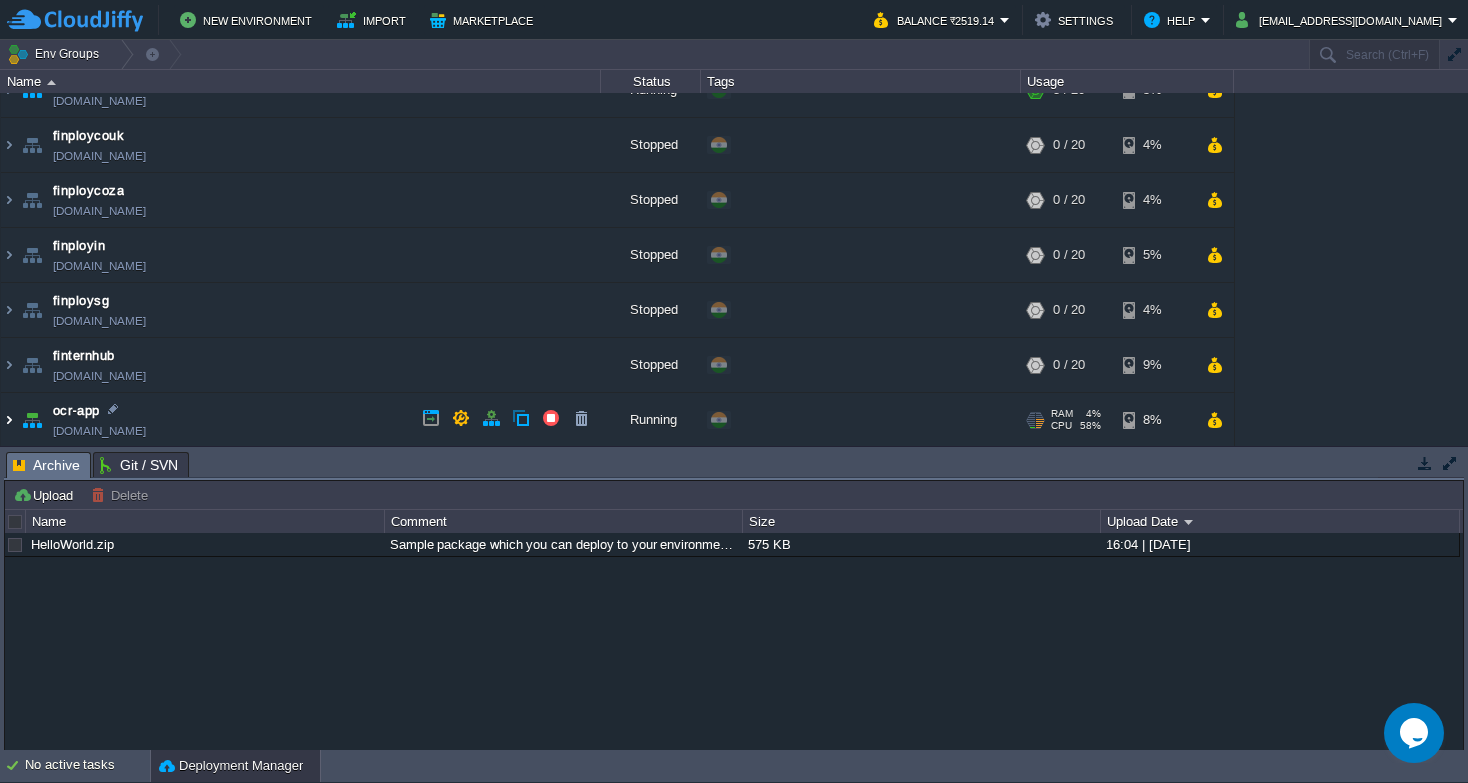 click at bounding box center [9, 420] 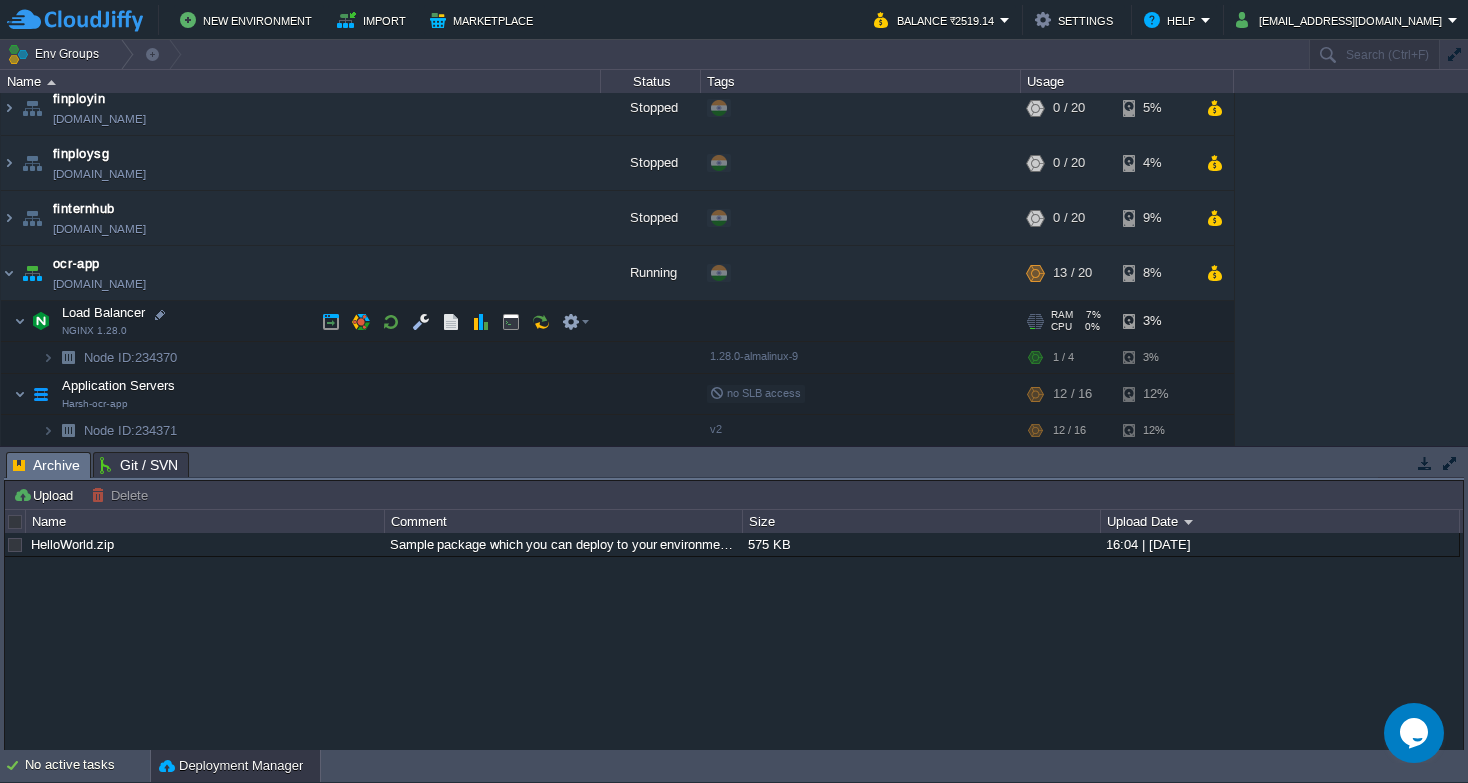 scroll, scrollTop: 175, scrollLeft: 0, axis: vertical 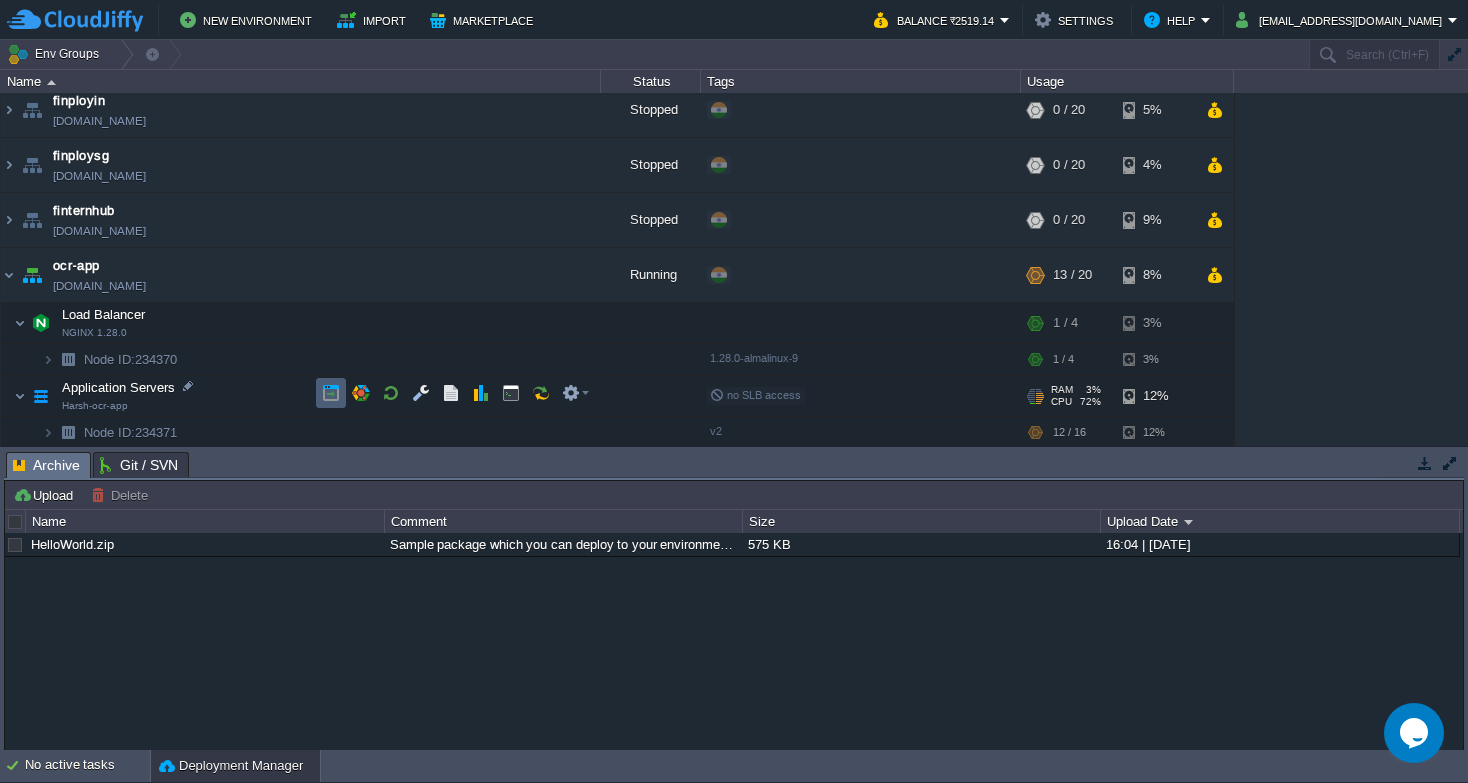 click at bounding box center [331, 393] 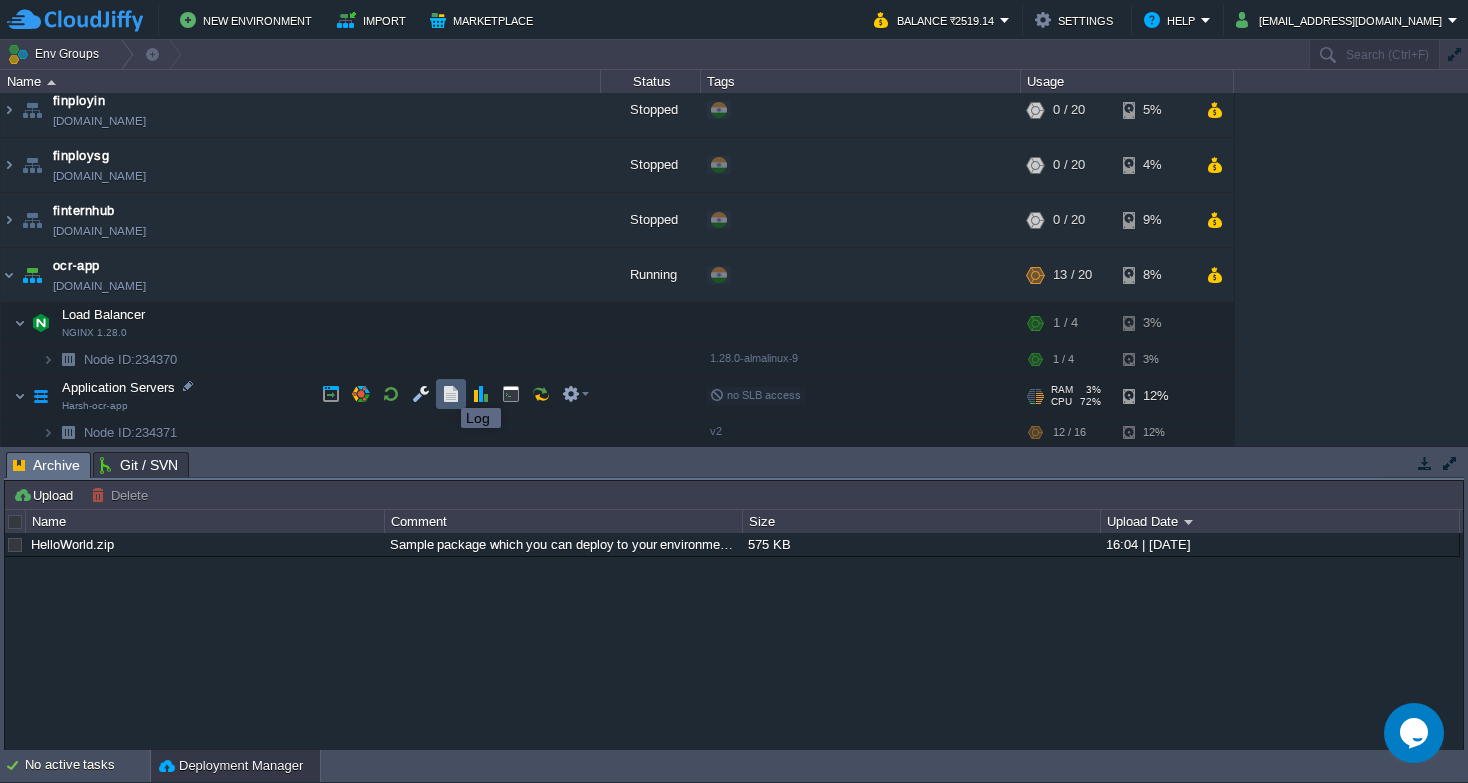 click at bounding box center (451, 394) 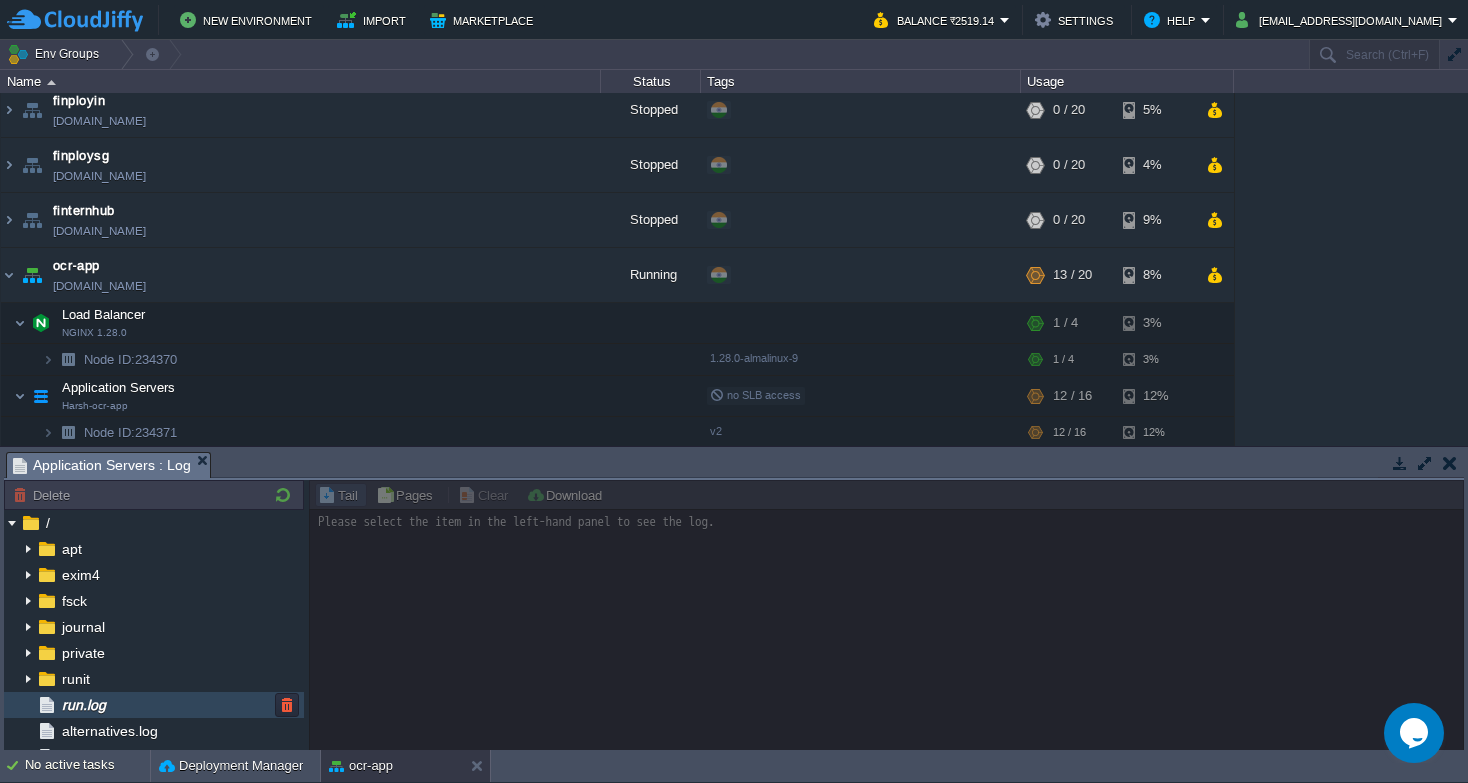 click on "run.log" at bounding box center [154, 705] 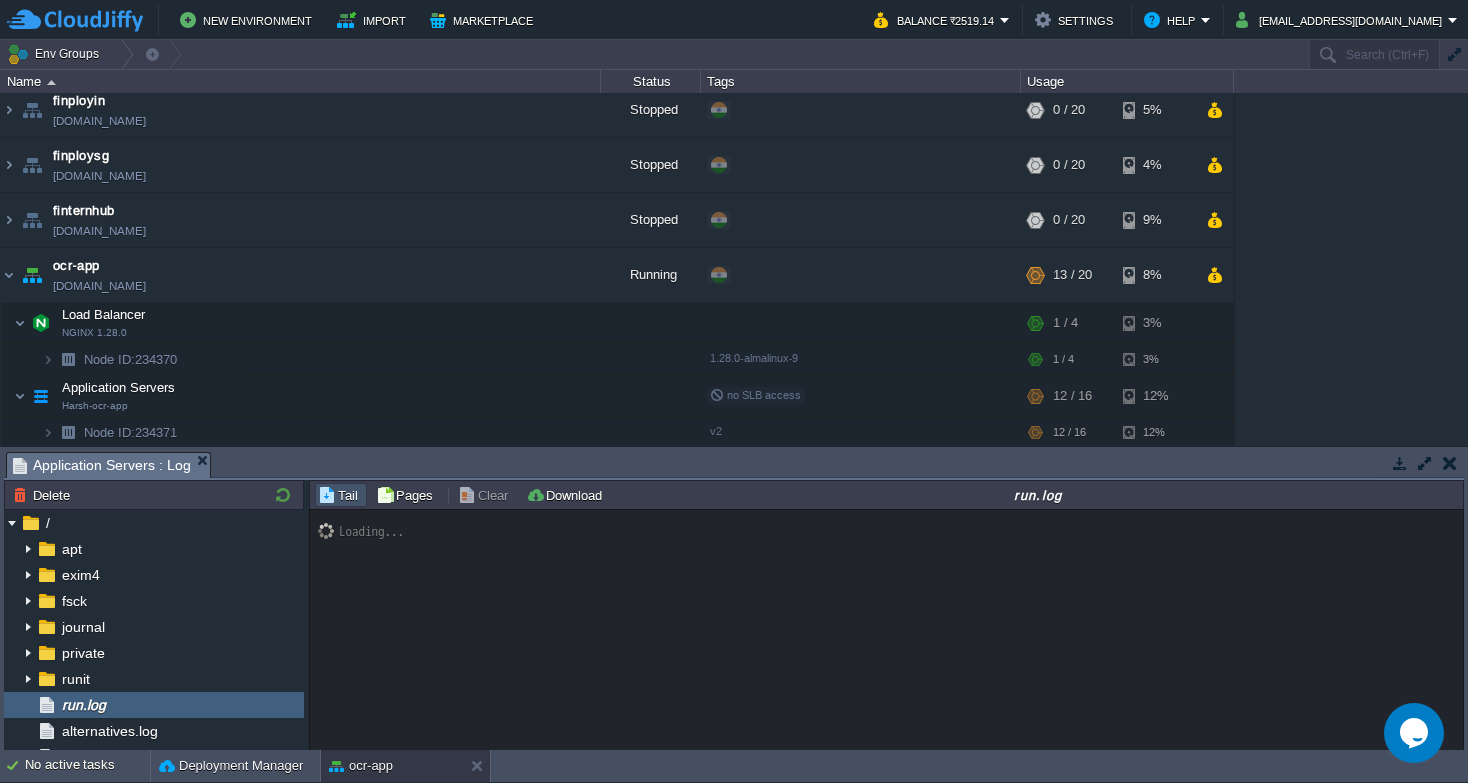 scroll, scrollTop: 1229, scrollLeft: 0, axis: vertical 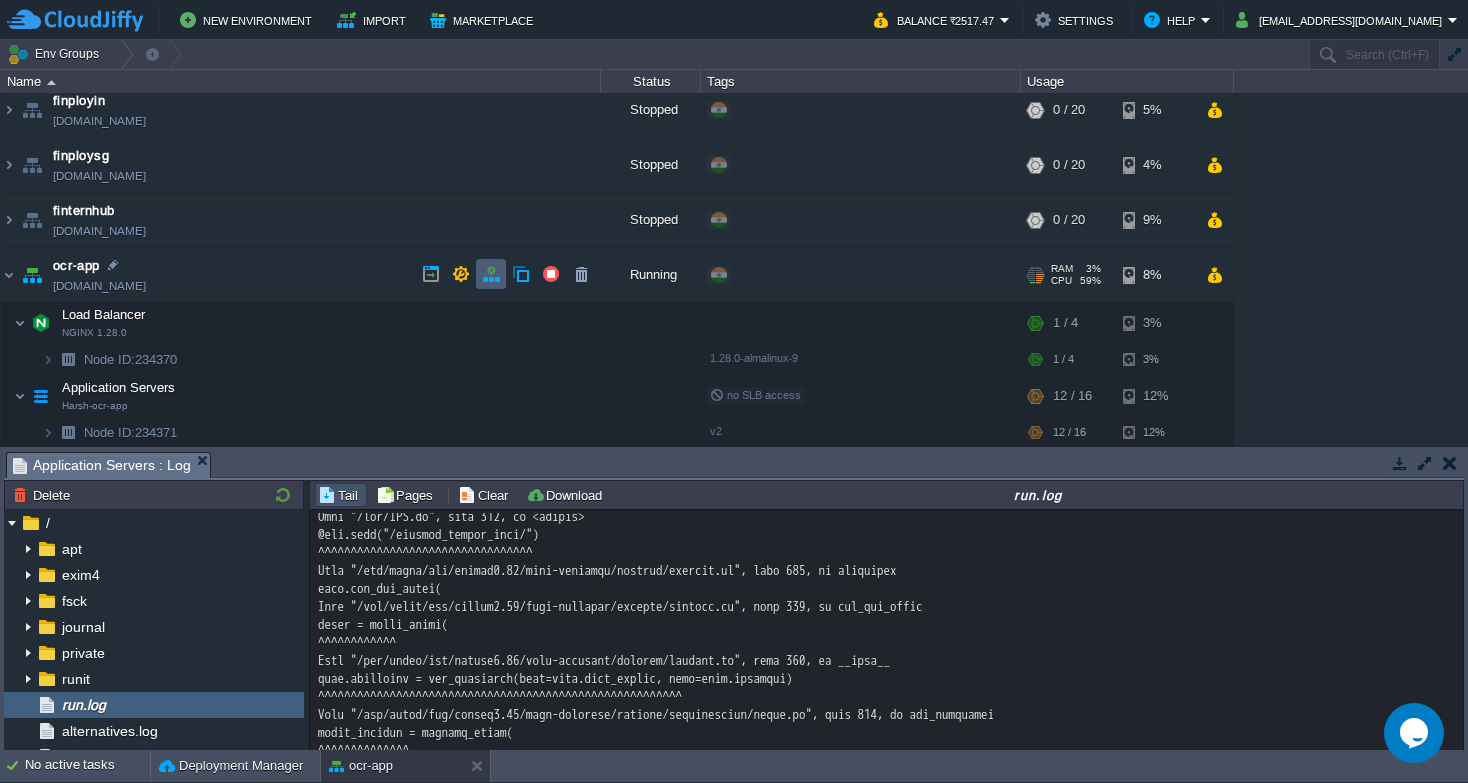 click at bounding box center (491, 274) 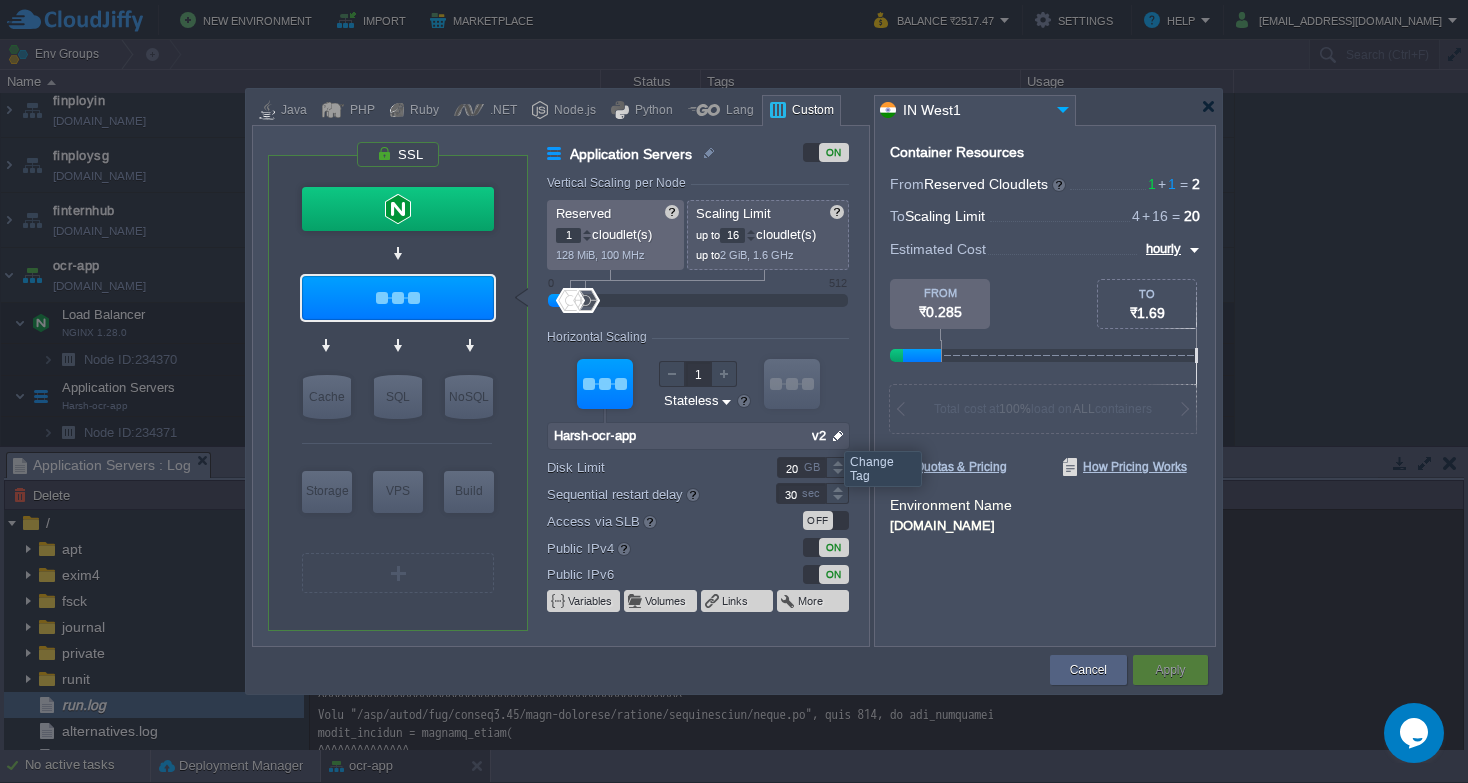 click at bounding box center [838, 436] 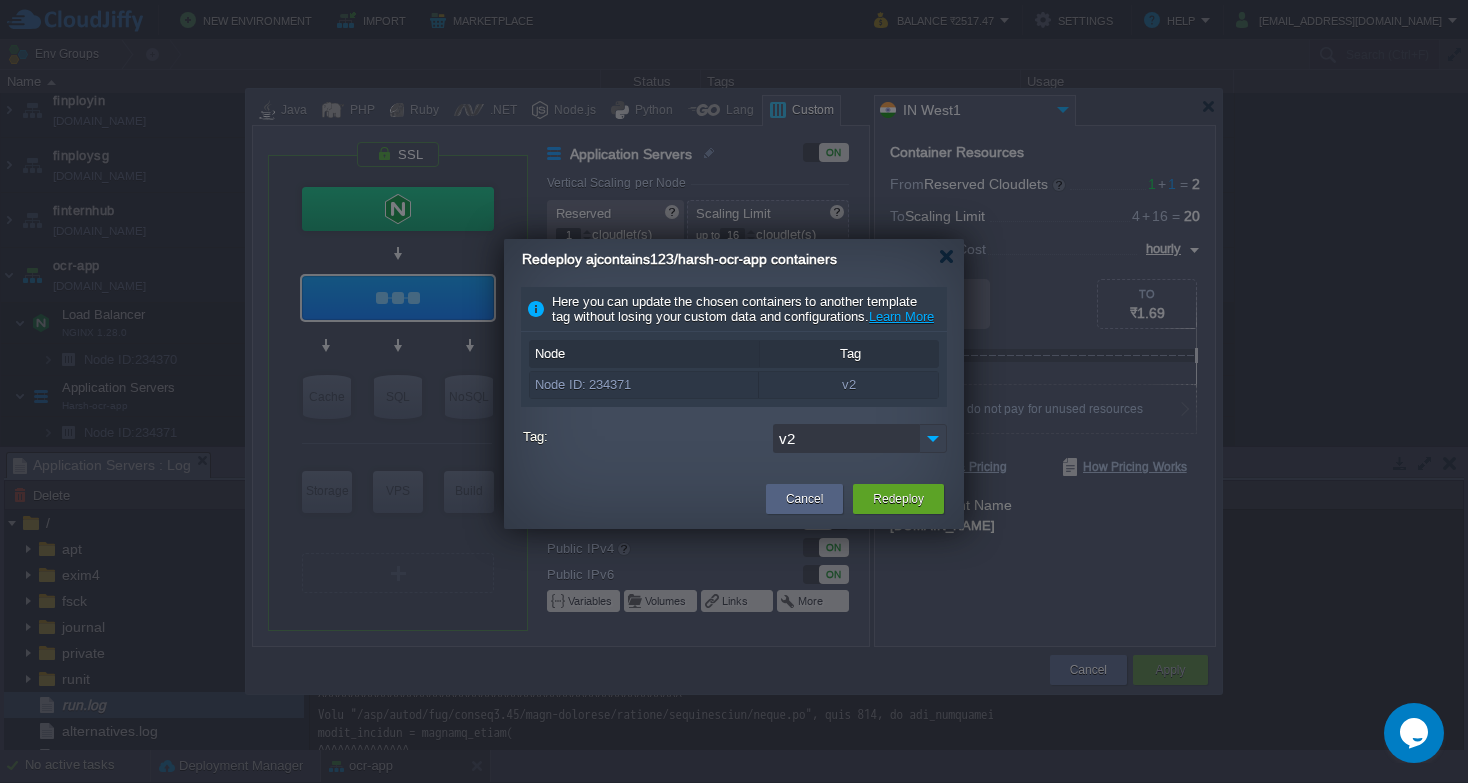 click at bounding box center [933, 438] 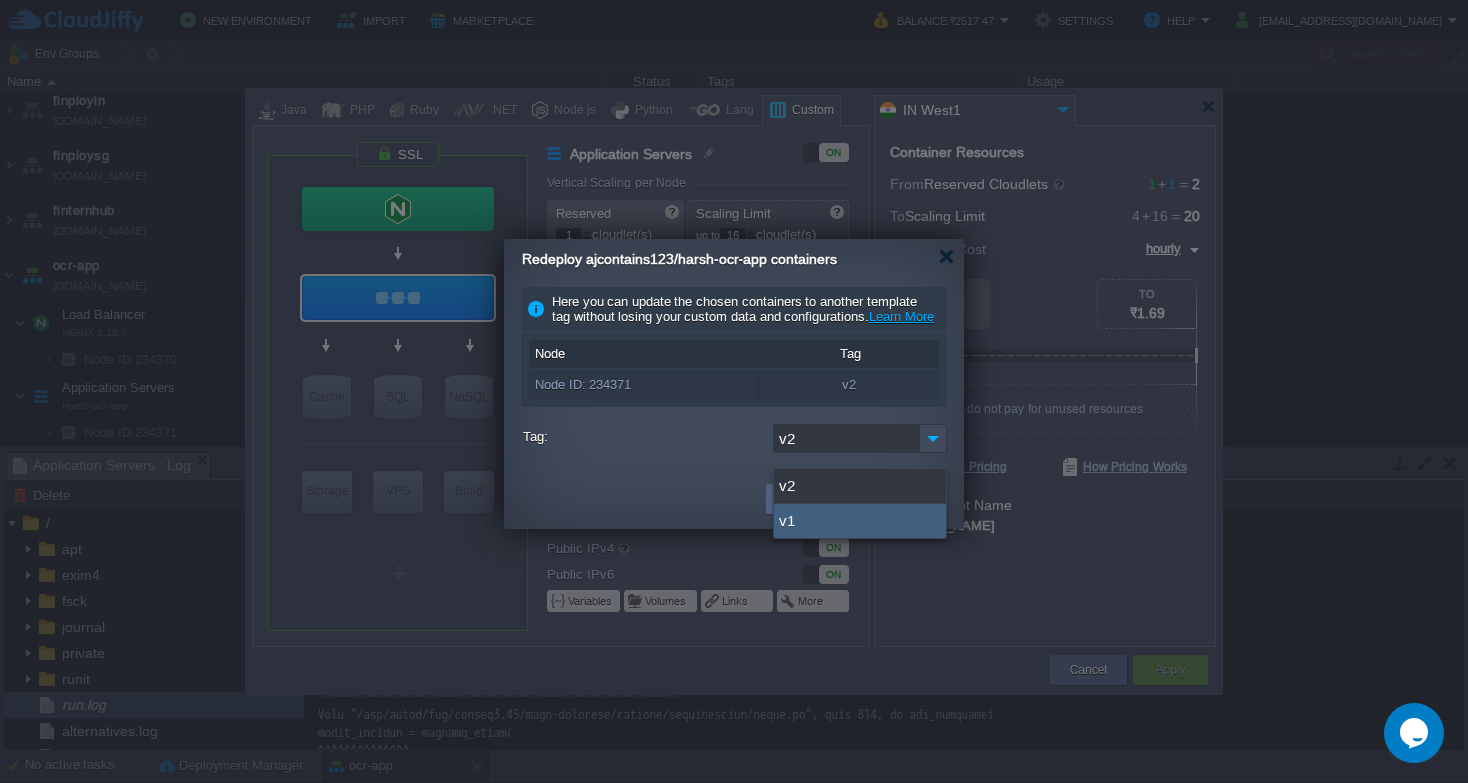 click at bounding box center (637, 499) 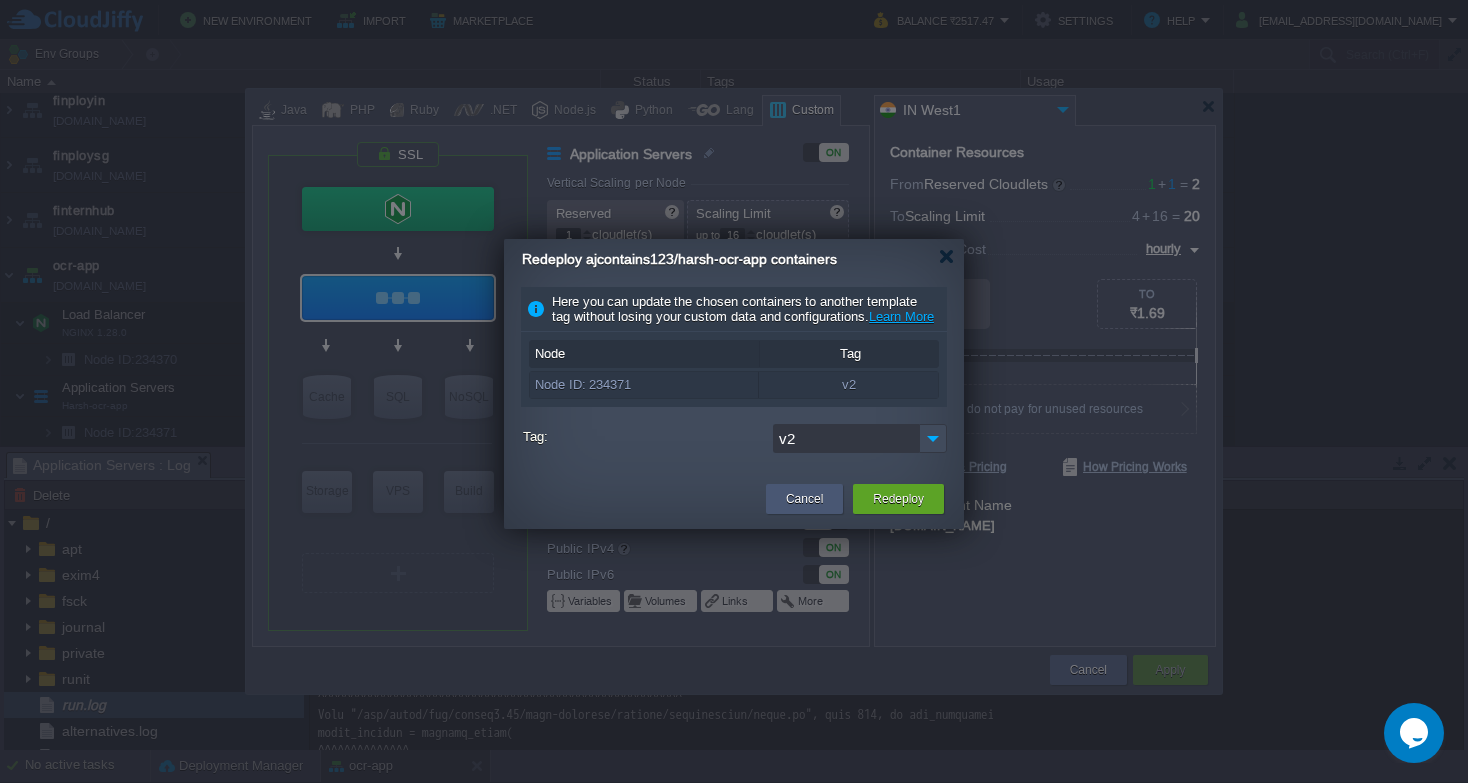 click on "Cancel" at bounding box center (804, 499) 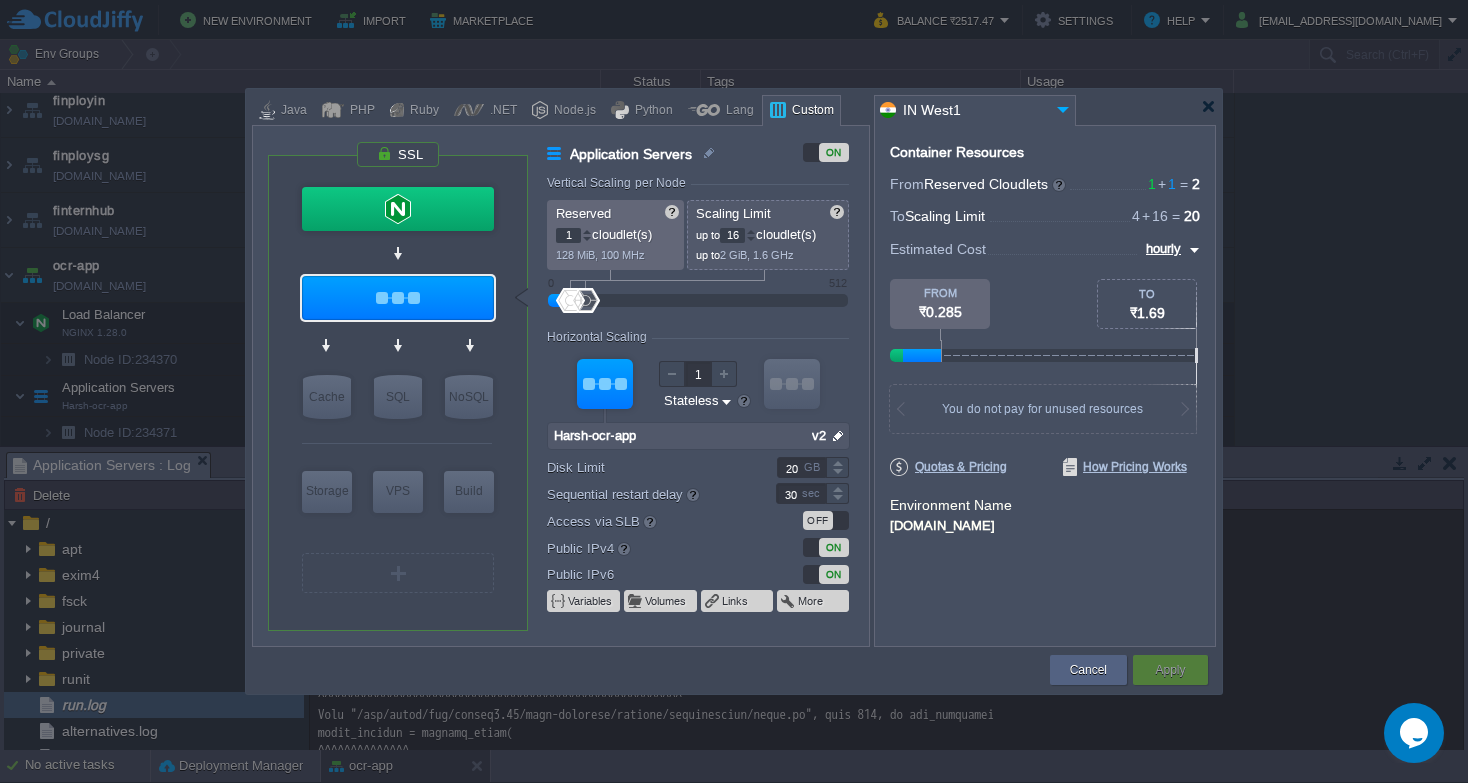 click at bounding box center [838, 436] 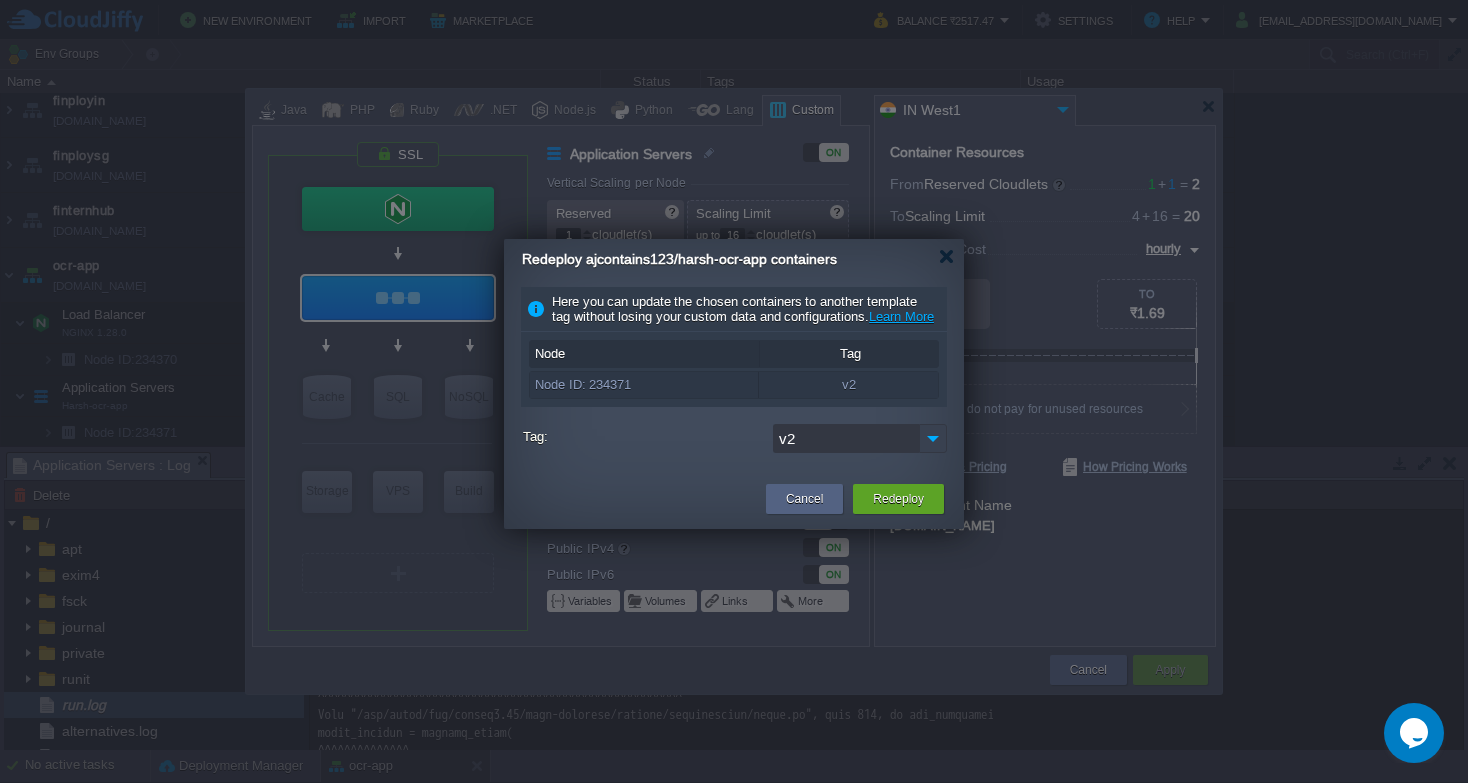 click at bounding box center (933, 438) 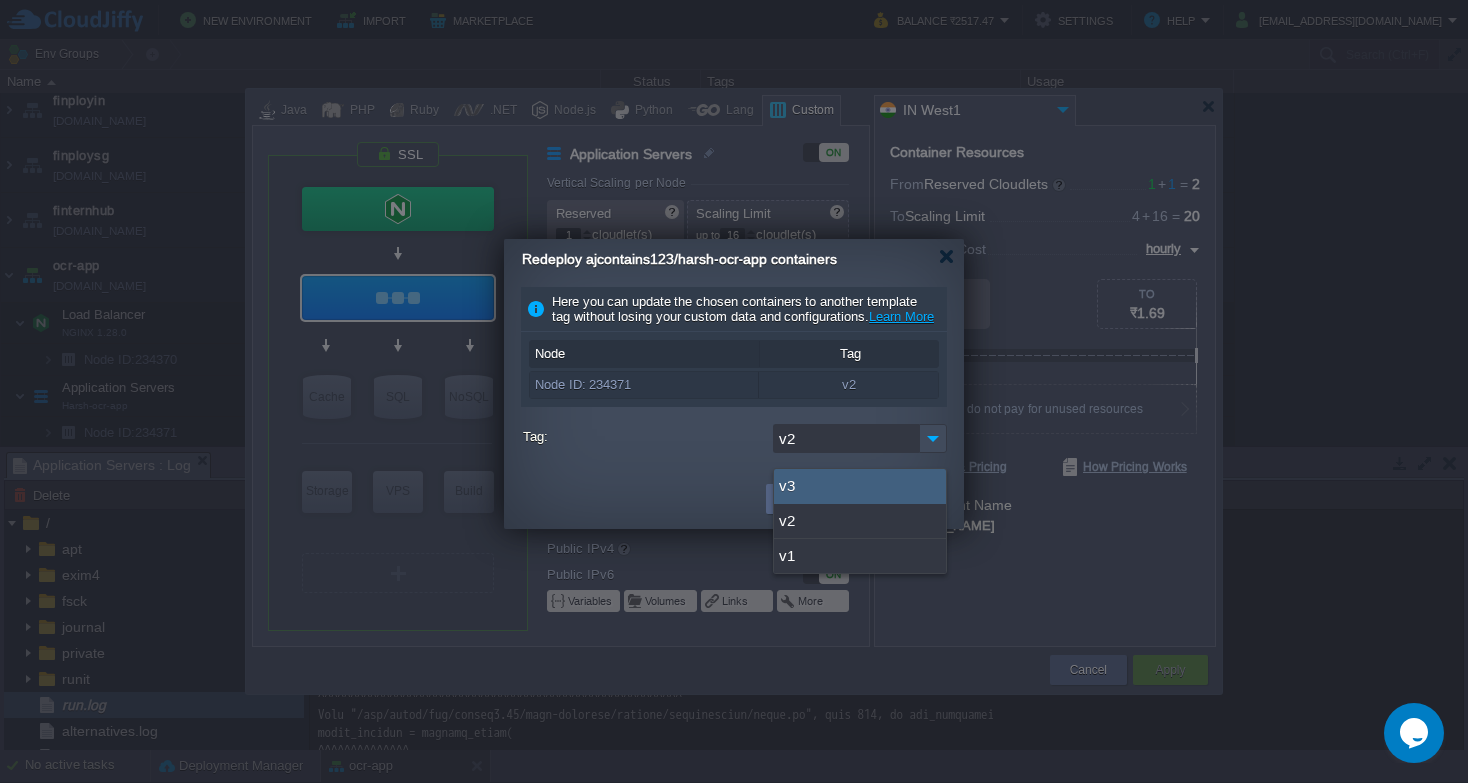 click on "v3" at bounding box center (860, 486) 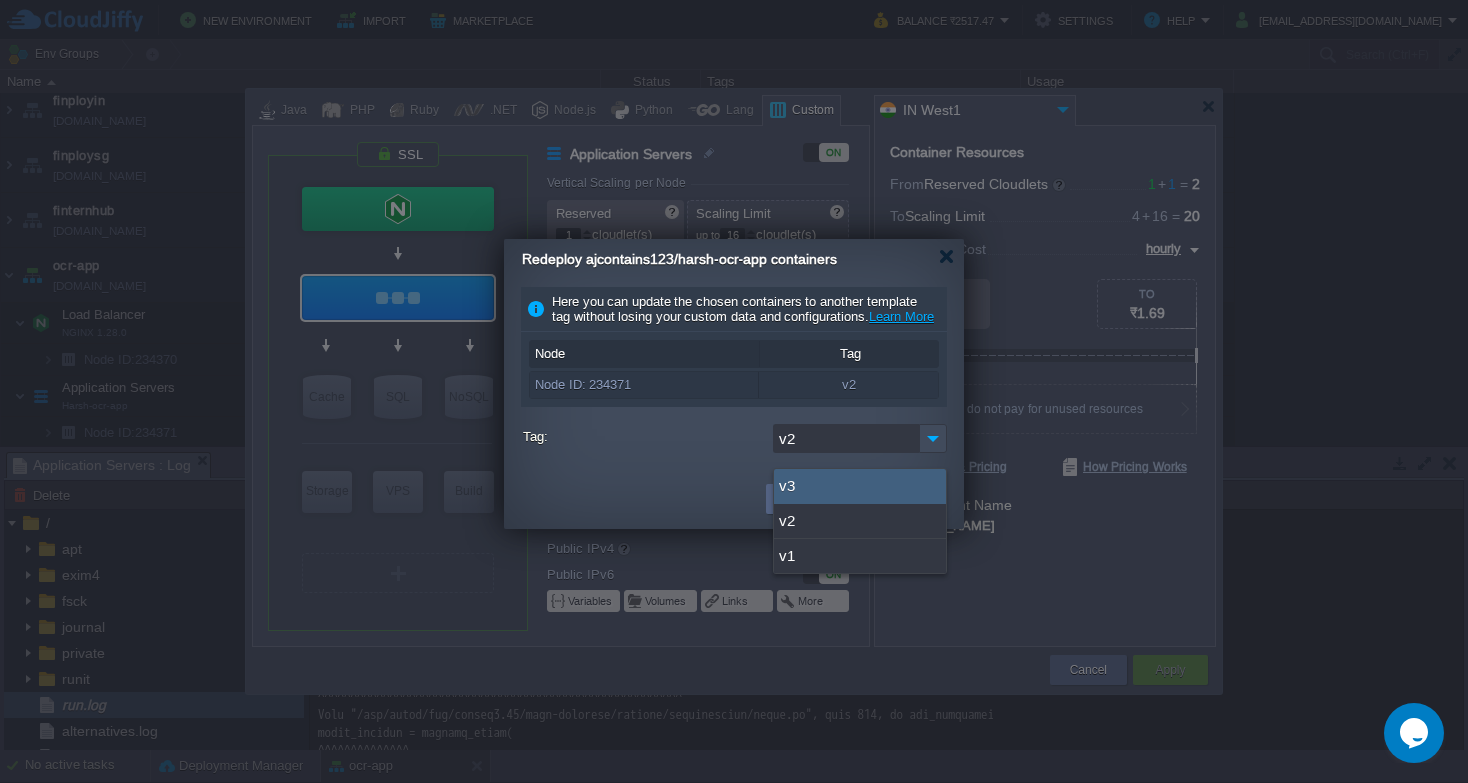 type on "v3" 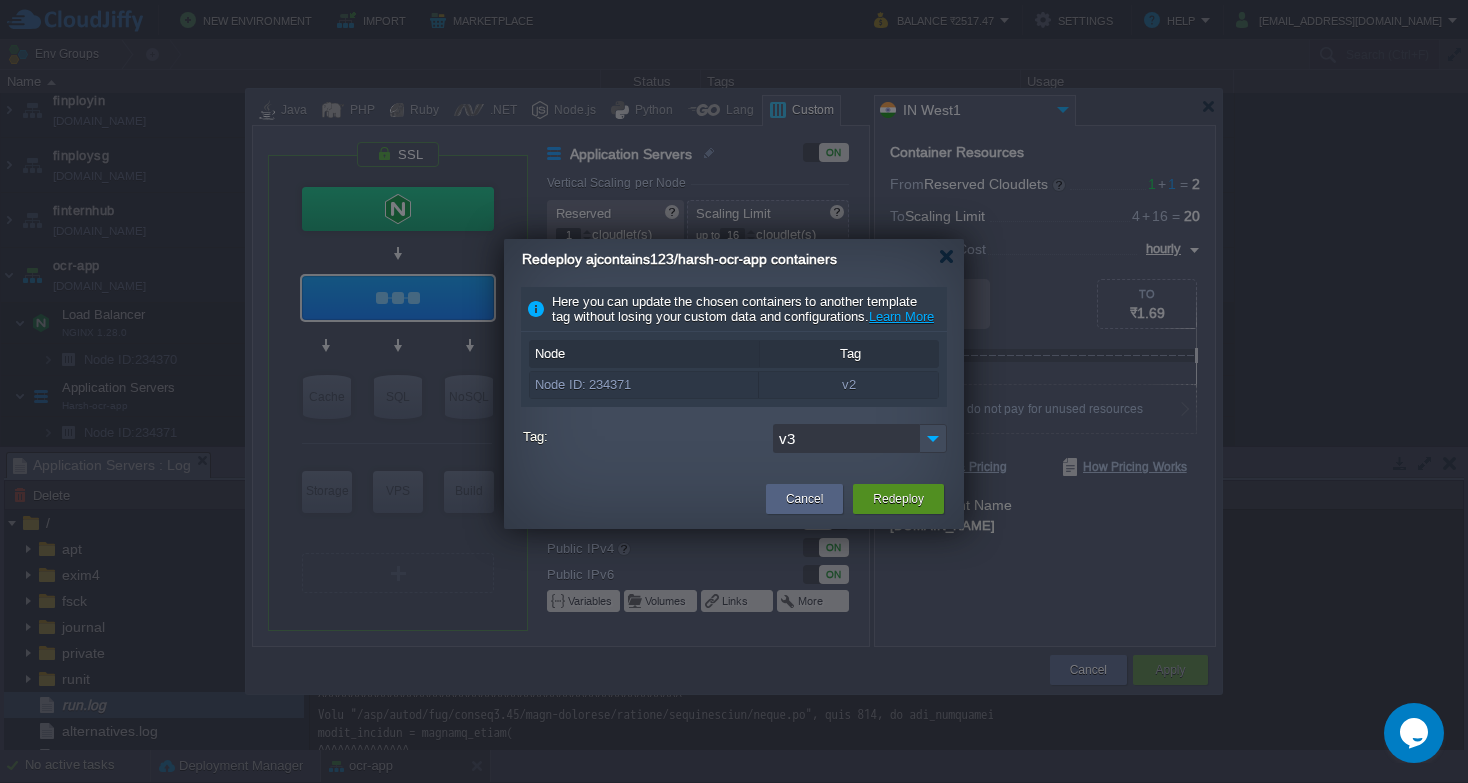 click on "Redeploy" at bounding box center (898, 499) 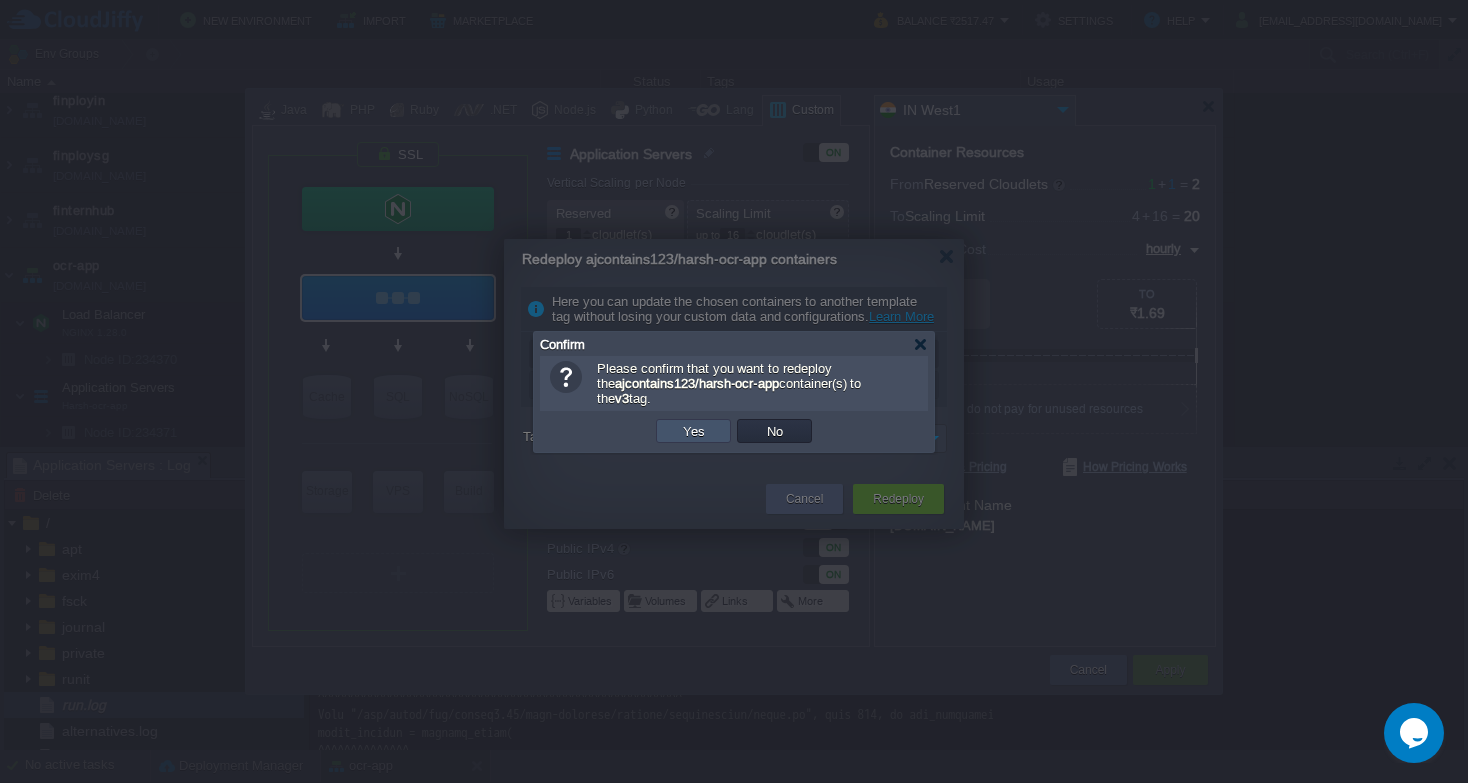 click on "Yes" at bounding box center (694, 431) 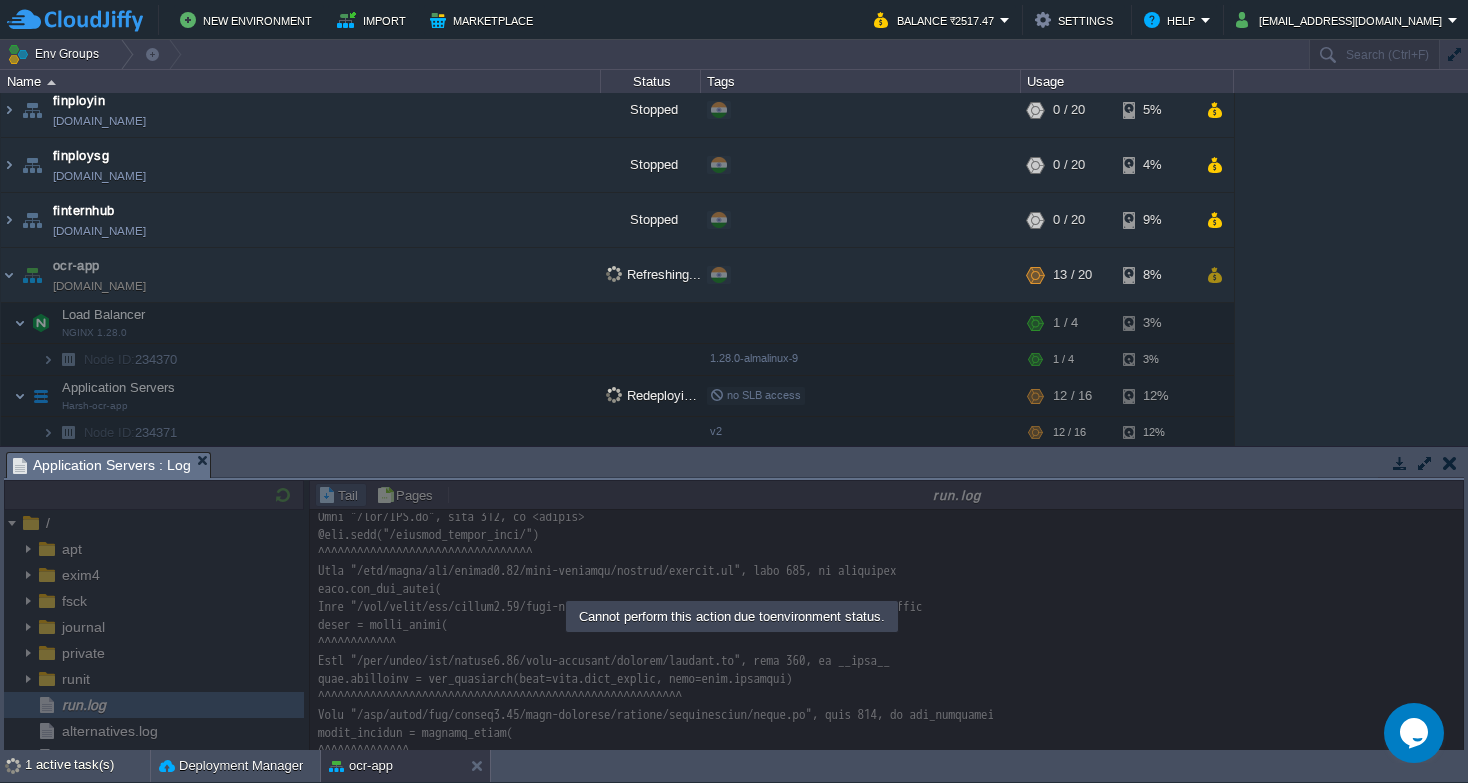 scroll, scrollTop: 1229, scrollLeft: 0, axis: vertical 